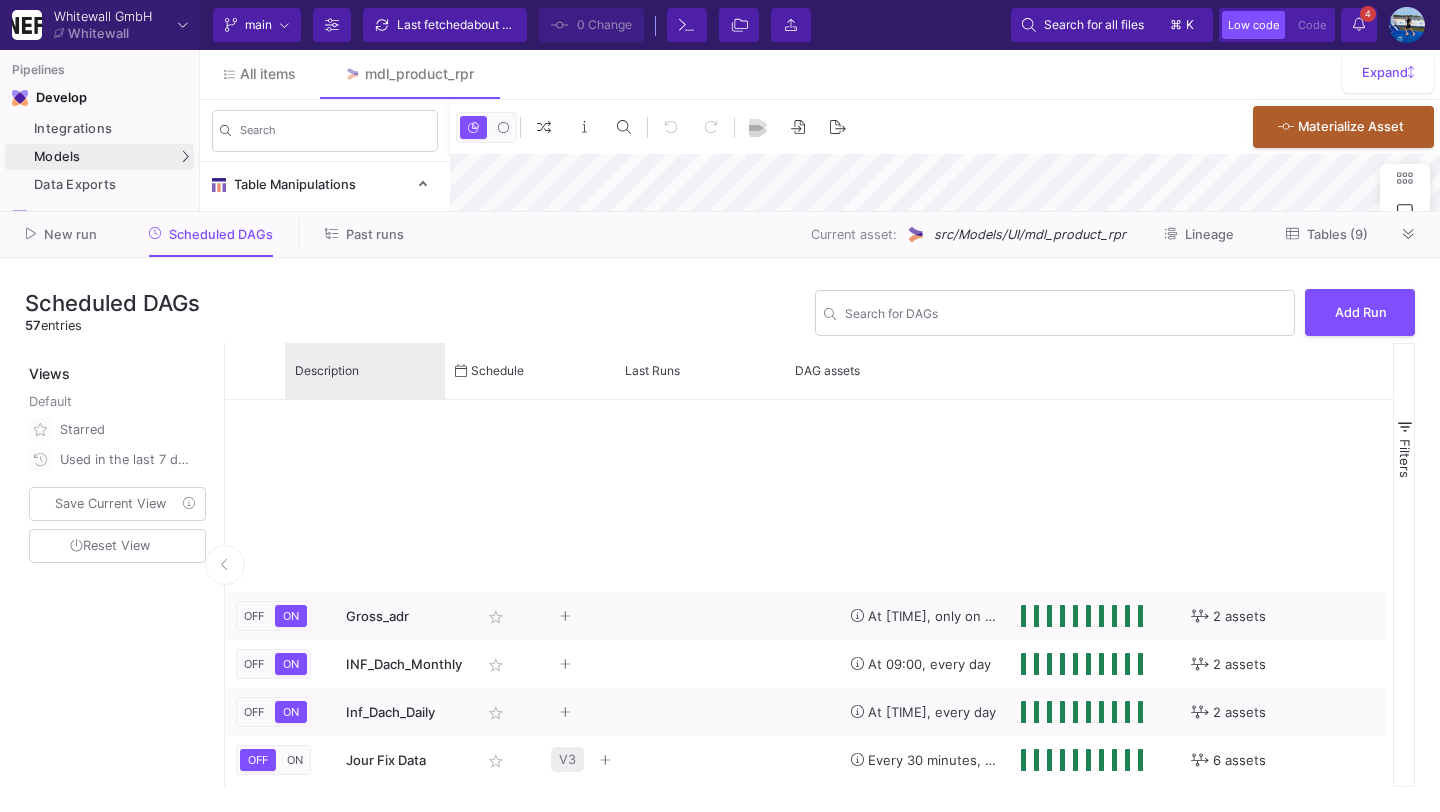 scroll, scrollTop: 0, scrollLeft: 0, axis: both 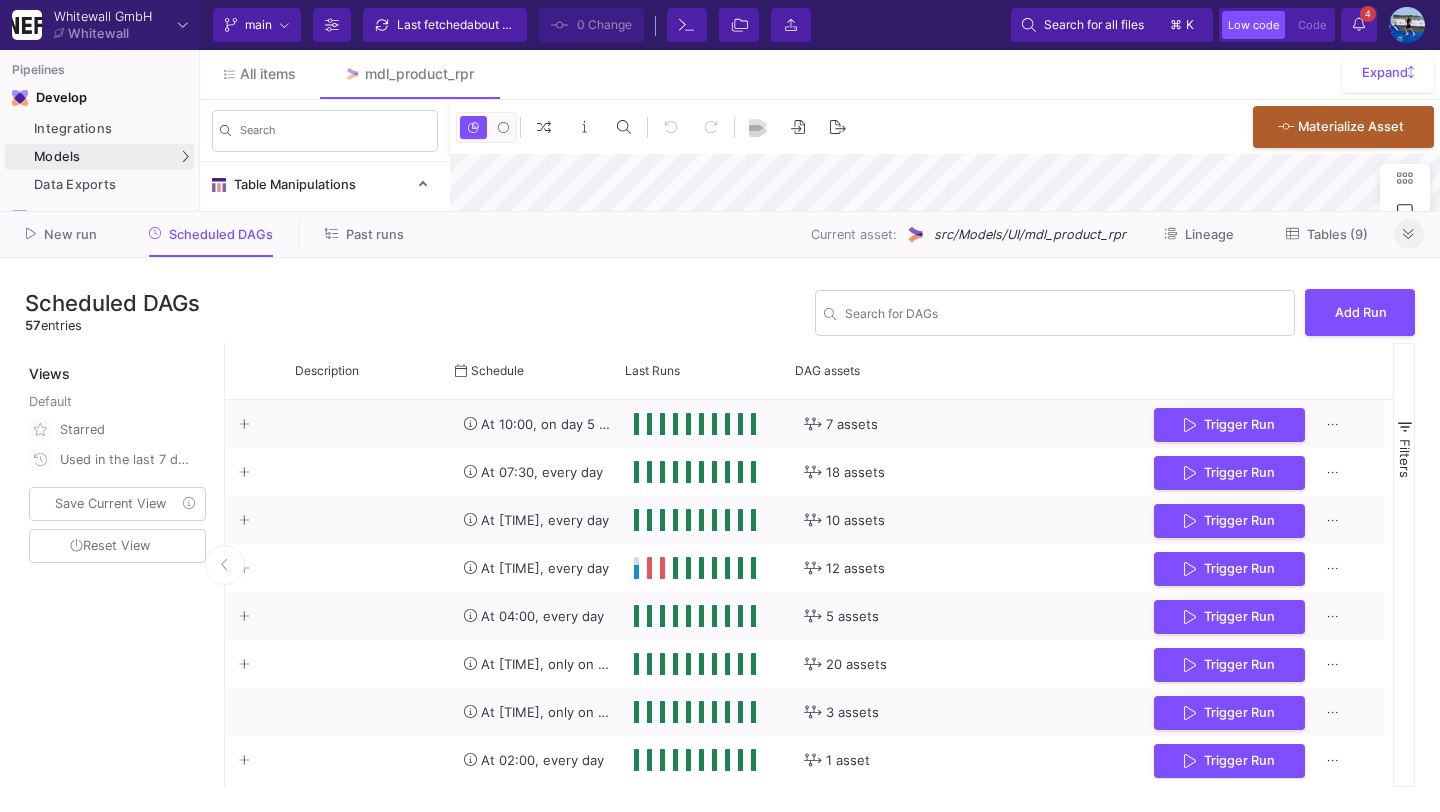 click 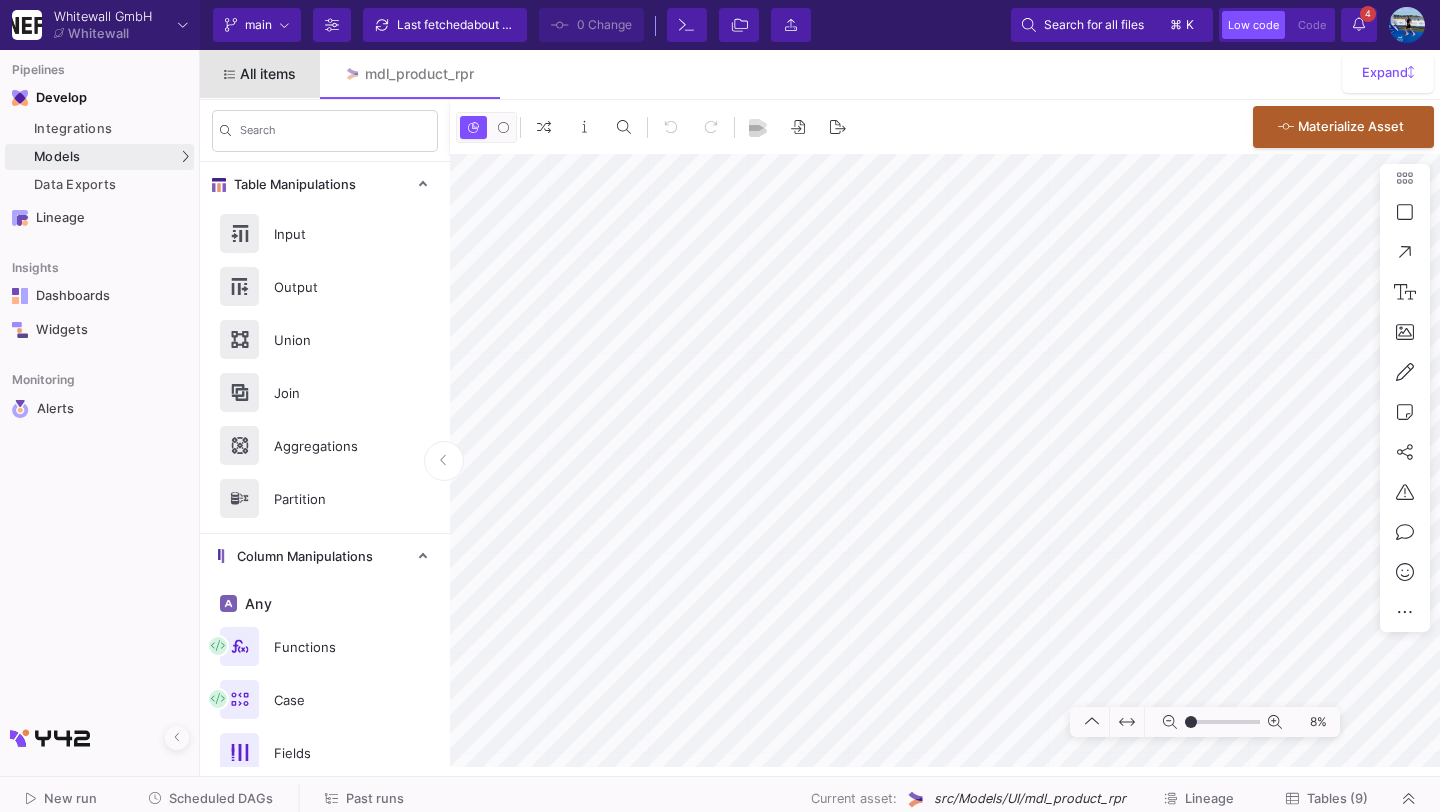 click on "All items" at bounding box center [260, 74] 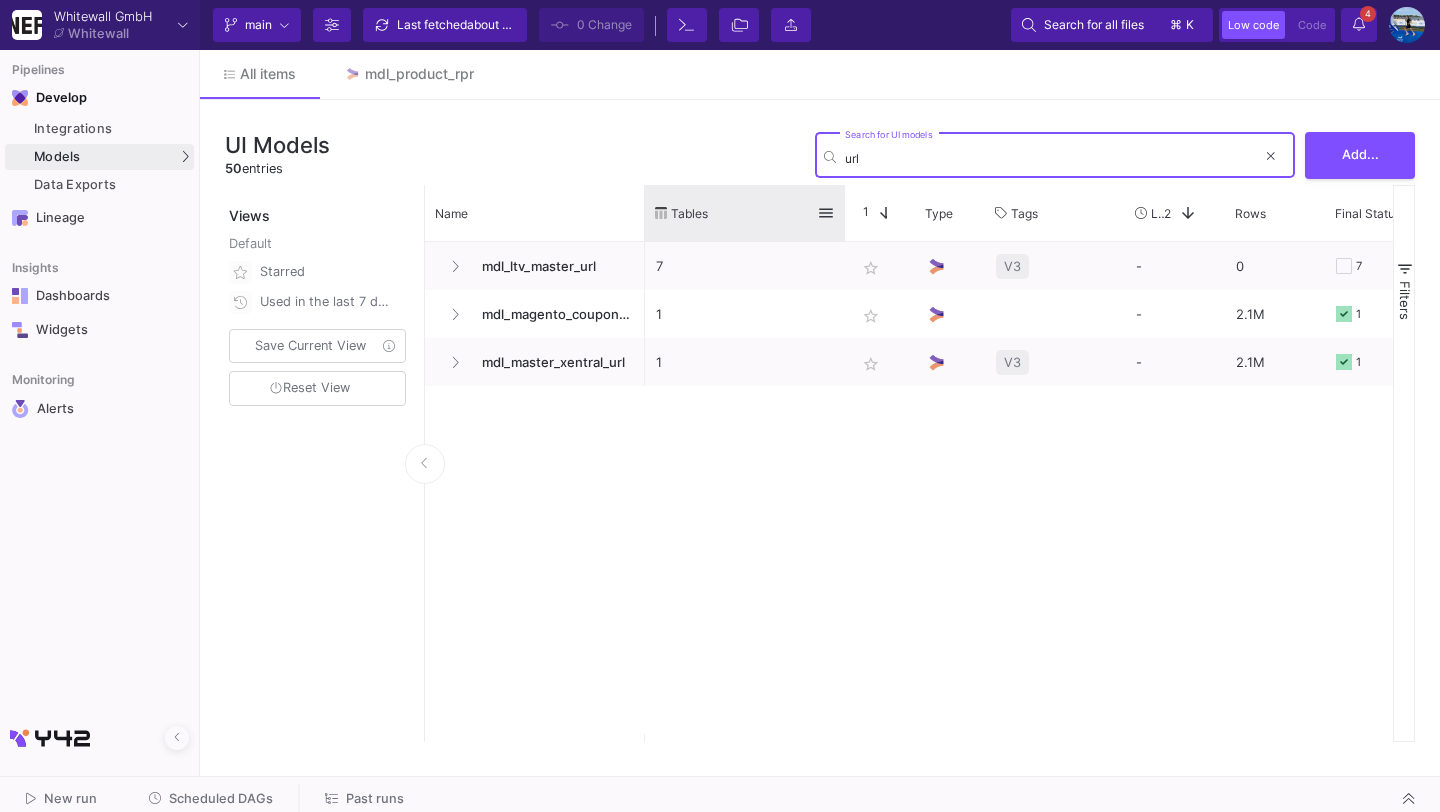 type on "url" 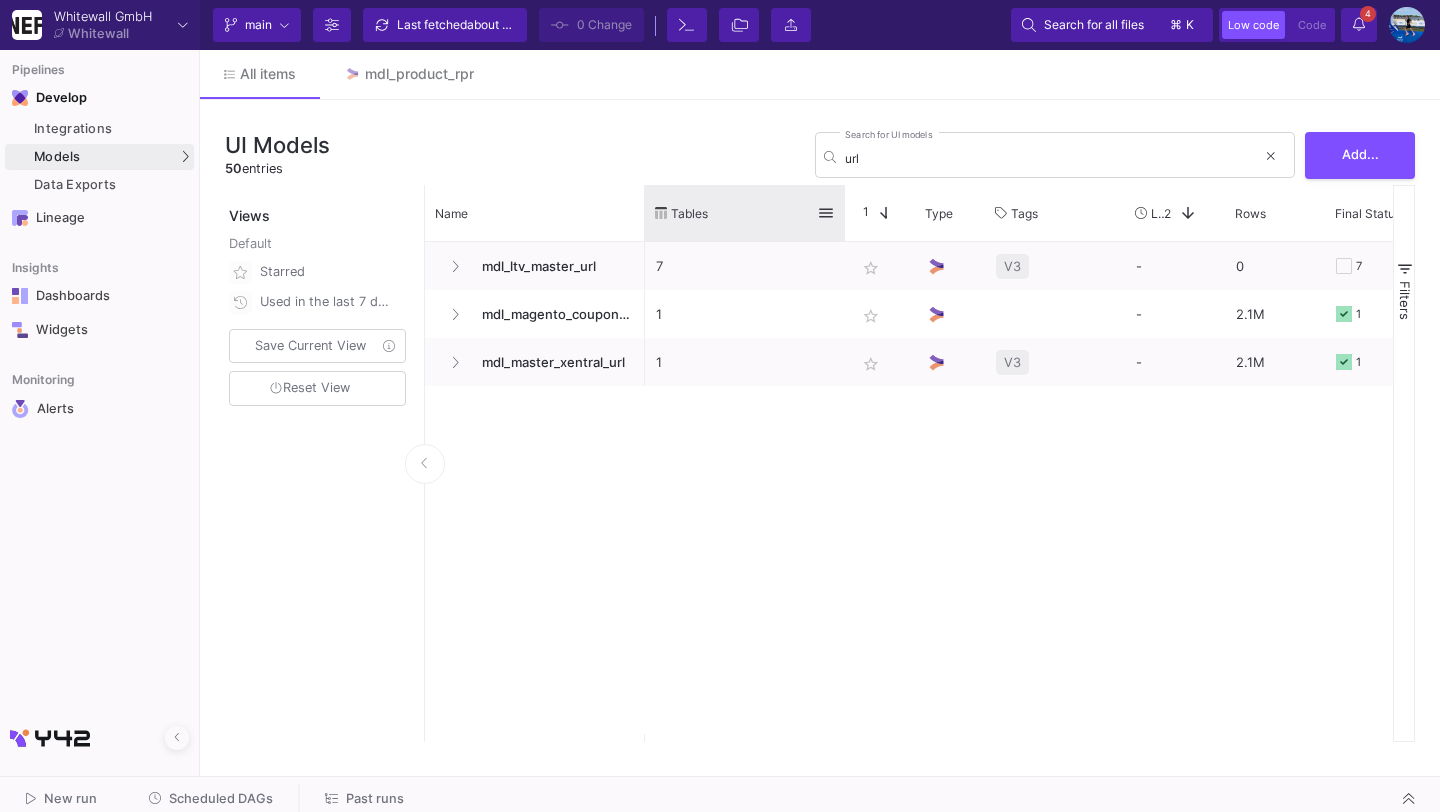 click on "Tables" 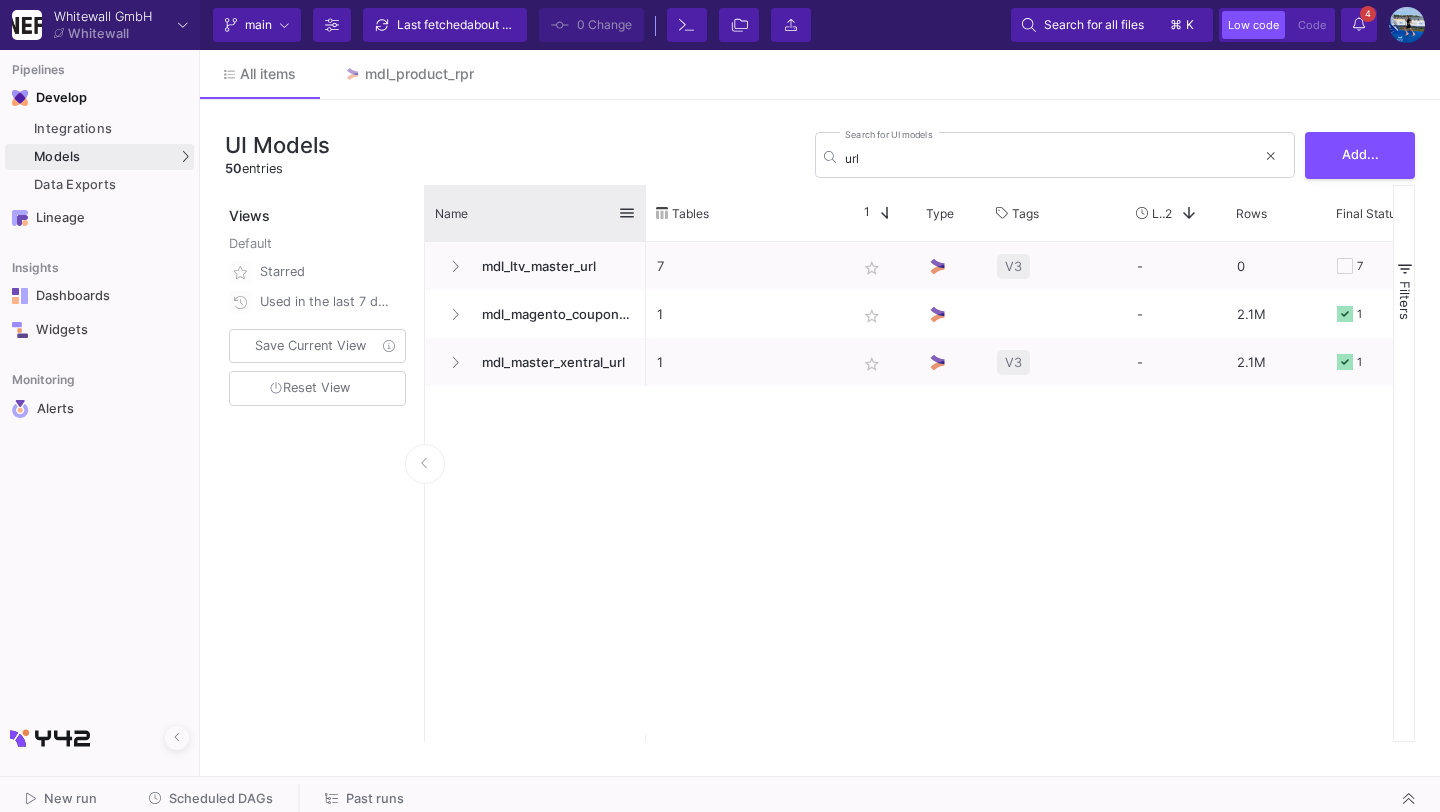 drag, startPoint x: 641, startPoint y: 195, endPoint x: 716, endPoint y: 196, distance: 75.00667 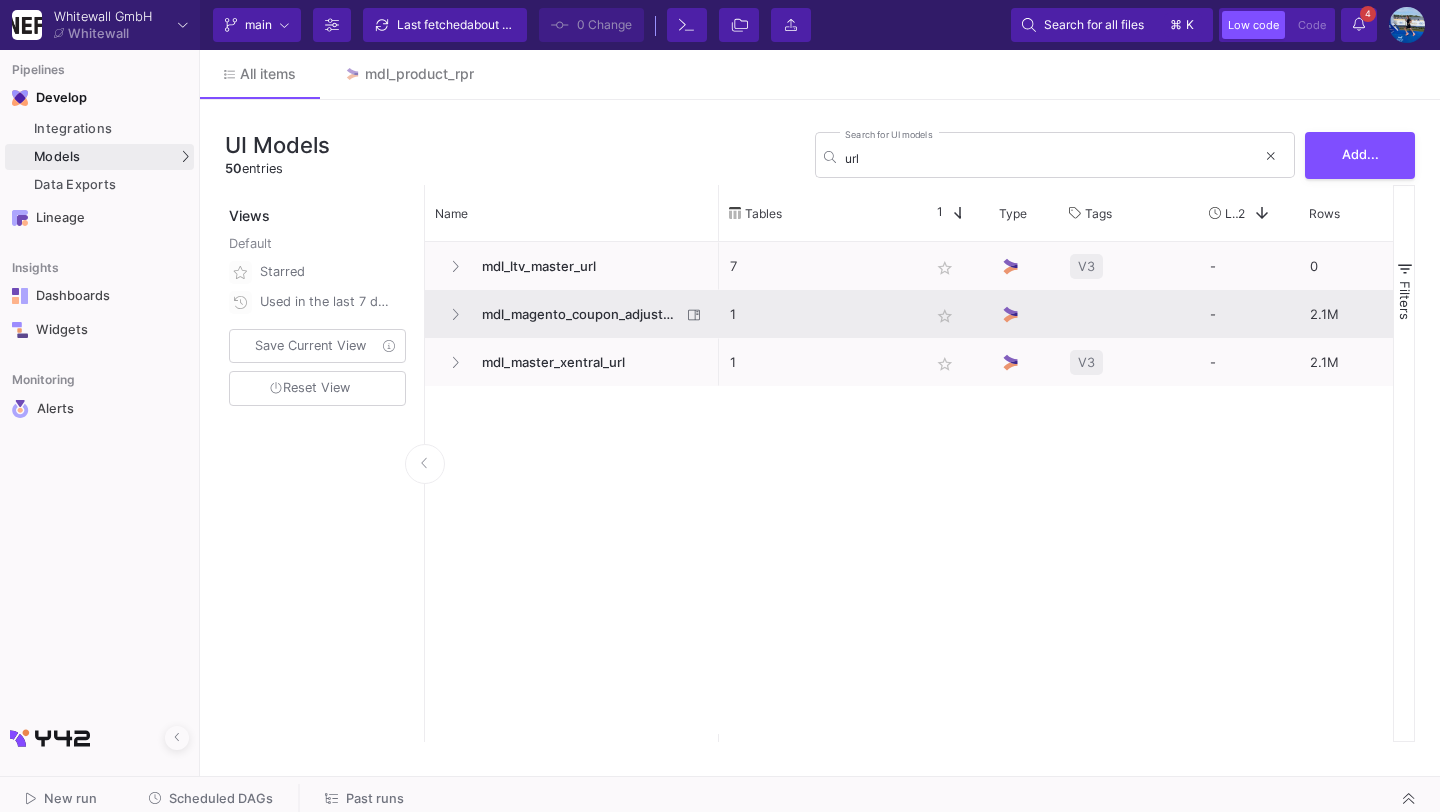 click on "mdl_magento_coupon_adjustments" 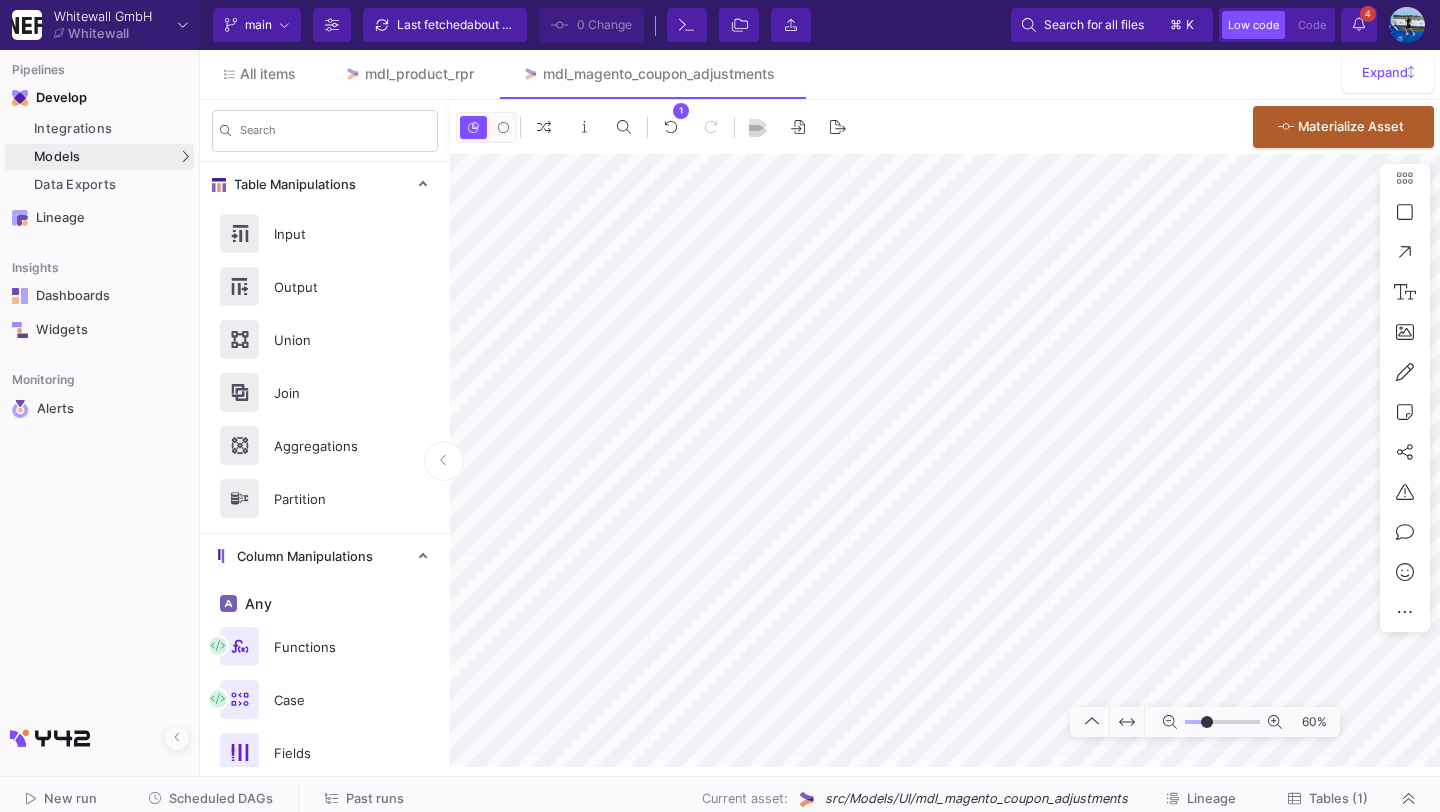 click on "60%" 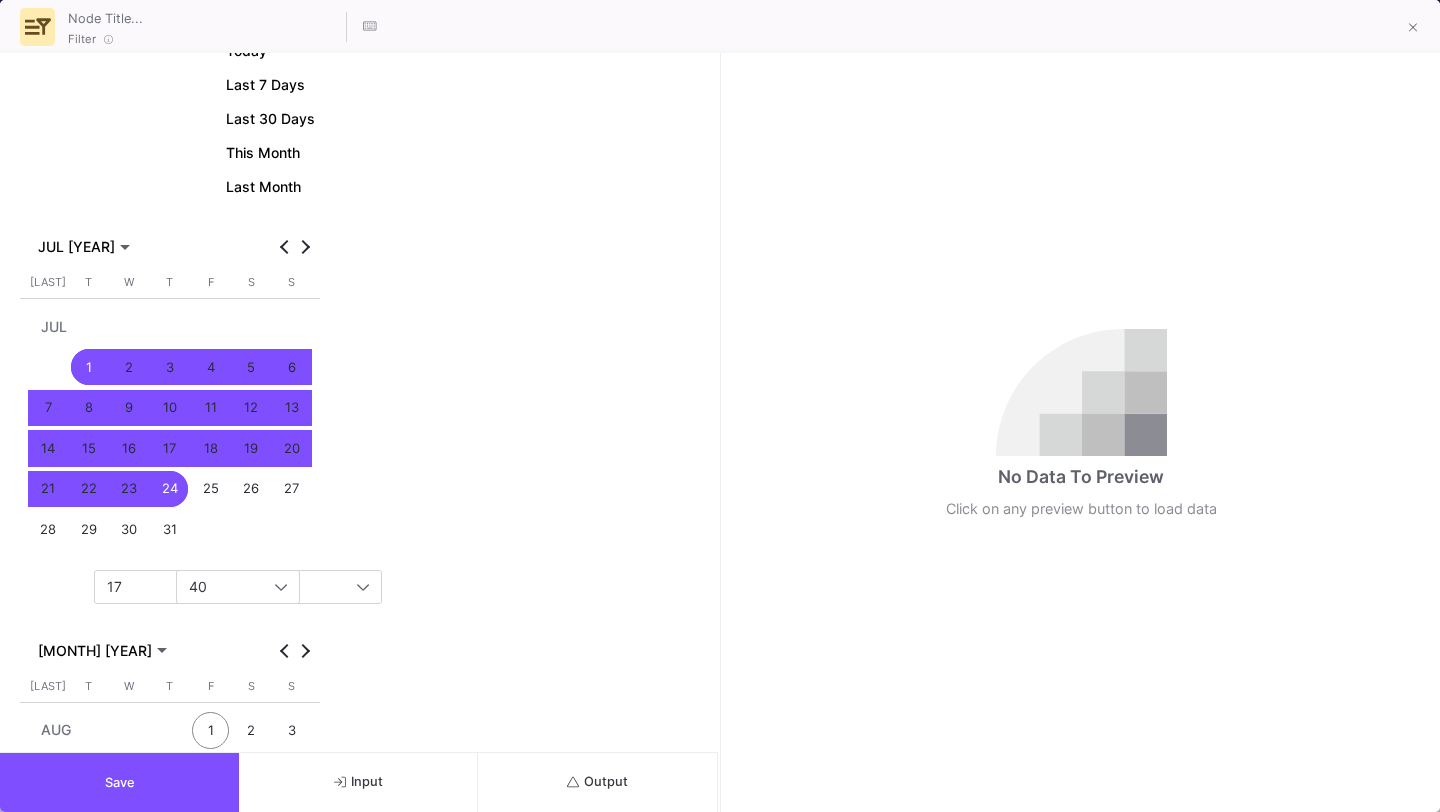 scroll, scrollTop: 175, scrollLeft: 0, axis: vertical 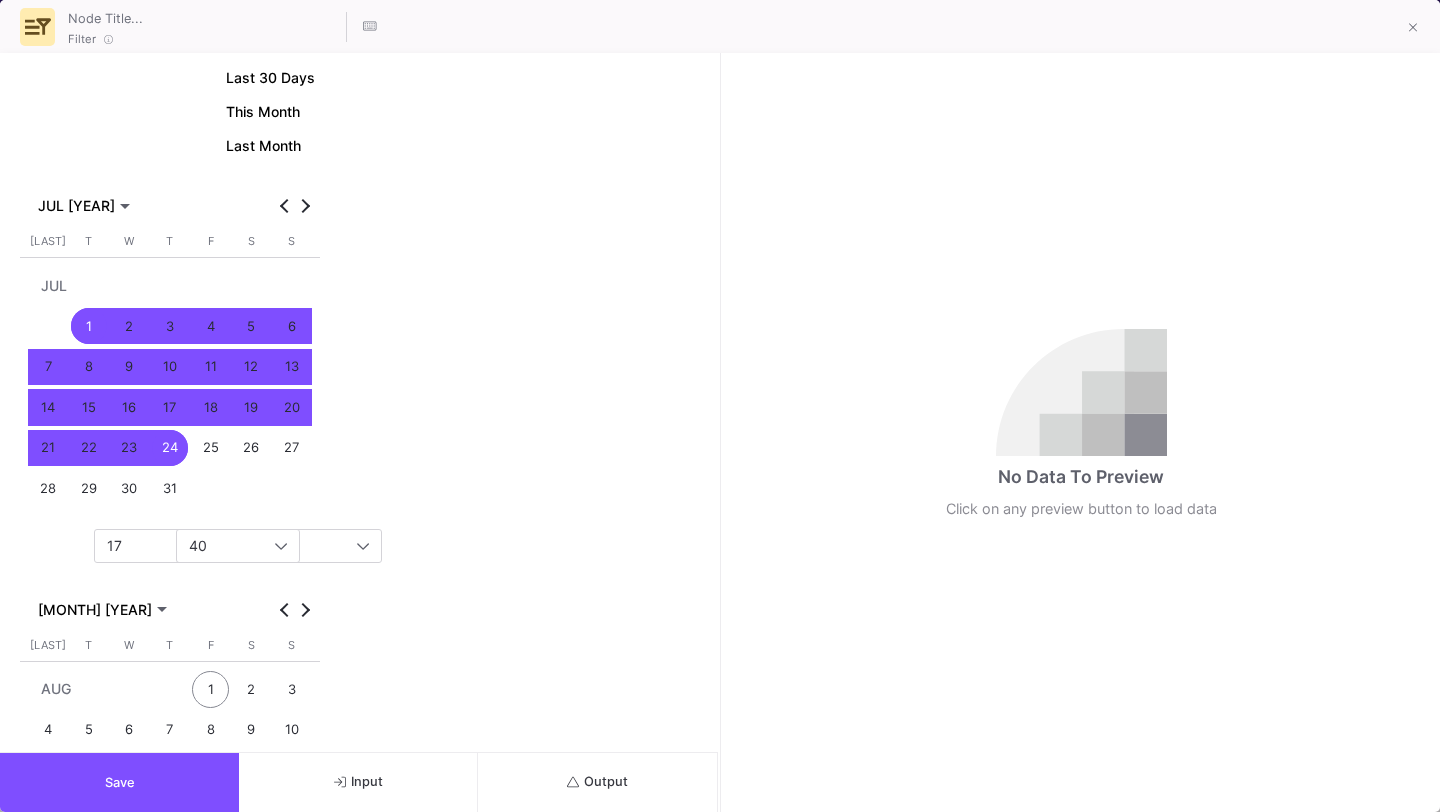 click on "27" at bounding box center (291, 448) 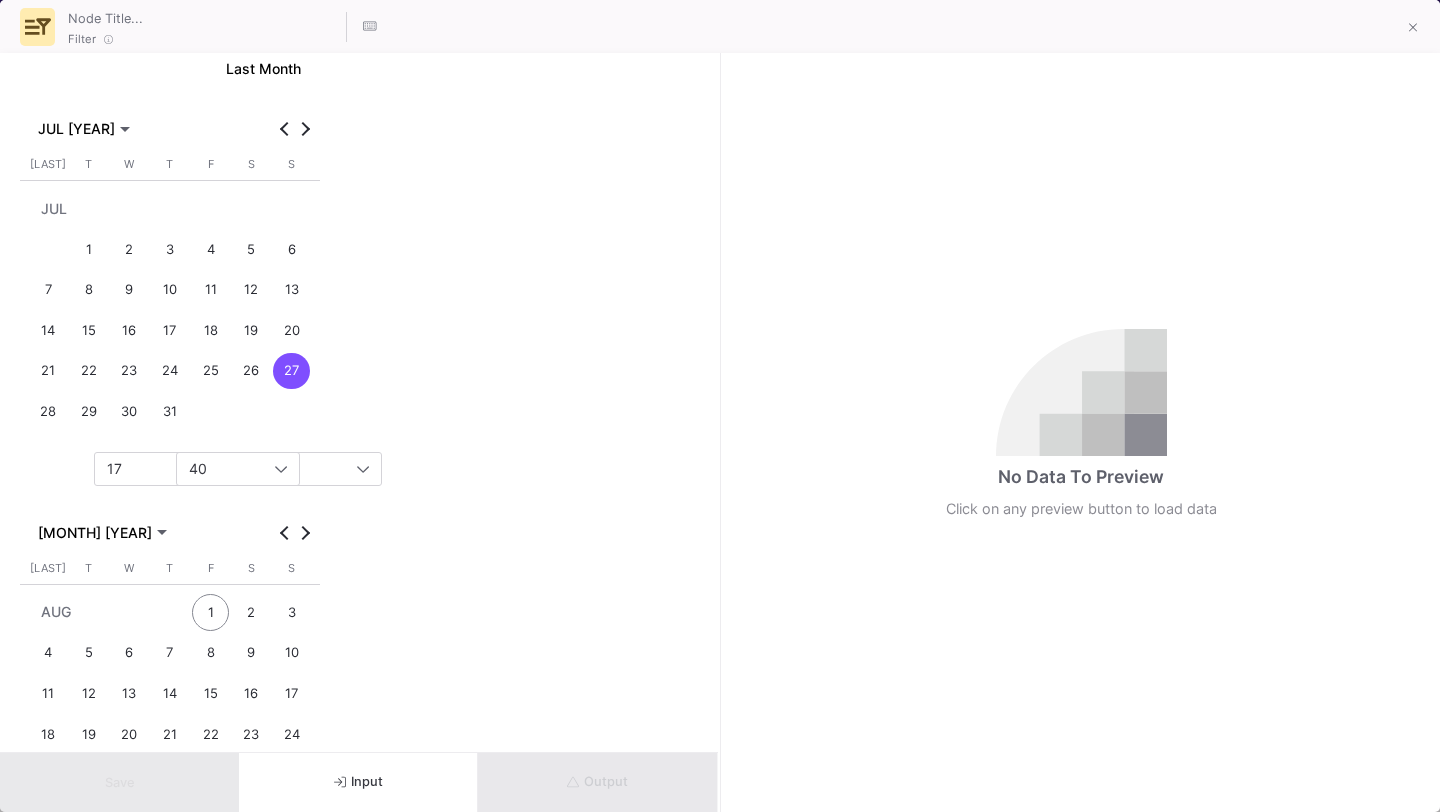 scroll, scrollTop: 308, scrollLeft: 0, axis: vertical 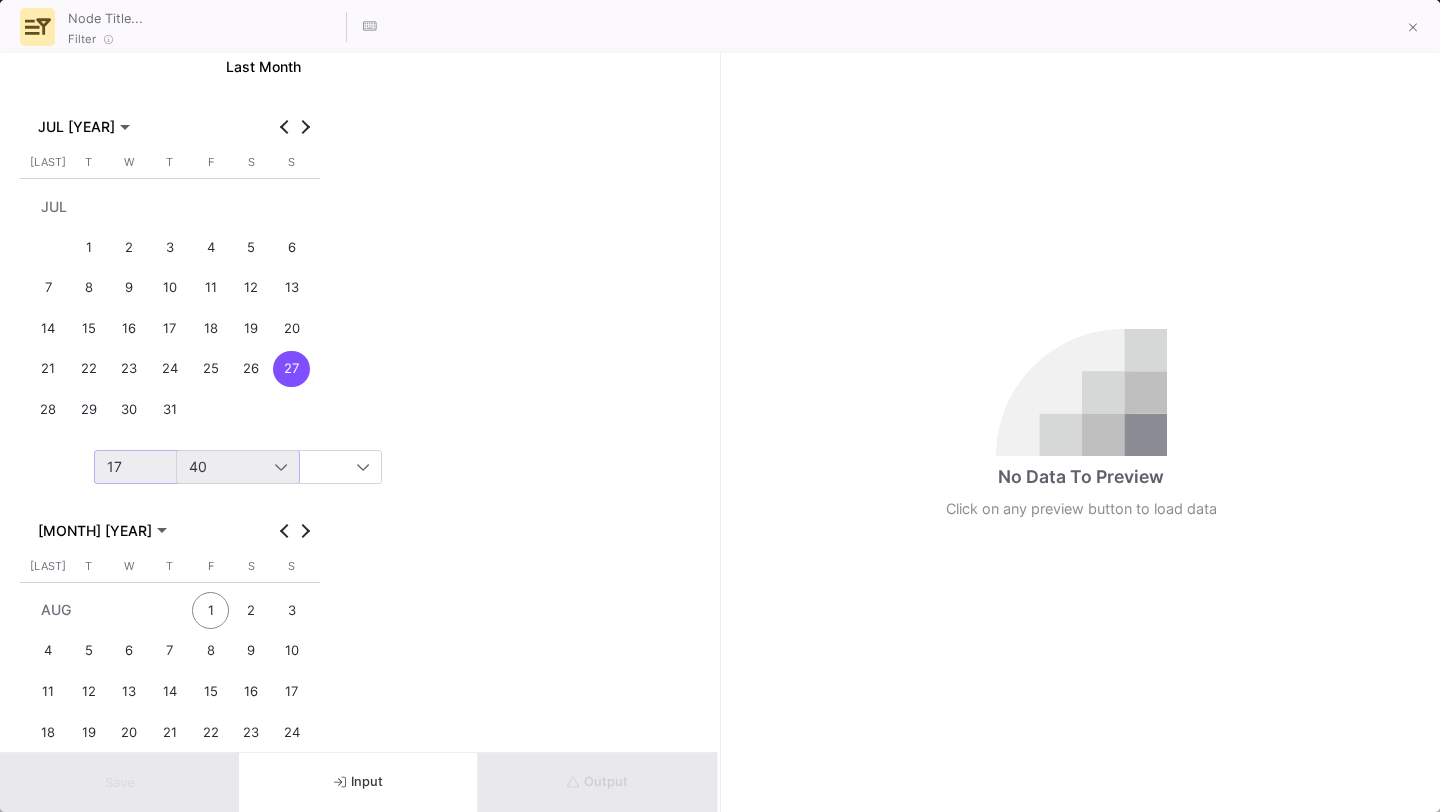click on "17" at bounding box center [191, 467] 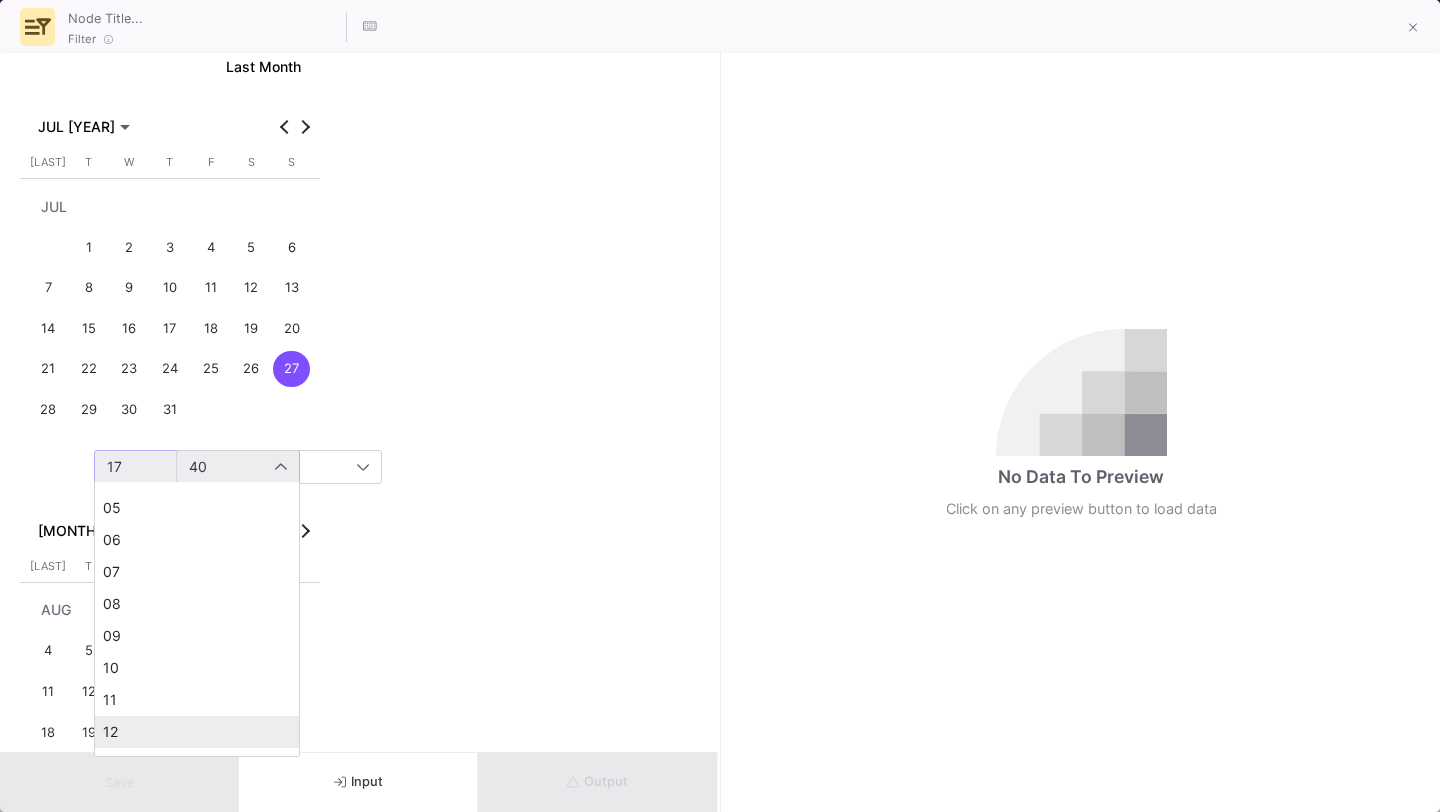 scroll, scrollTop: 0, scrollLeft: 0, axis: both 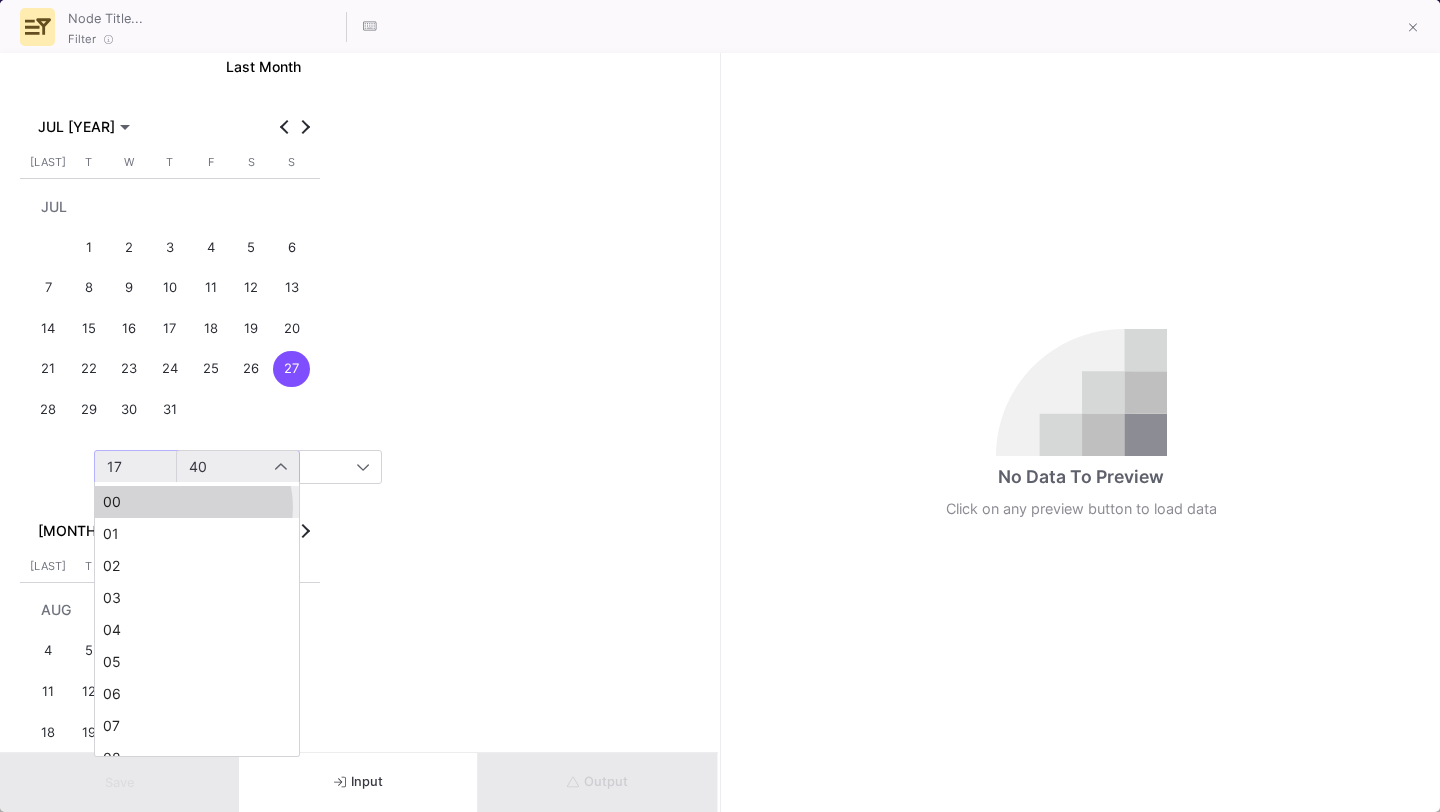 click on "00" at bounding box center [197, 502] 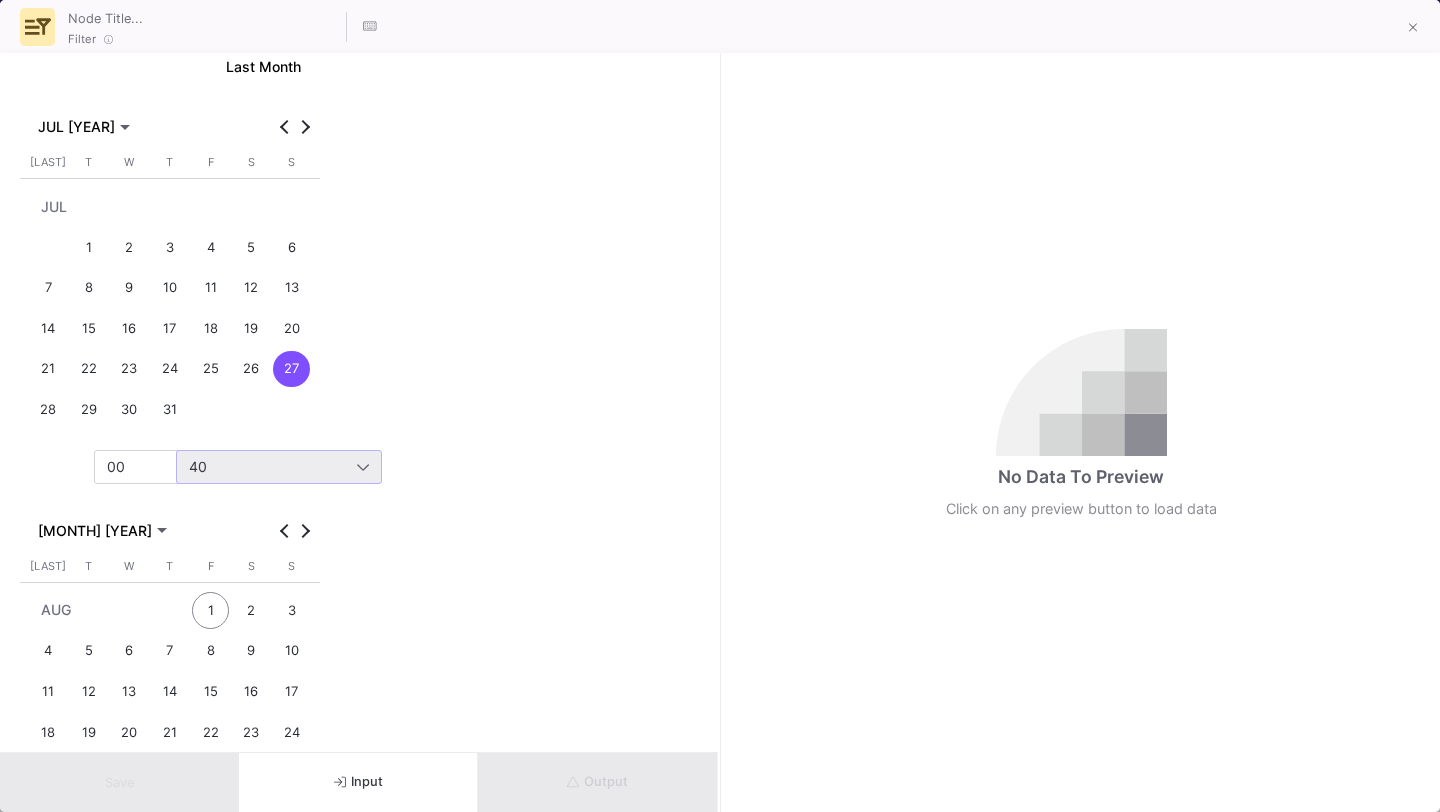 click on "40" at bounding box center [273, 467] 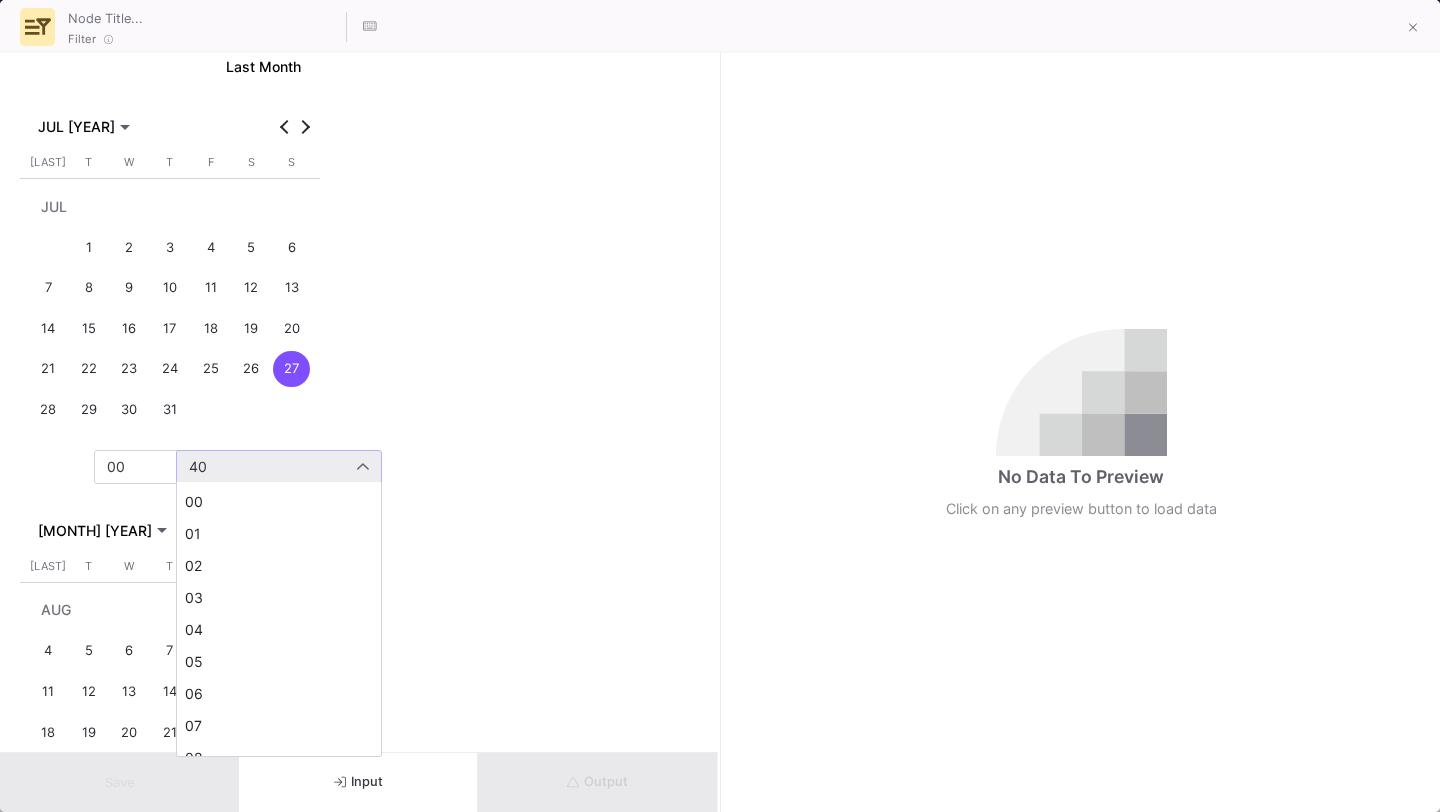 scroll, scrollTop: 4, scrollLeft: 0, axis: vertical 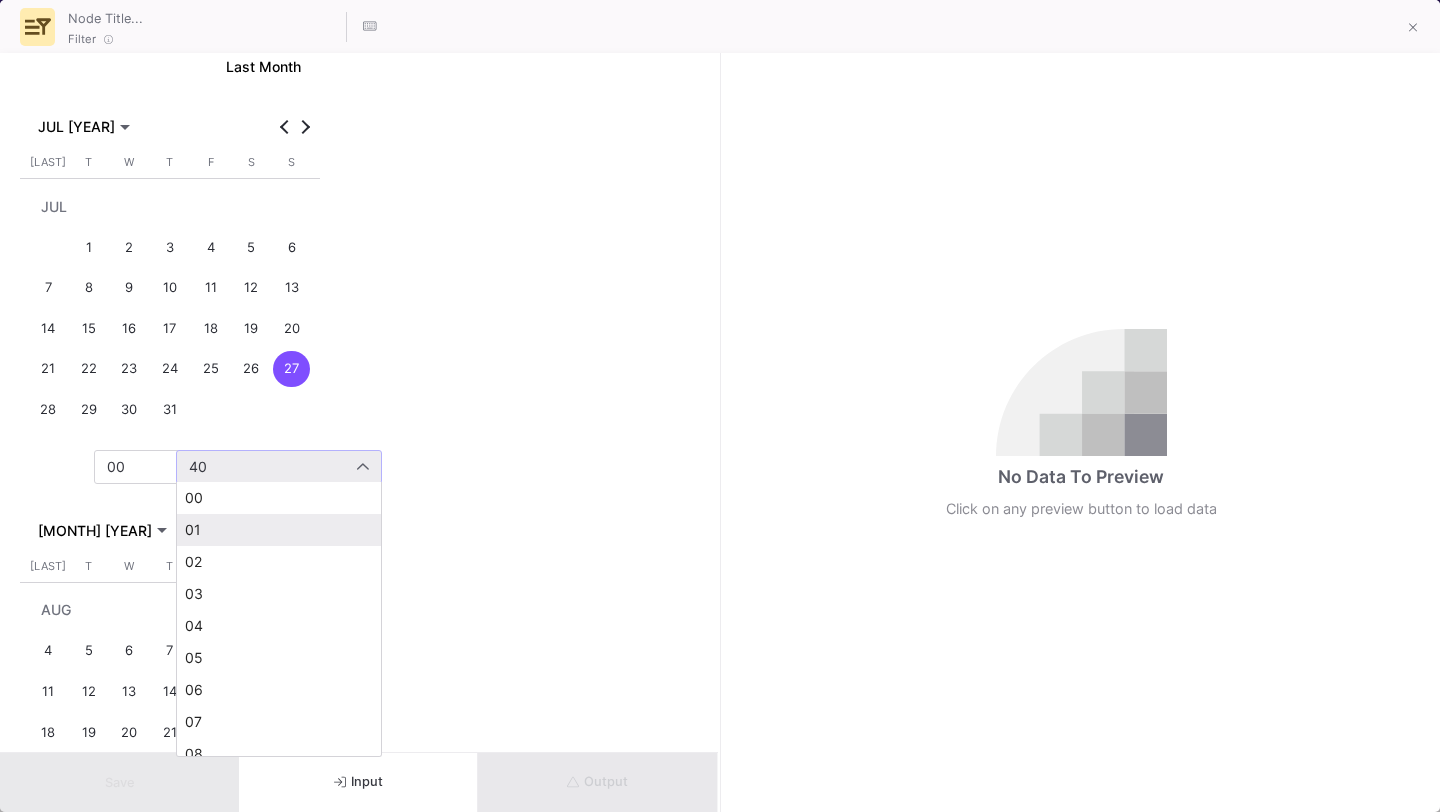 click on "01" at bounding box center [279, 530] 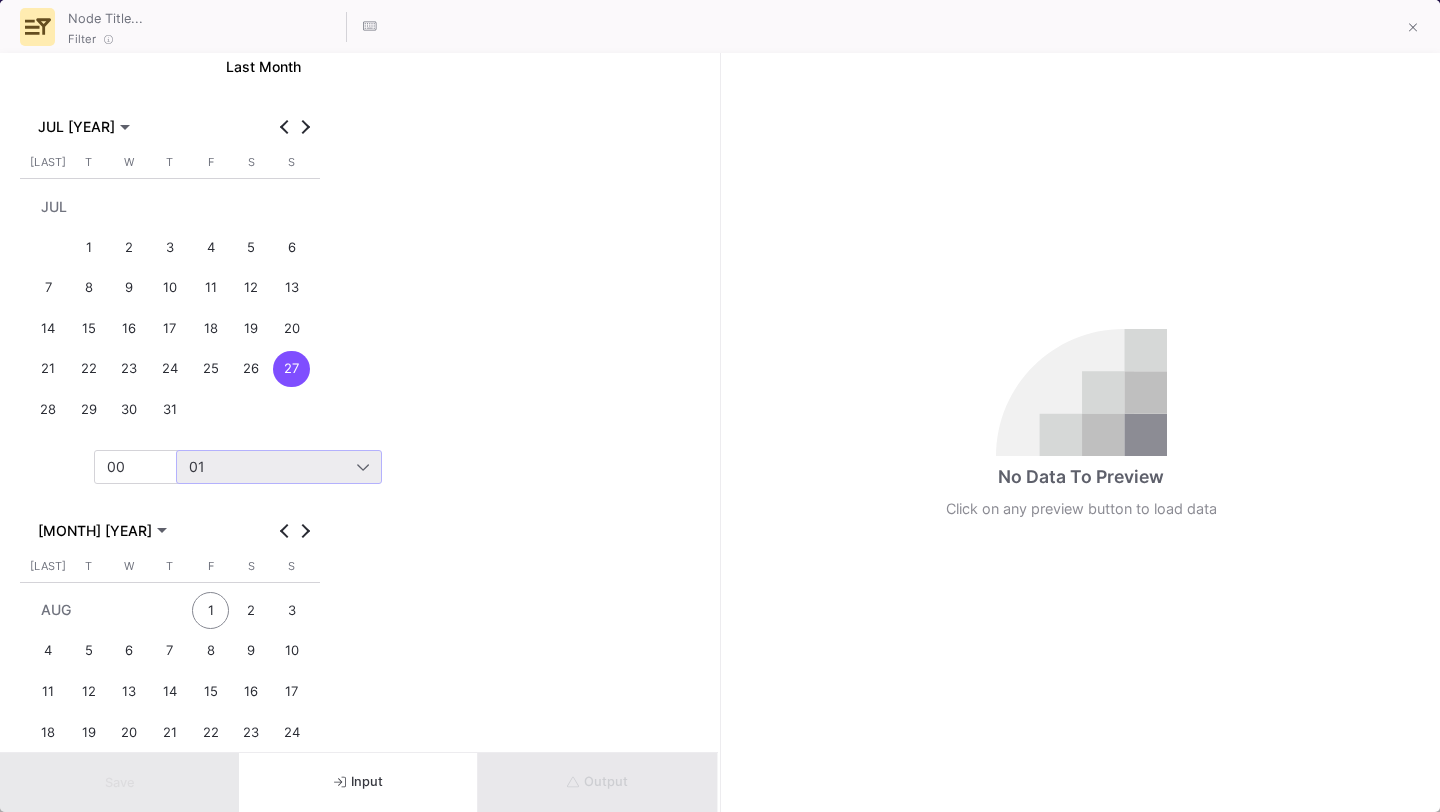 click on "JUL [YEAR] JUL [YEAR] [DAY_OF_WEEK] [DAY_OF_WEEK] [DAY_OF_WEEK] [DAY_OF_WEEK] [DAY_OF_WEEK] [DAY_OF_WEEK] [DAY_OF_WEEK]  JUL      [NUMBER]   [NUMBER]   [NUMBER]   [NUMBER]   [NUMBER]   [NUMBER]   [NUMBER]   [NUMBER]   [NUMBER]   [NUMBER]   [NUMBER]   [NUMBER]   [NUMBER]   [NUMBER]   [NUMBER]   [NUMBER]   [NUMBER]   [NUMBER]   [NUMBER]   [NUMBER]   [NUMBER]   [NUMBER]   [NUMBER]   [NUMBER]   [NUMBER]   [NUMBER]   [NUMBER]   [NUMBER]   [NUMBER]   [NUMBER]   [NUMBER]
[NUMBER] [MONTH] [YEAR] [MONTH] [YEAR] [DAY_OF_WEEK] [DAY_OF_WEEK] [DAY_OF_WEEK] [DAY_OF_WEEK] [DAY_OF_WEEK] [DAY_OF_WEEK] [DAY_OF_WEEK]  AUG   [NUMBER]   [NUMBER]   [NUMBER]   [NUMBER]   [NUMBER]   [NUMBER]   [NUMBER]   [NUMBER]   [NUMBER]   [NUMBER]   [NUMBER]   [NUMBER]   [NUMBER]   [NUMBER]   [NUMBER]   [NUMBER]   [NUMBER]   [NUMBER]   [NUMBER]   [NUMBER]   [NUMBER]   [NUMBER]   [NUMBER]   [NUMBER]   [NUMBER]   [NUMBER]   [NUMBER]   [NUMBER]   [NUMBER]   [NUMBER]   [NUMBER]
[NUMBER] [NUMBER]" at bounding box center [359, 388] 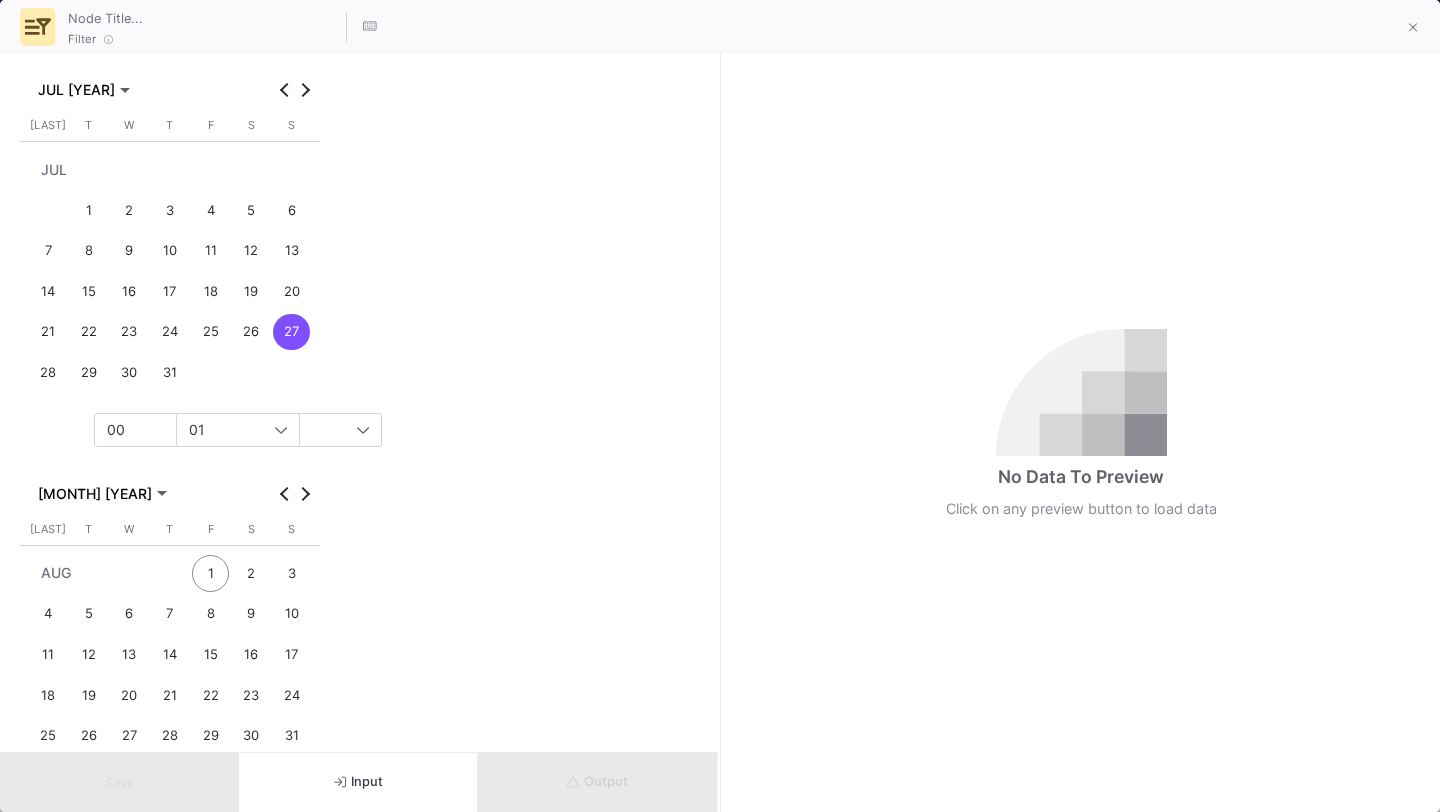 scroll, scrollTop: 347, scrollLeft: 0, axis: vertical 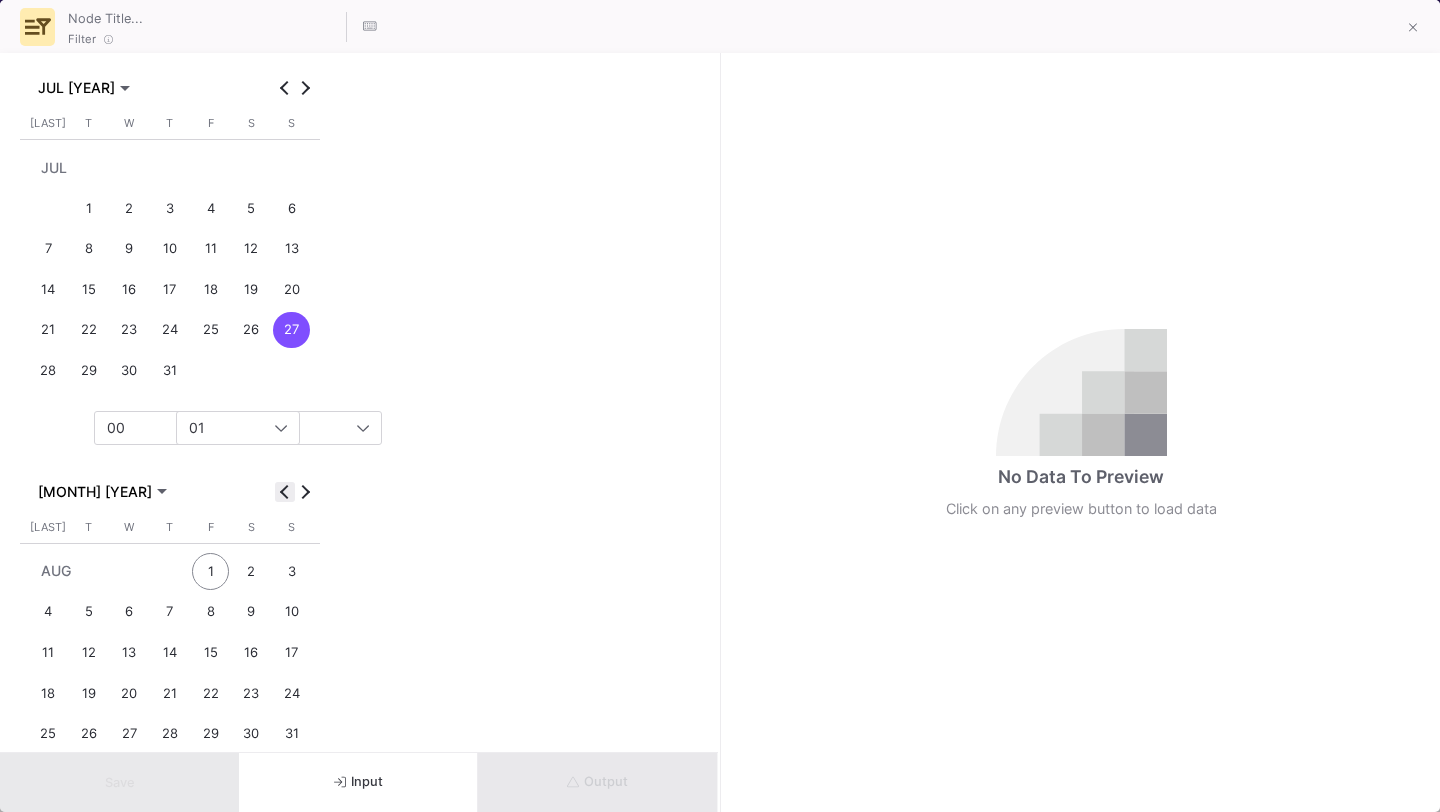 click at bounding box center [285, 492] 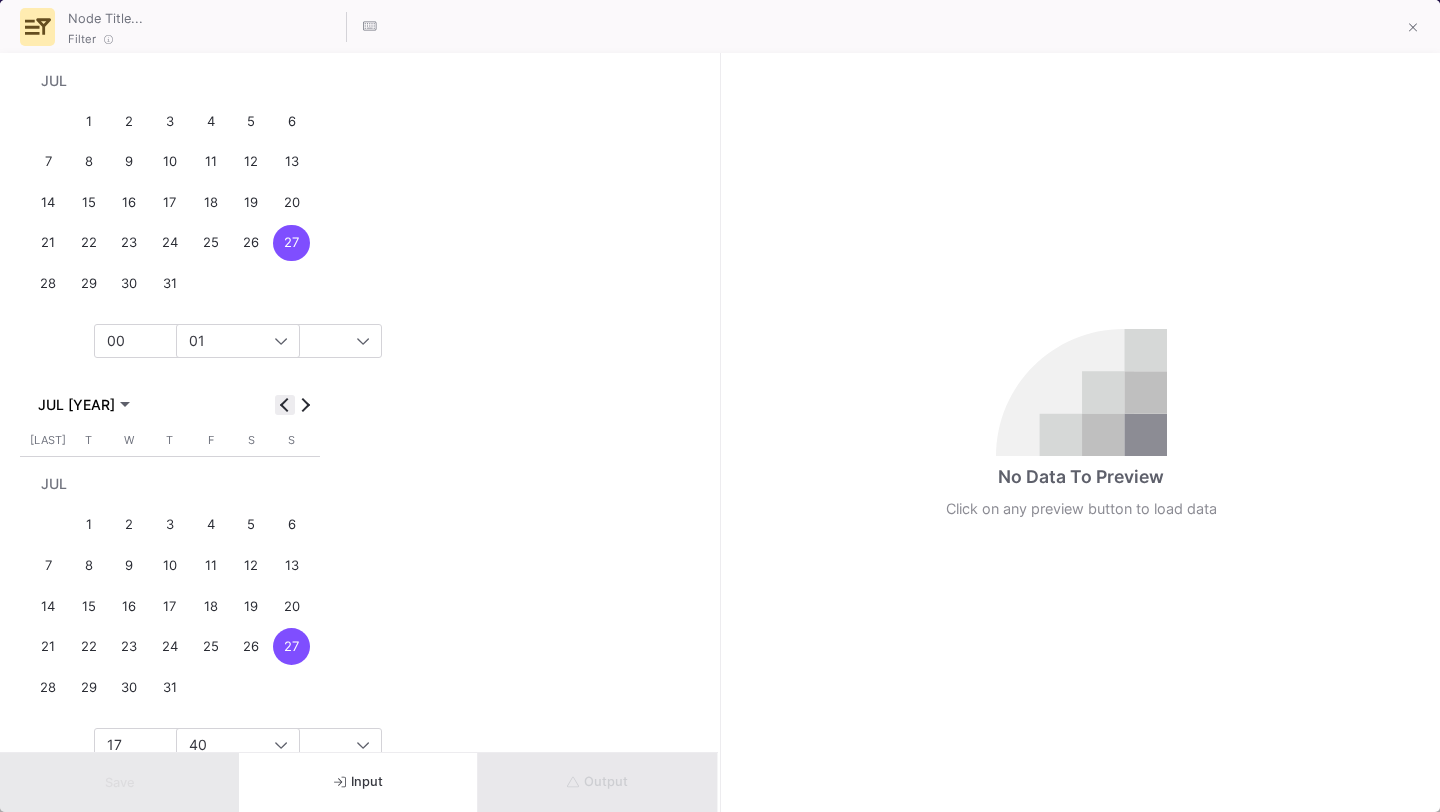 scroll, scrollTop: 493, scrollLeft: 0, axis: vertical 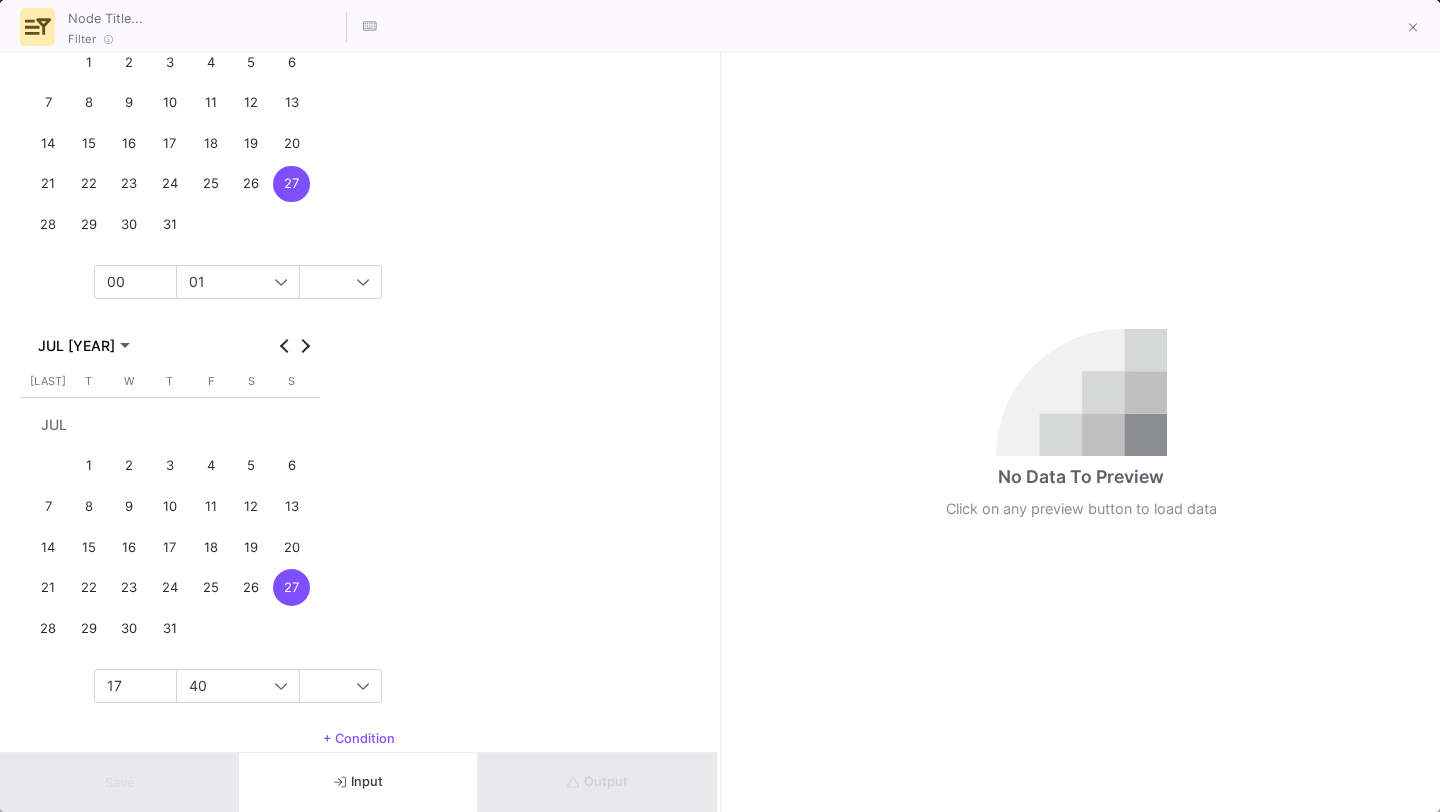 click on "31" at bounding box center [170, 628] 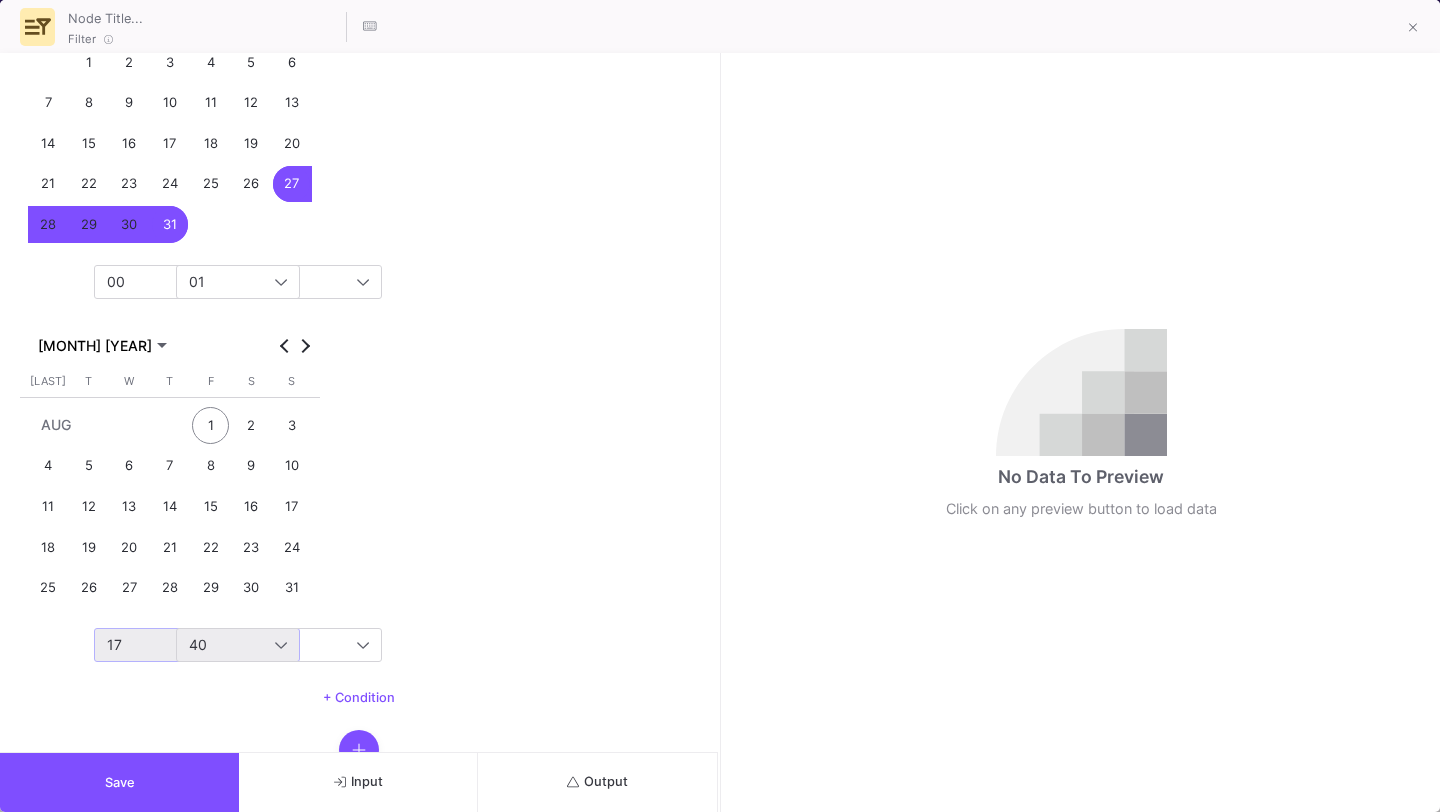 click on "17" at bounding box center [191, 645] 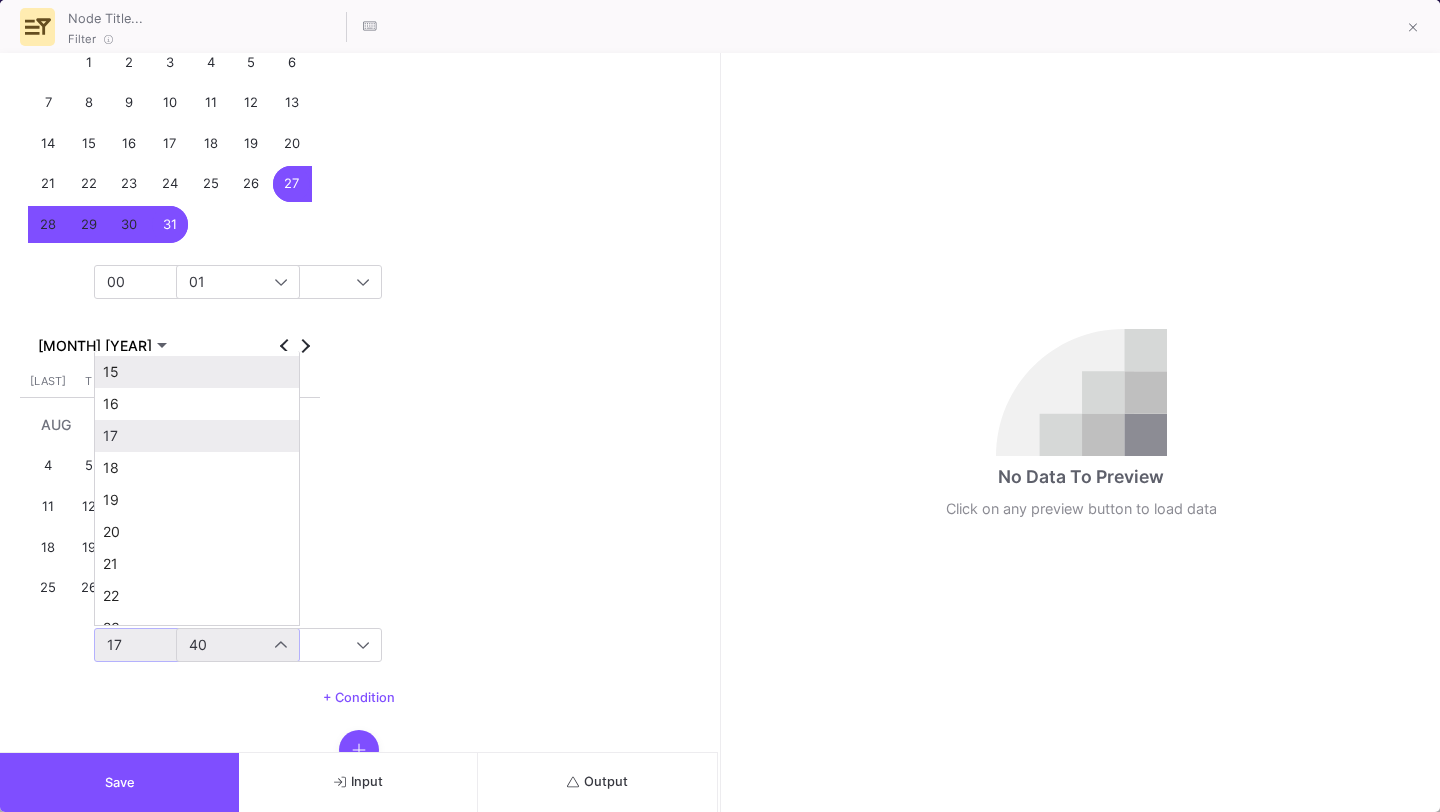 scroll, scrollTop: 502, scrollLeft: 0, axis: vertical 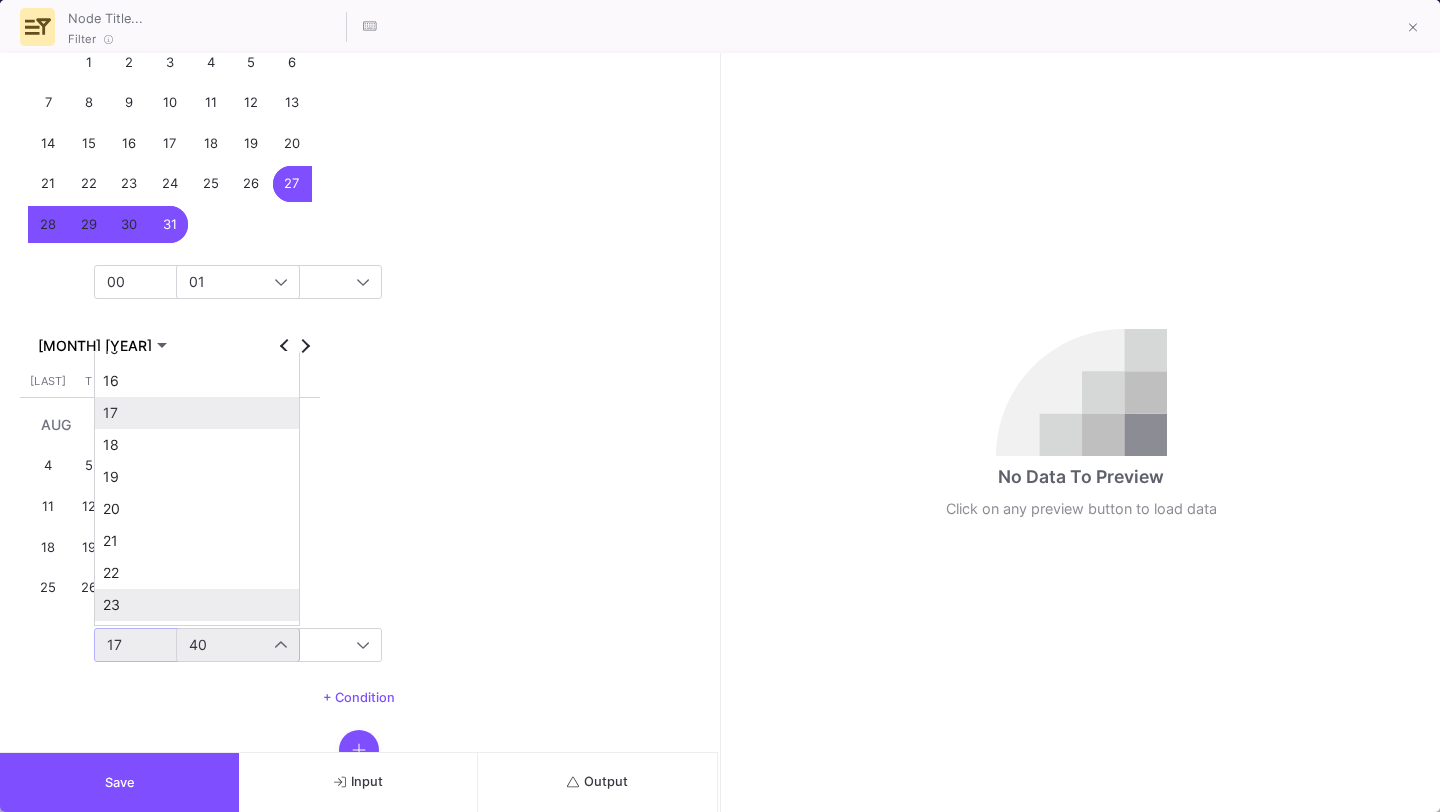 click on "23" at bounding box center (197, 605) 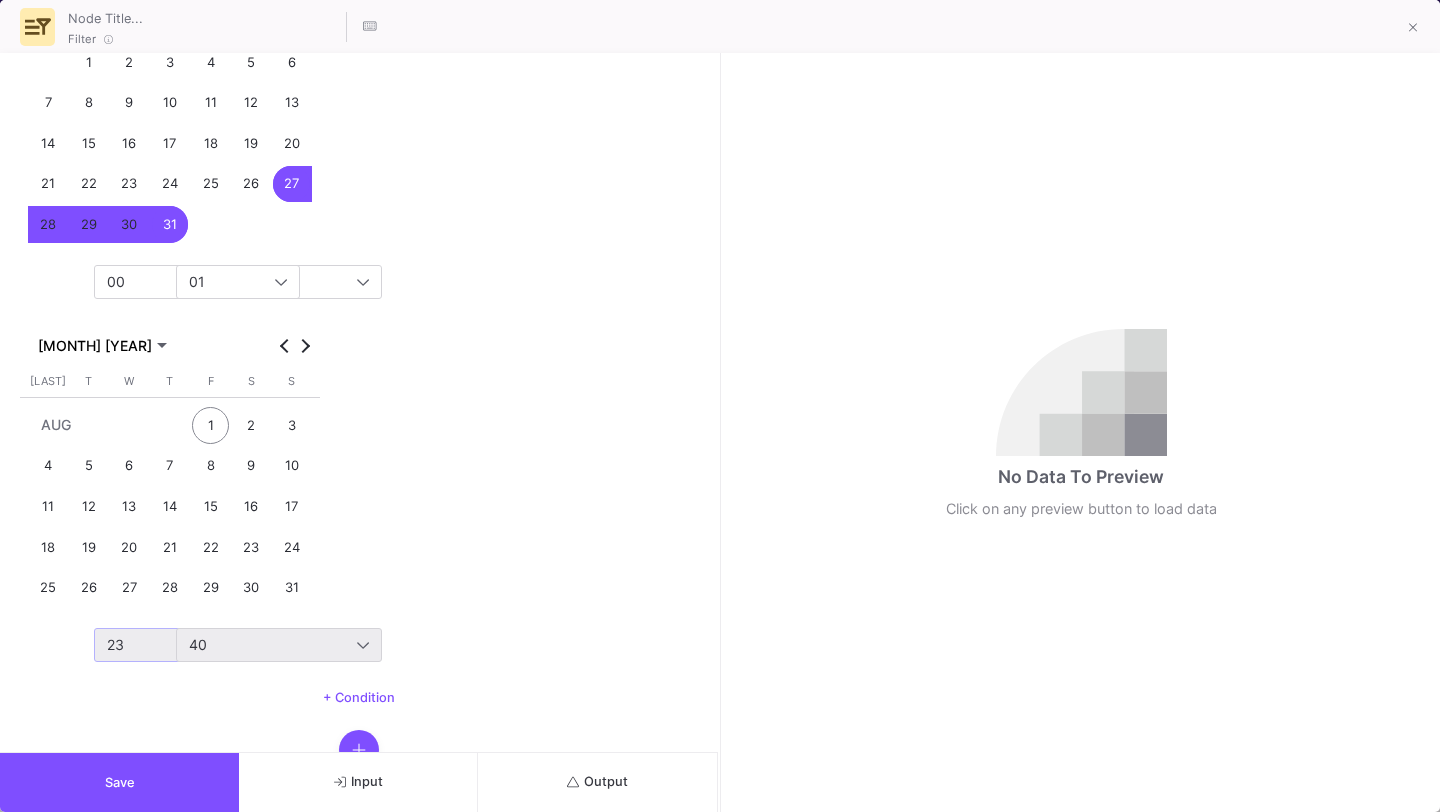 click on "40" at bounding box center [273, 645] 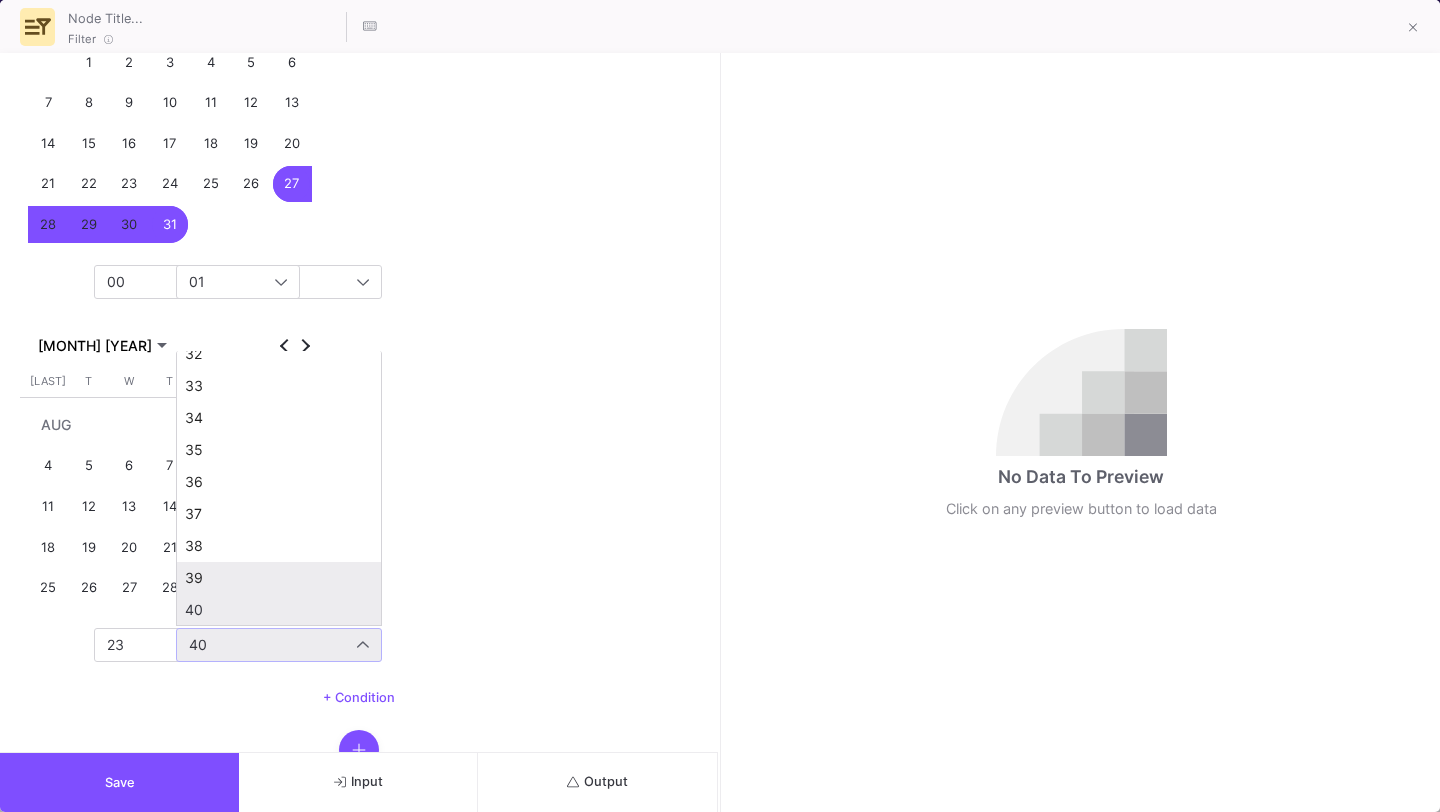 scroll, scrollTop: 1654, scrollLeft: 0, axis: vertical 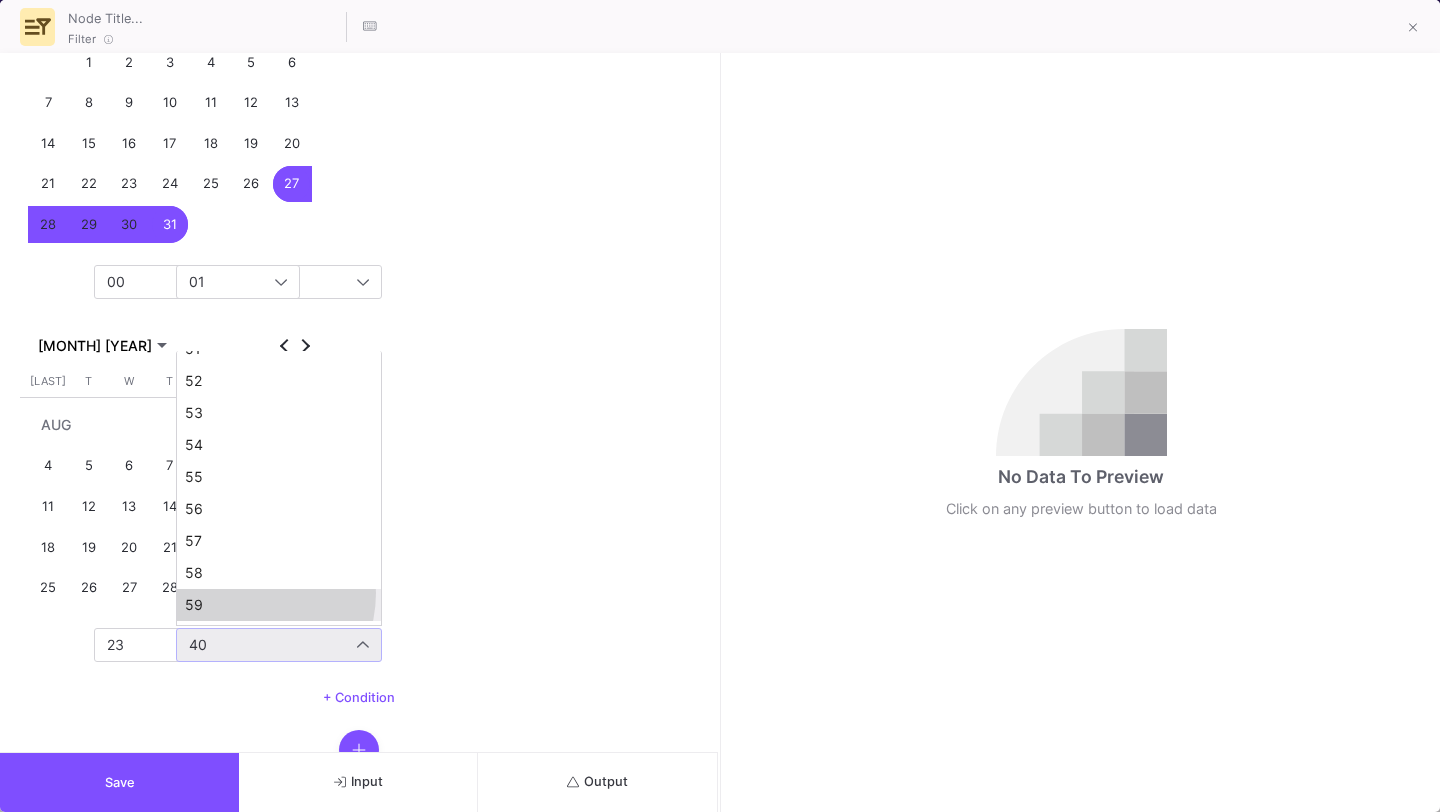 click on "59" at bounding box center (279, 605) 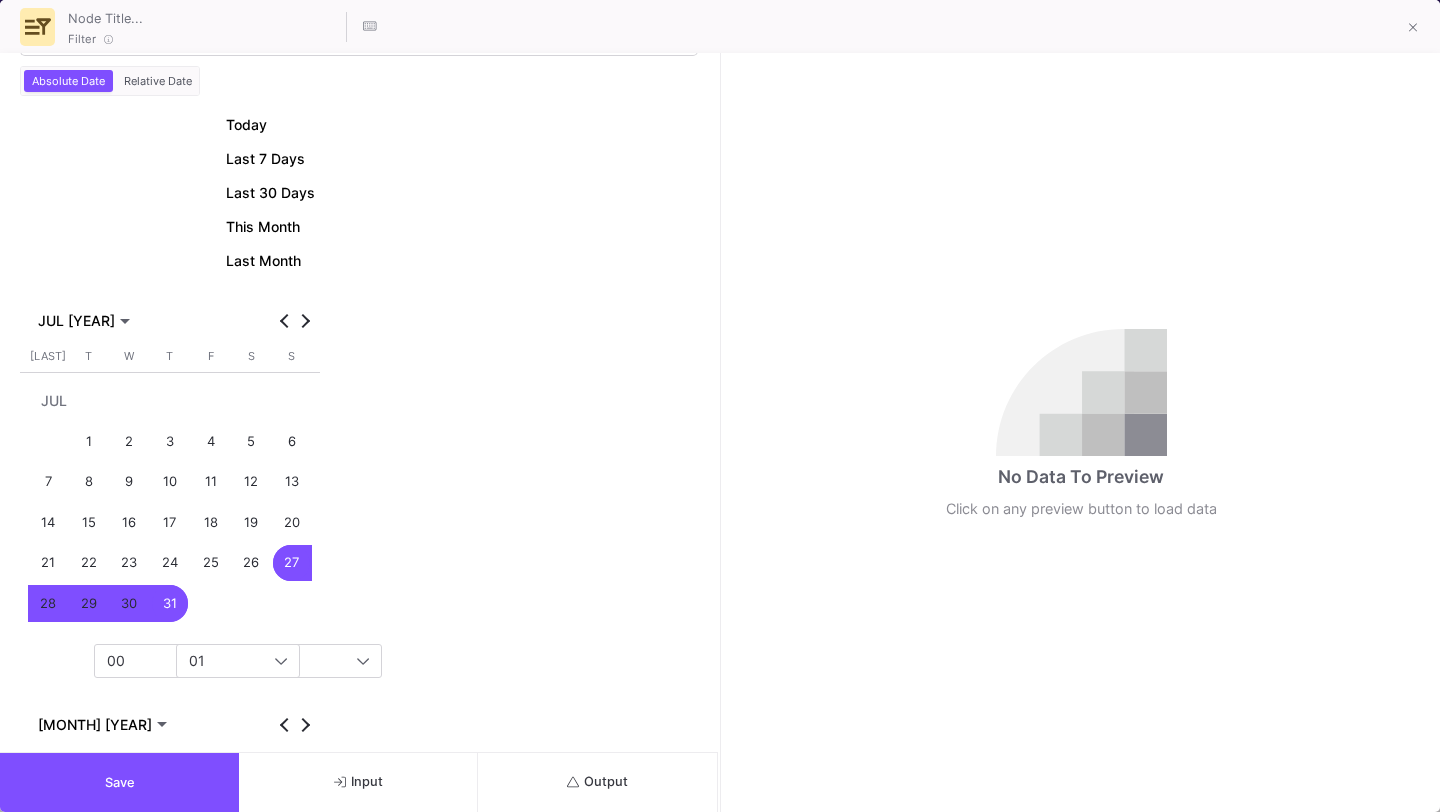 scroll, scrollTop: 0, scrollLeft: 0, axis: both 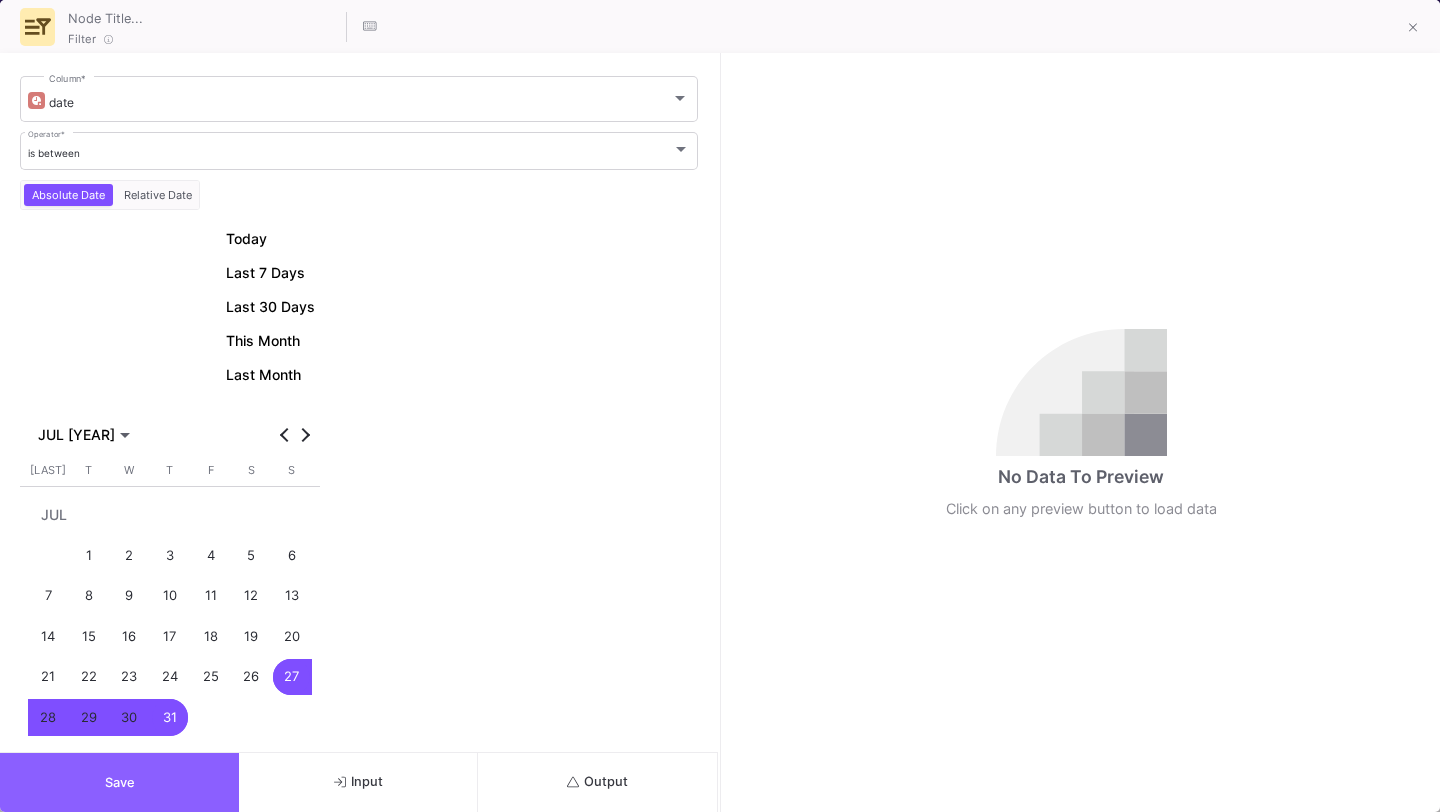 click on "Save" at bounding box center [119, 782] 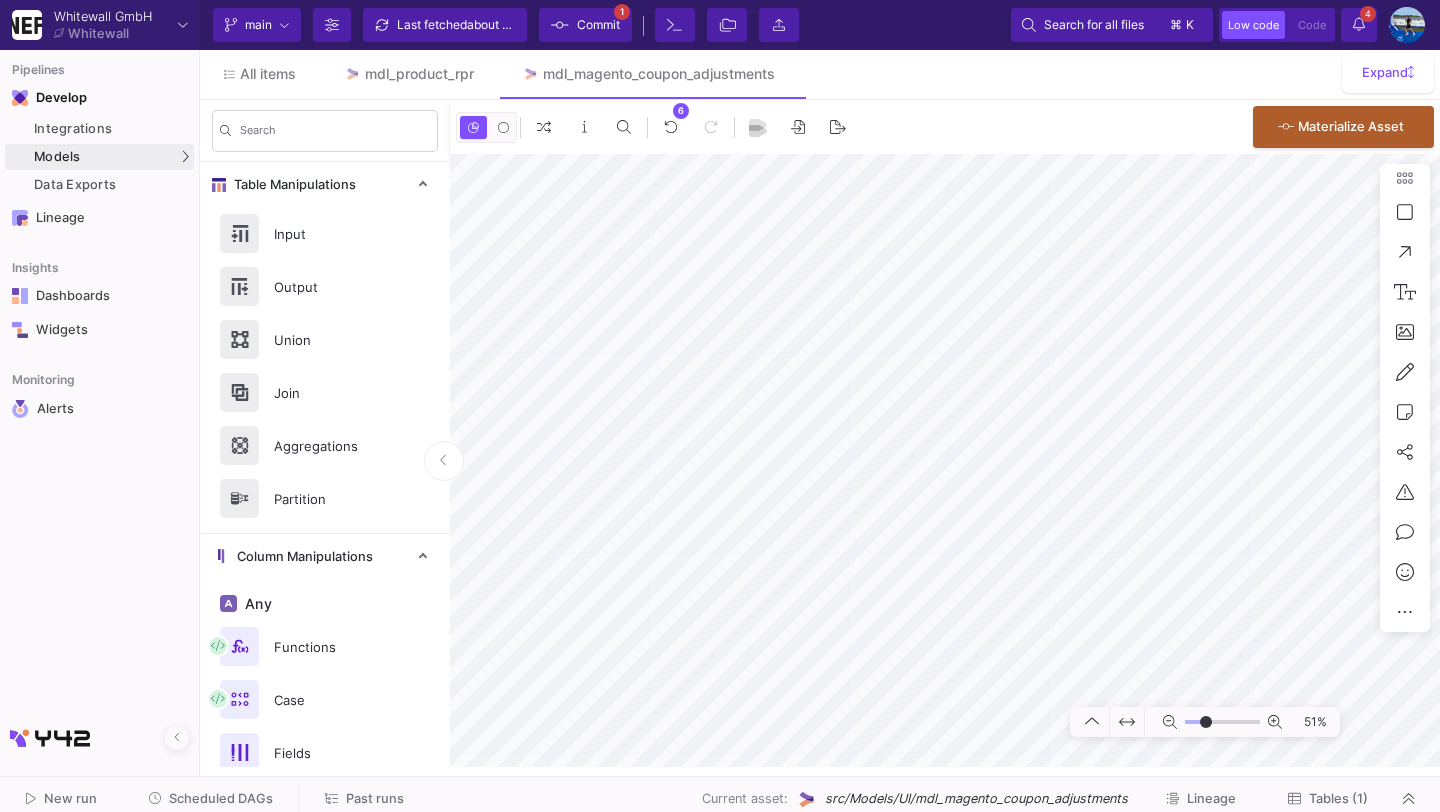 type on "1" 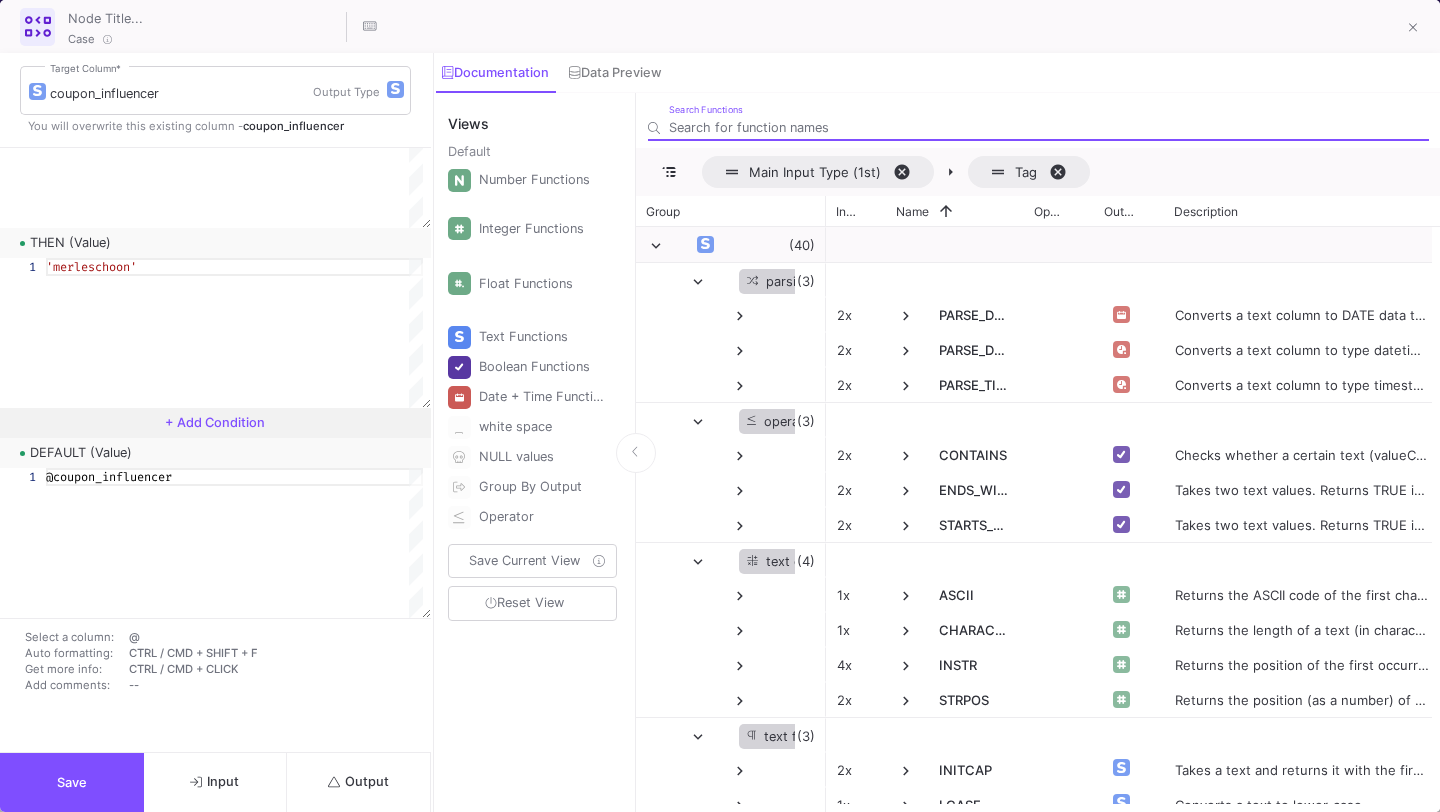 scroll, scrollTop: 0, scrollLeft: 0, axis: both 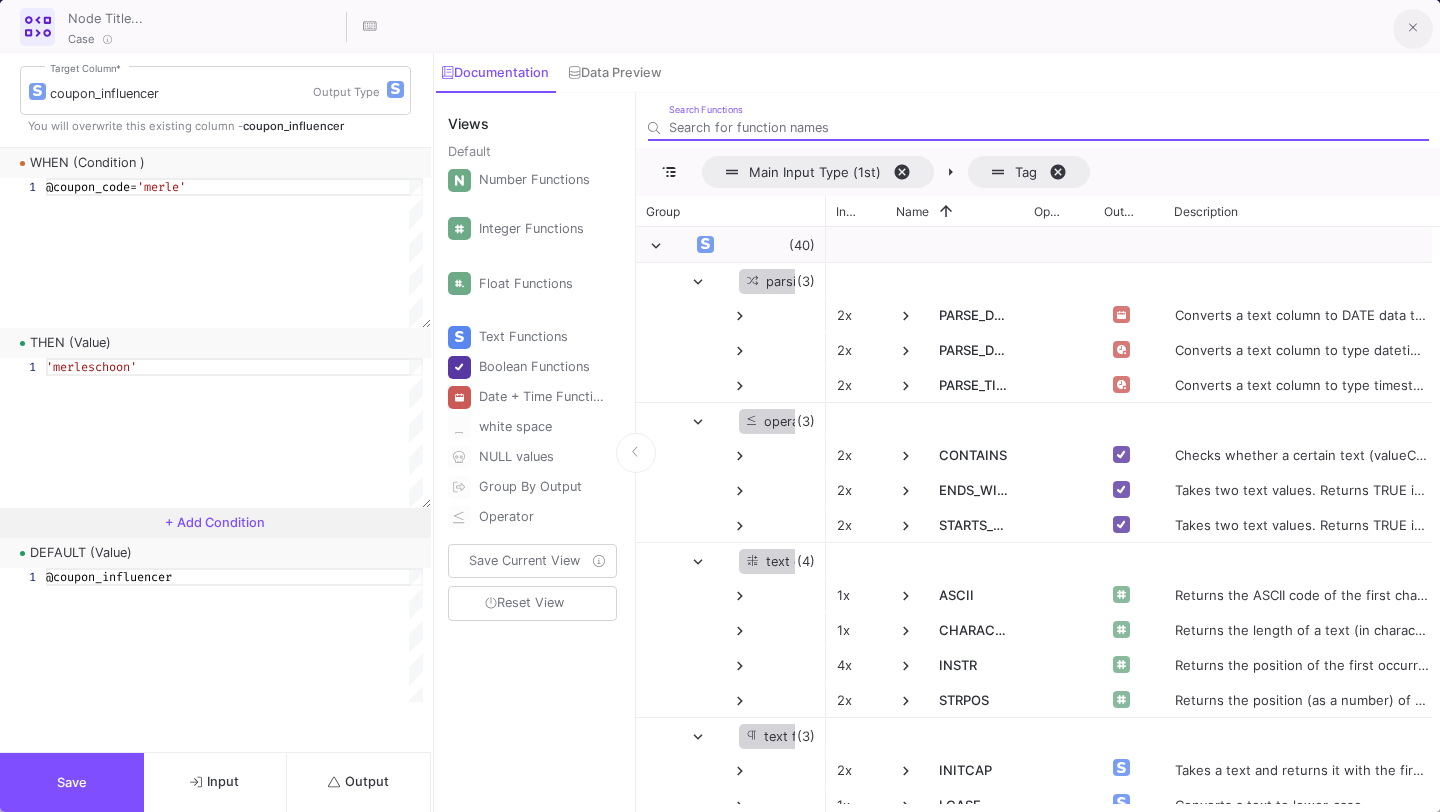 click 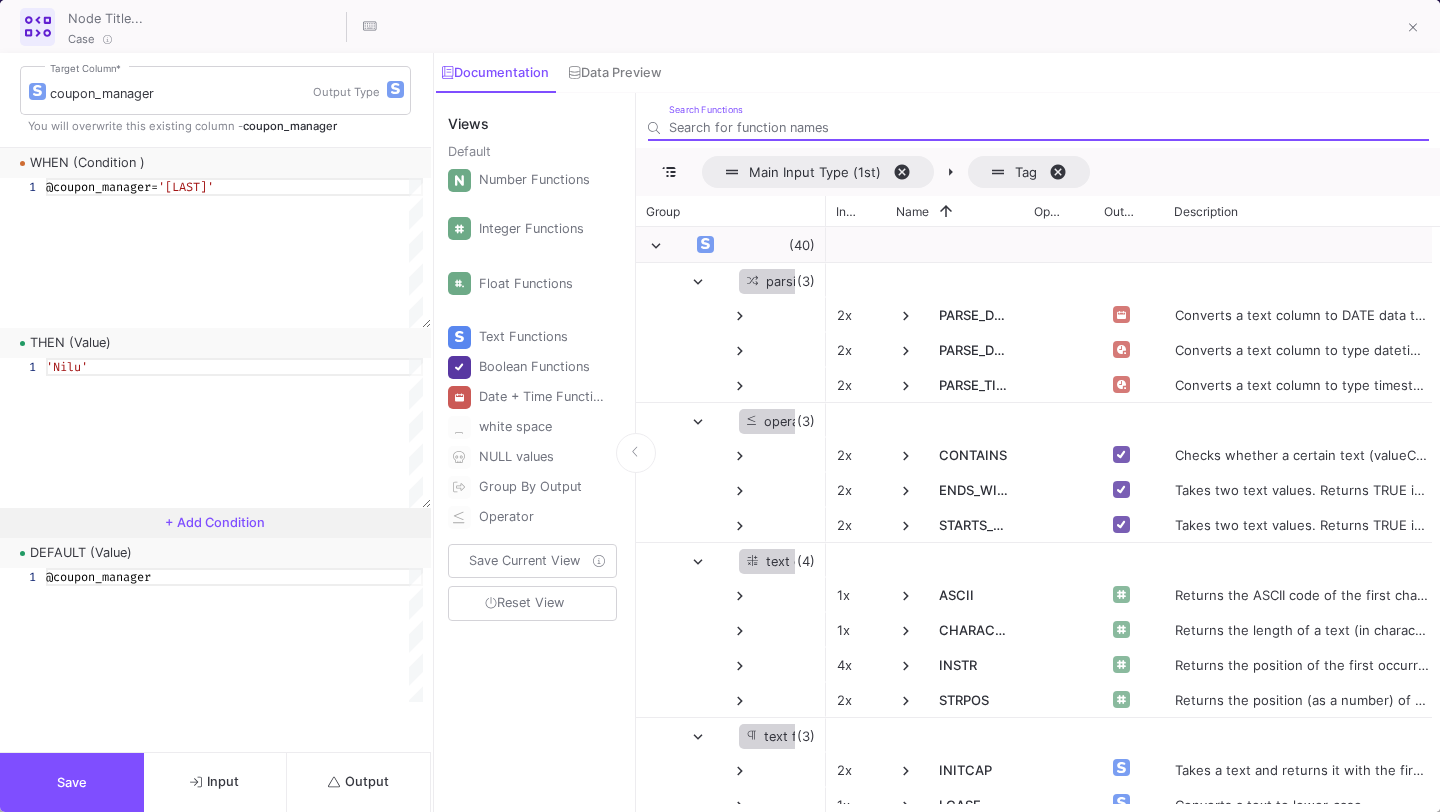 scroll, scrollTop: 0, scrollLeft: 193, axis: horizontal 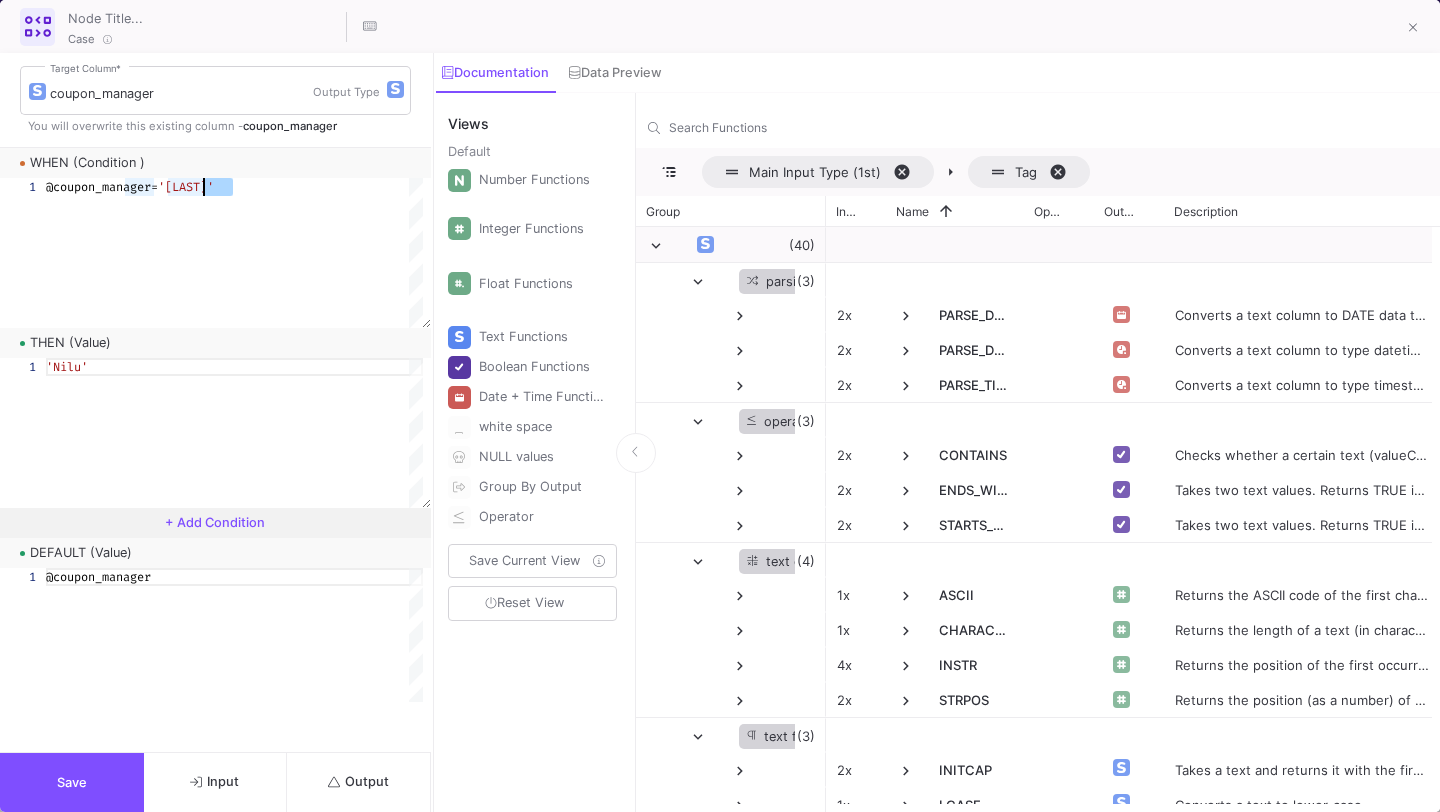 drag, startPoint x: 235, startPoint y: 189, endPoint x: 203, endPoint y: 190, distance: 32.01562 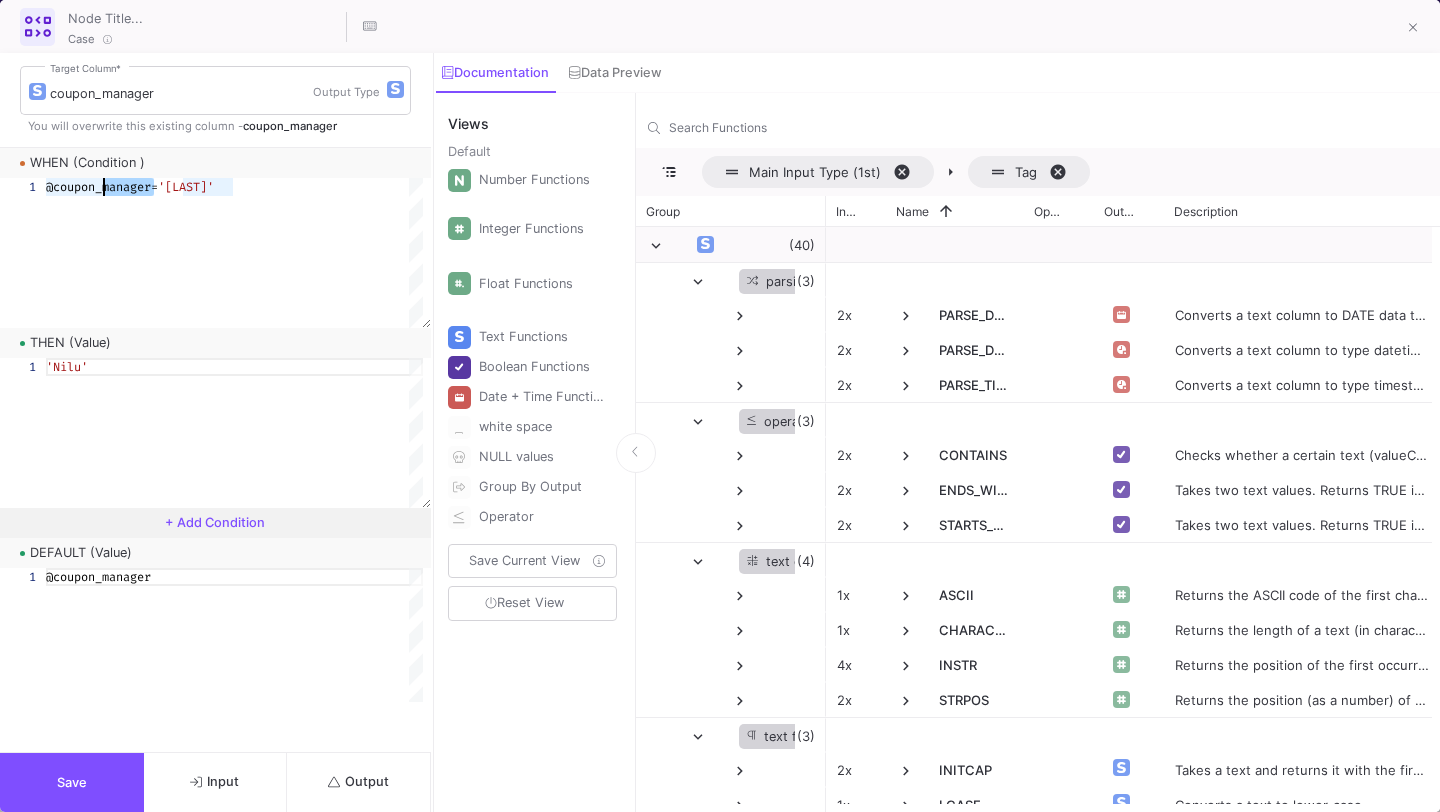 drag, startPoint x: 153, startPoint y: 192, endPoint x: 107, endPoint y: 184, distance: 46.69047 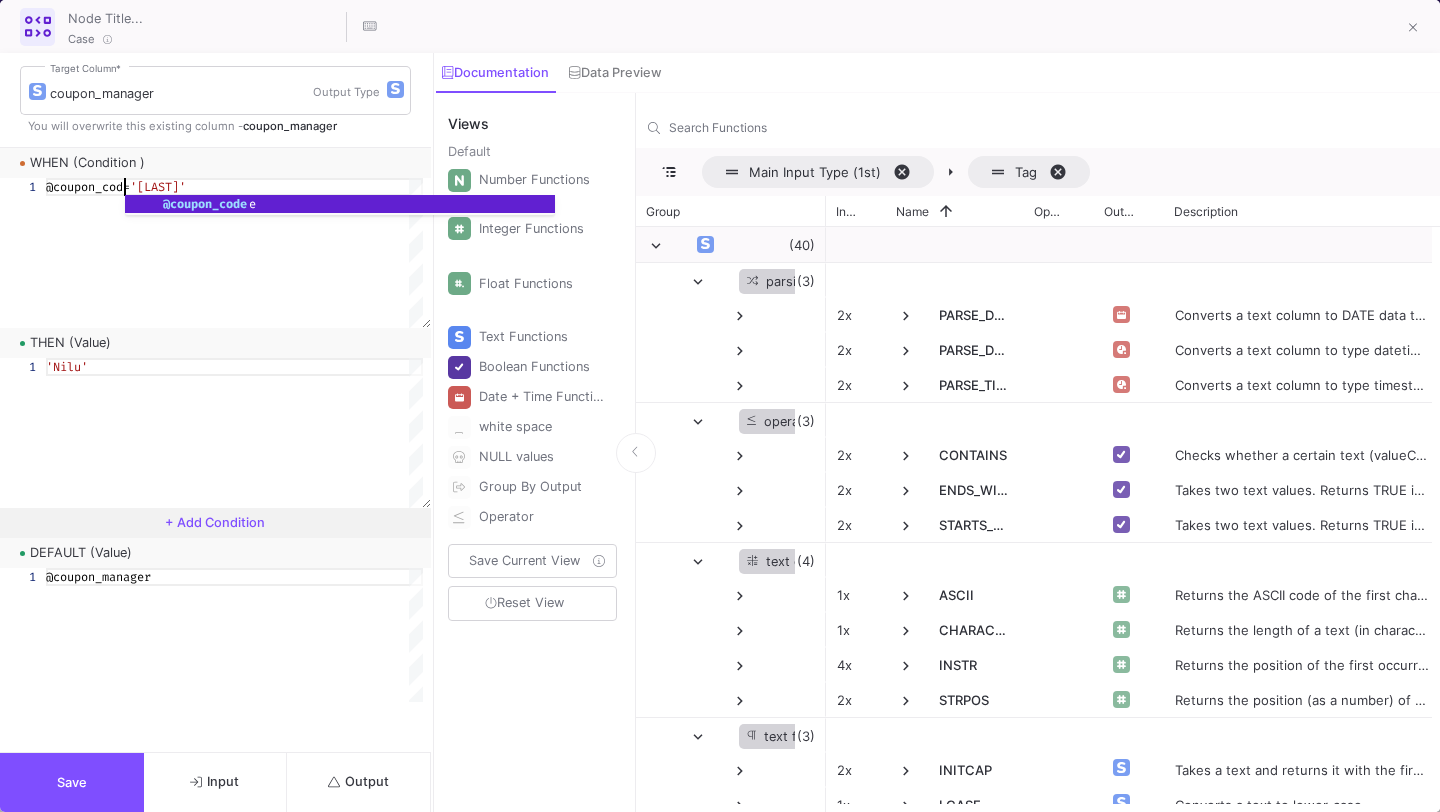 scroll, scrollTop: 0, scrollLeft: 86, axis: horizontal 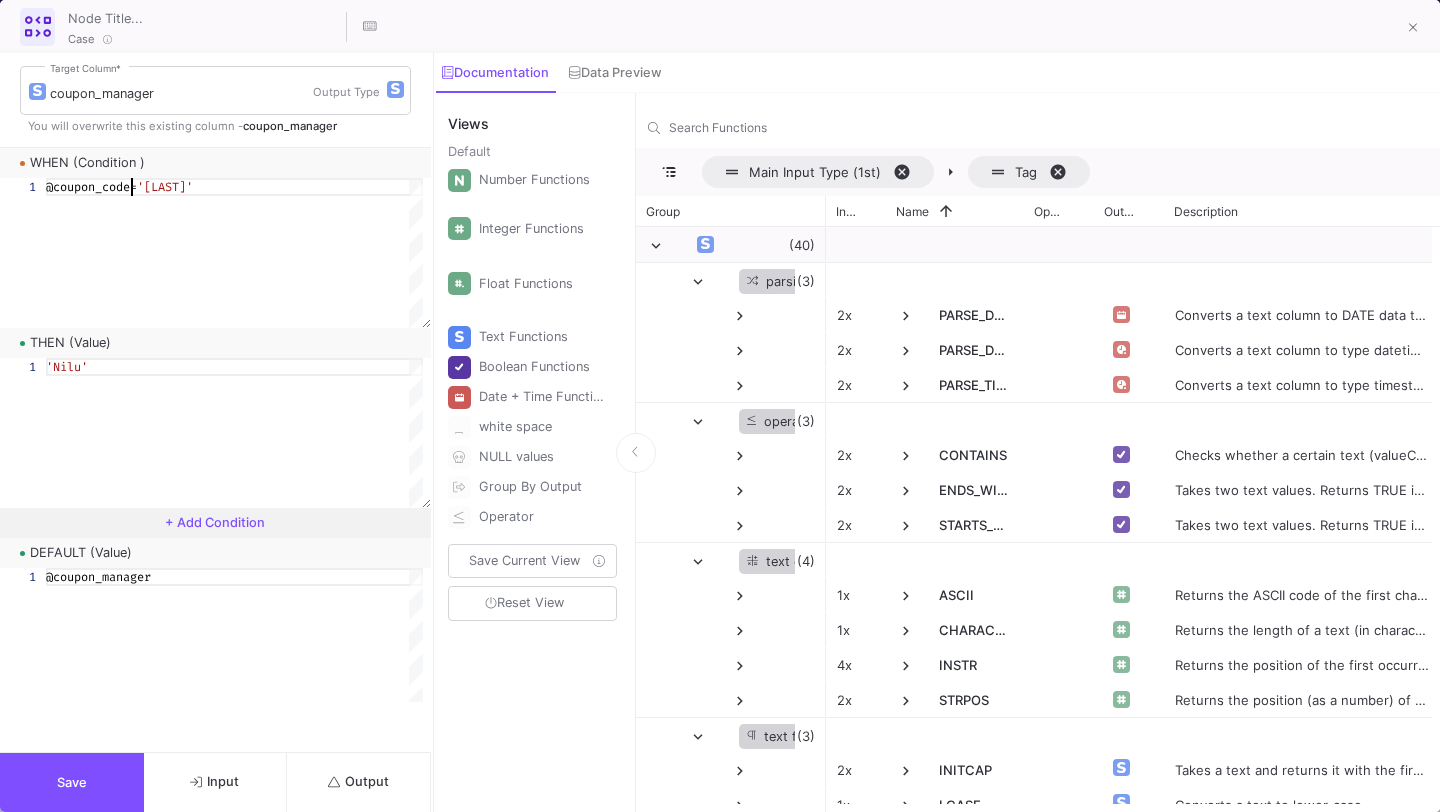 click on "'[LAST]'" at bounding box center (165, 187) 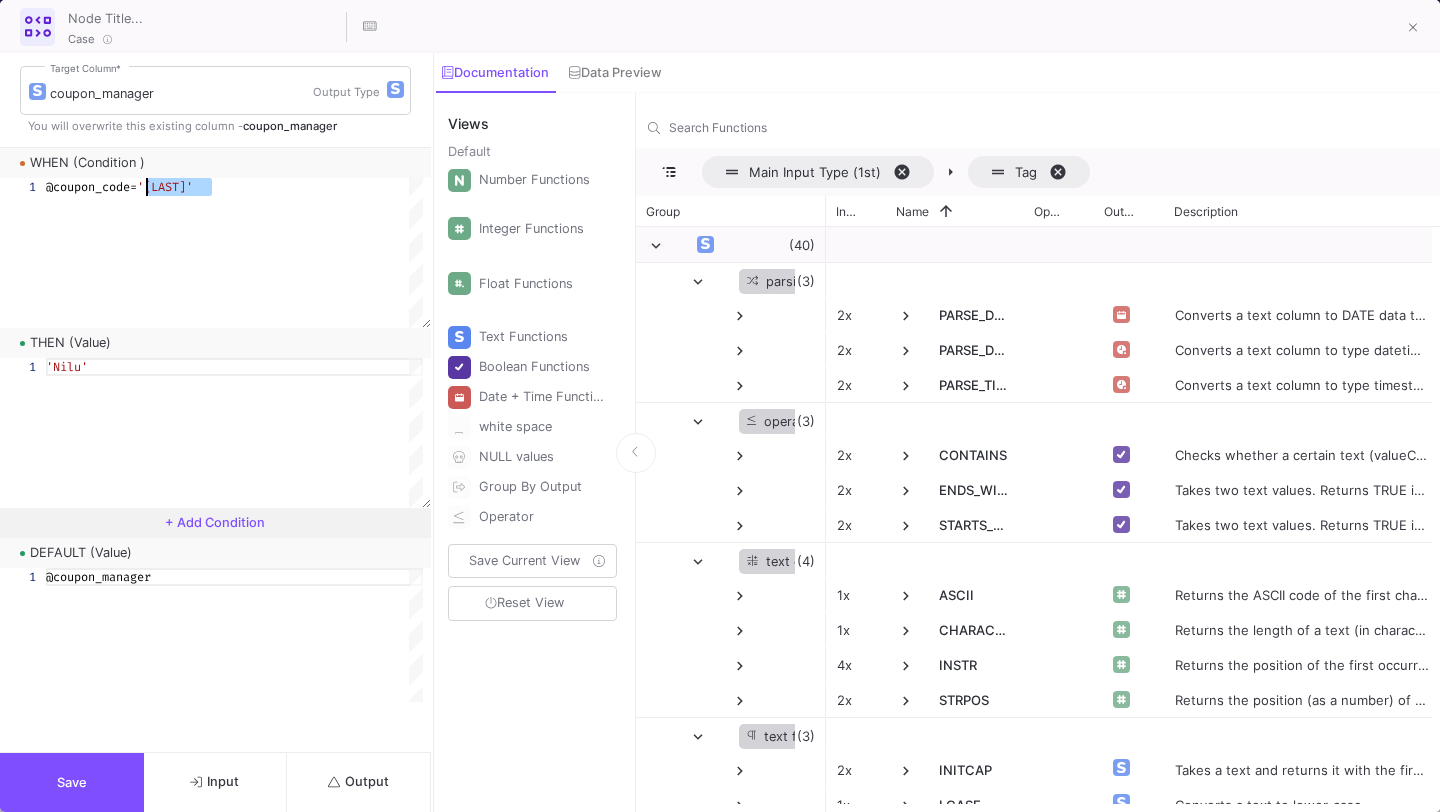 drag, startPoint x: 211, startPoint y: 186, endPoint x: 150, endPoint y: 185, distance: 61.008198 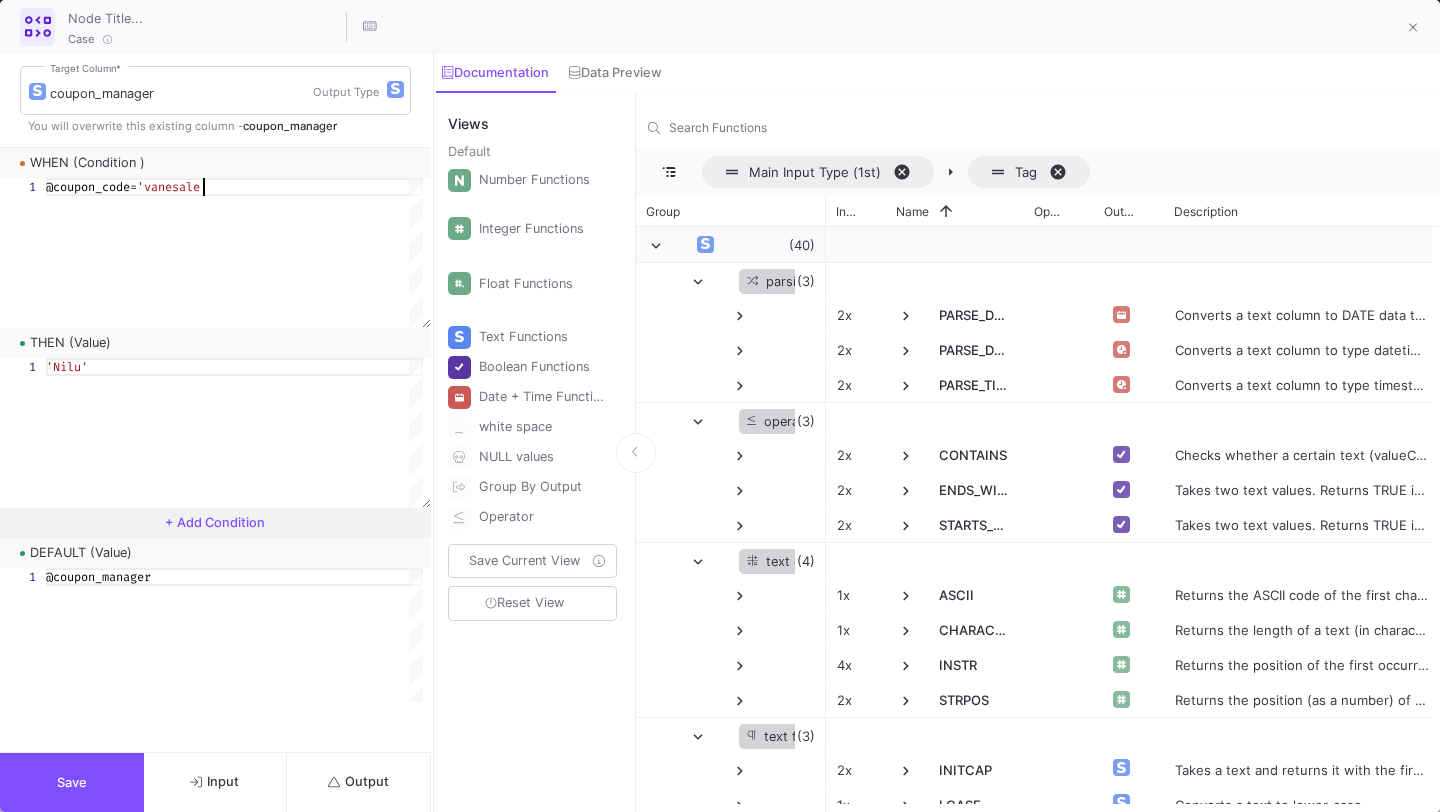 scroll, scrollTop: 0, scrollLeft: 158, axis: horizontal 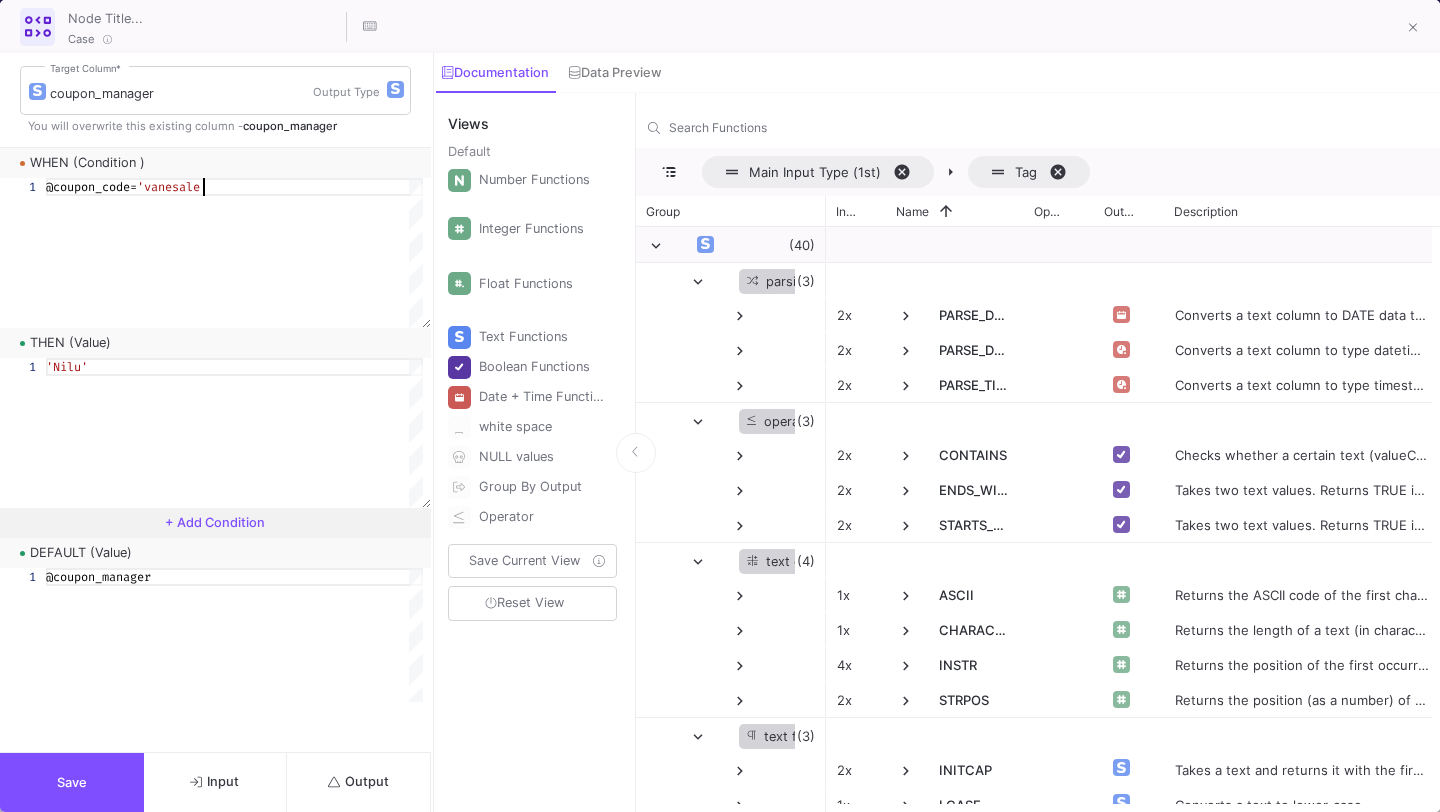 type on "@coupon_code='[LAST]'" 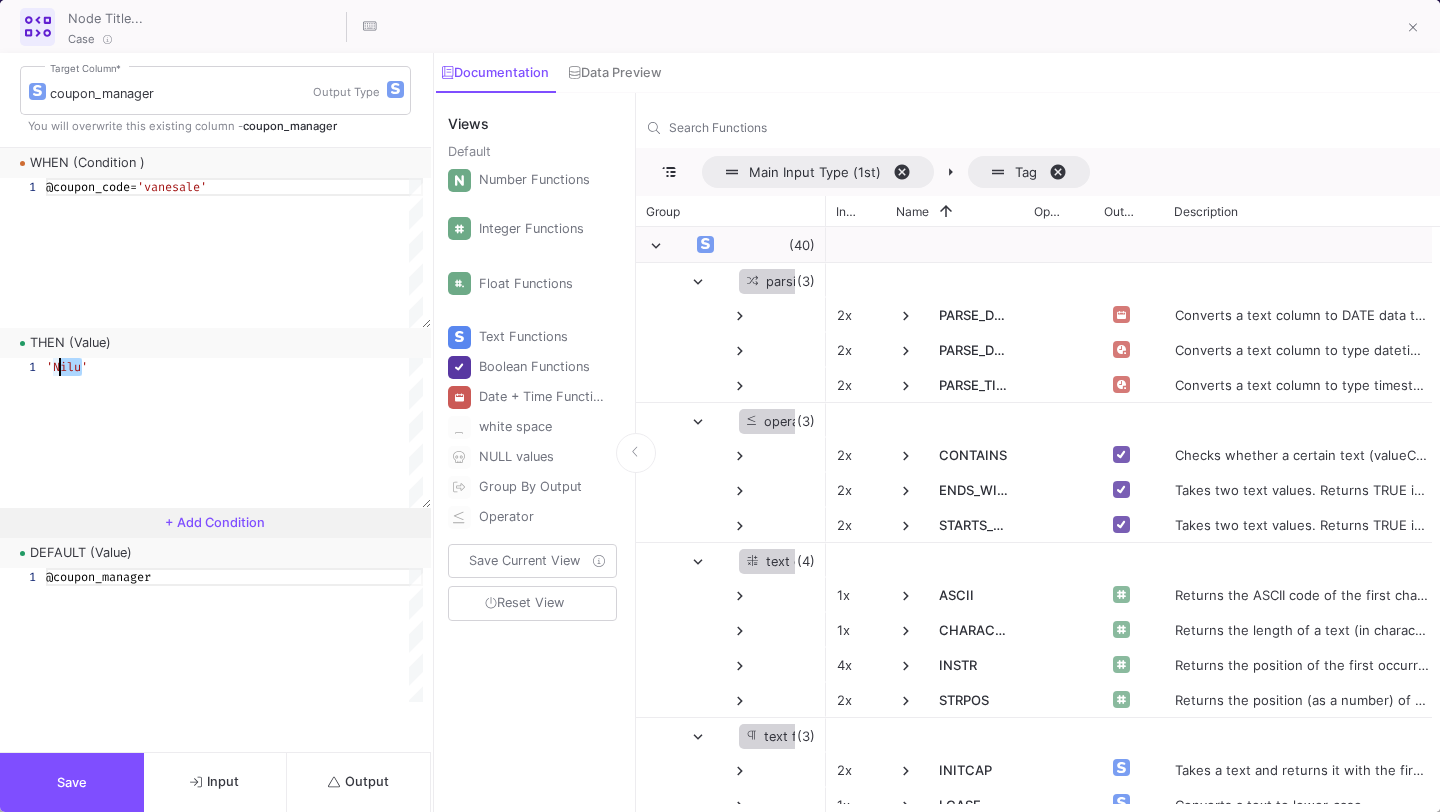 drag, startPoint x: 81, startPoint y: 374, endPoint x: 59, endPoint y: 372, distance: 22.090721 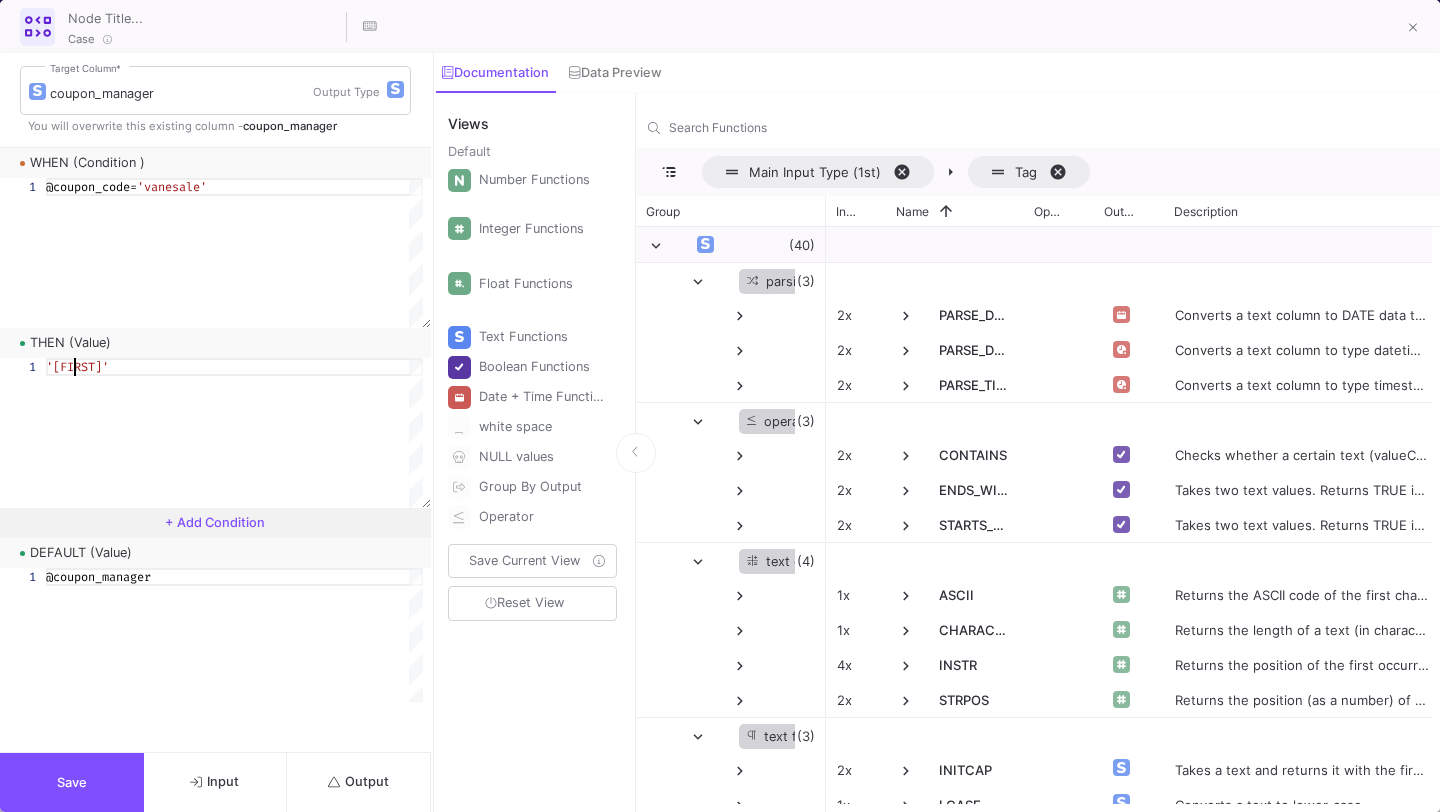 scroll, scrollTop: 0, scrollLeft: 42, axis: horizontal 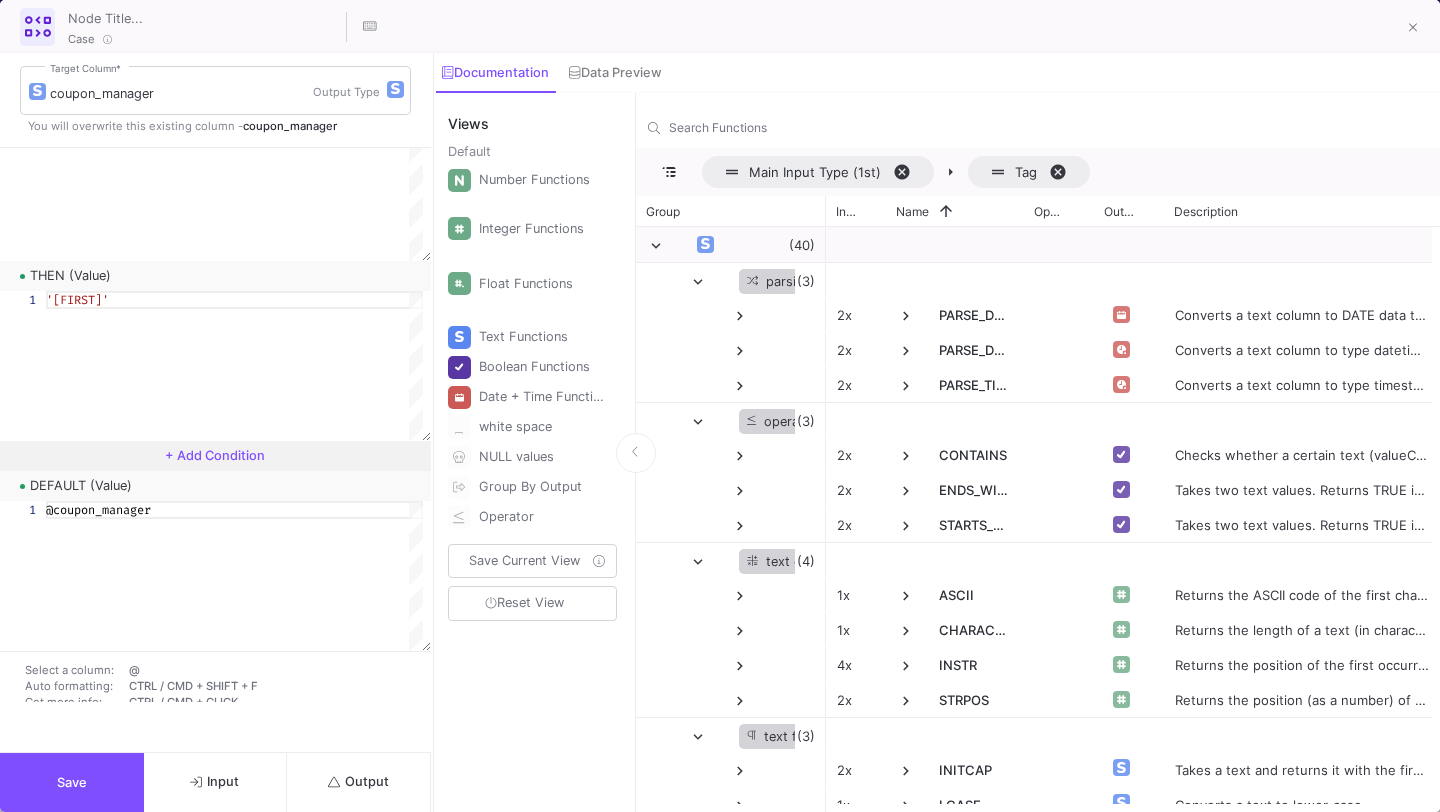type on "'[FIRST]'" 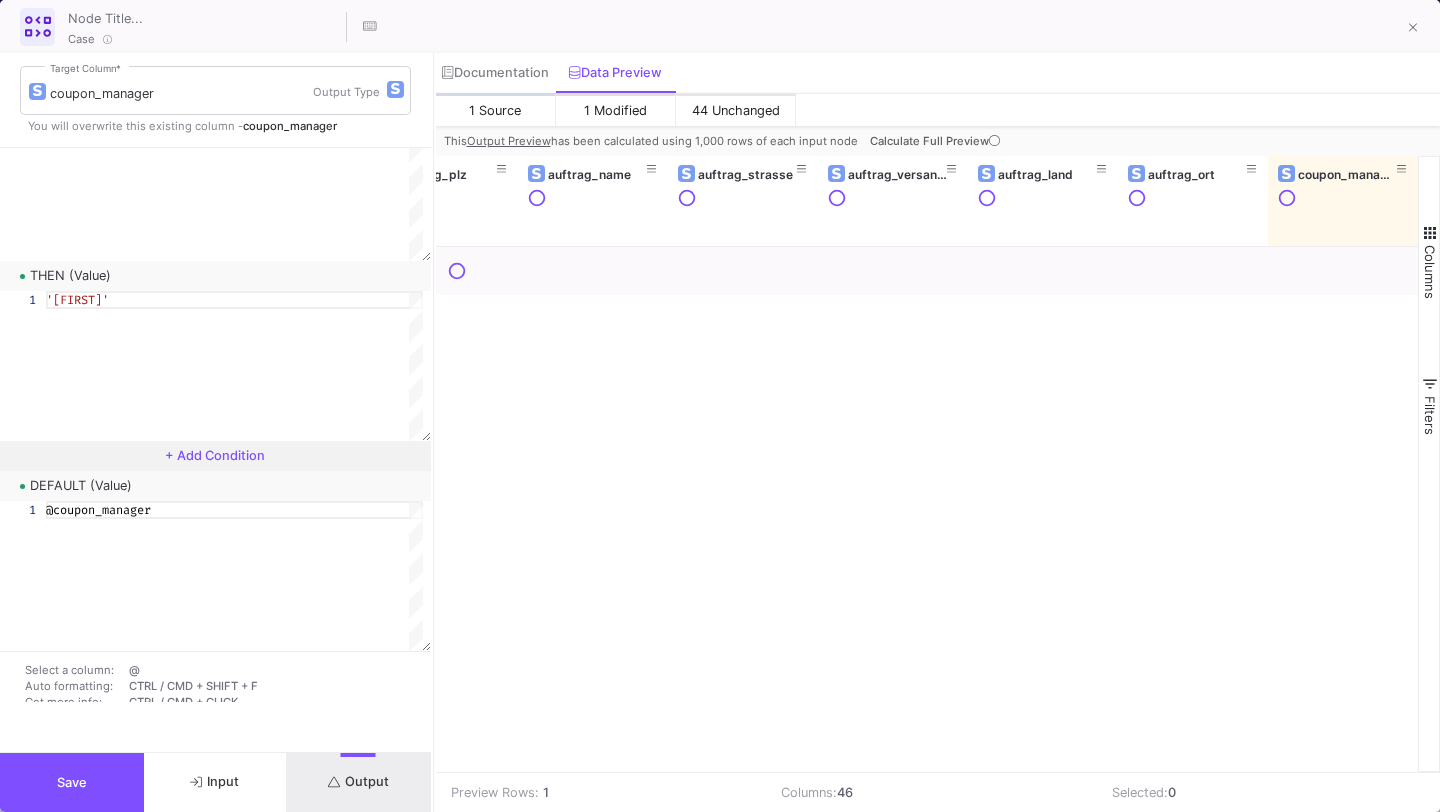 scroll, scrollTop: 0, scrollLeft: 3367, axis: horizontal 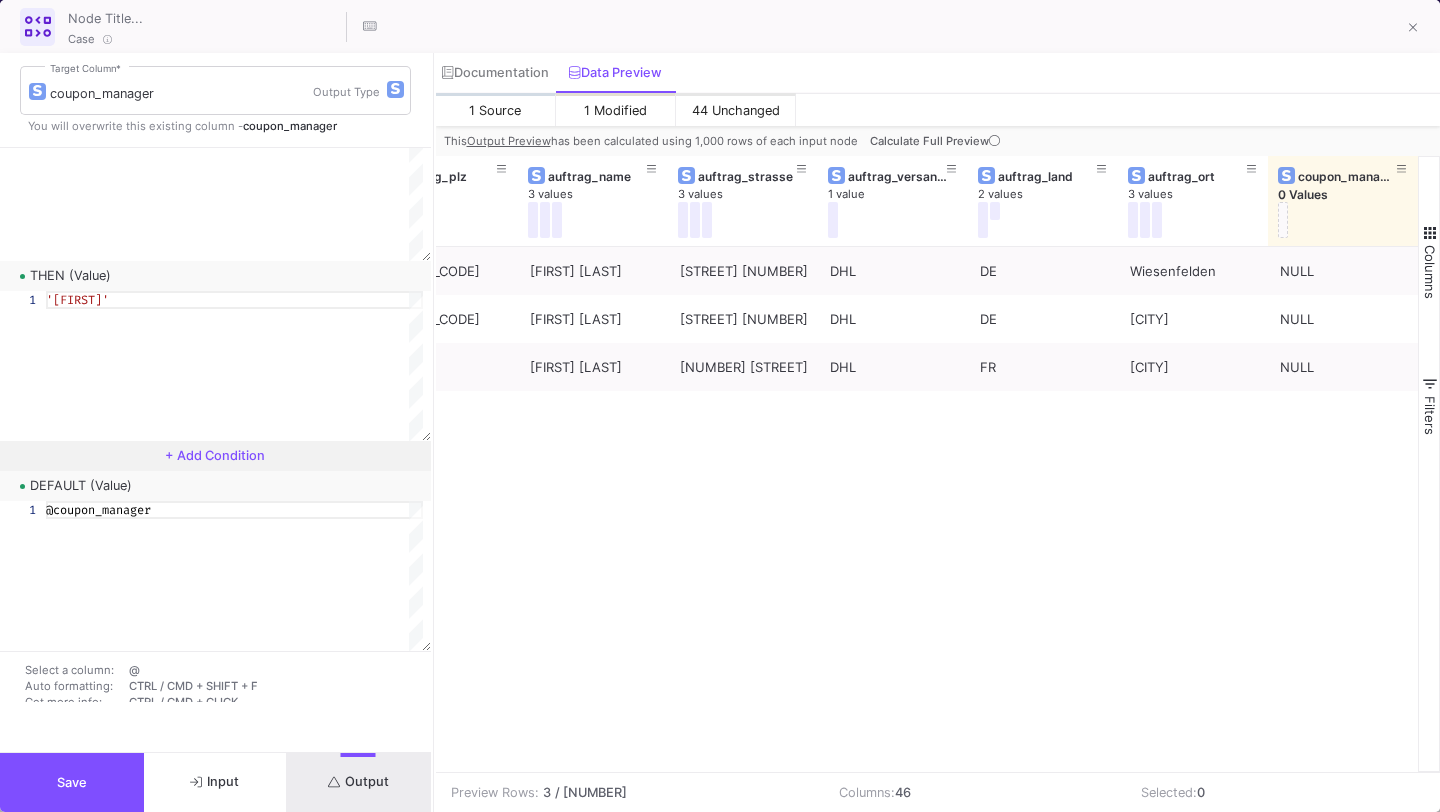click at bounding box center [994, 141] 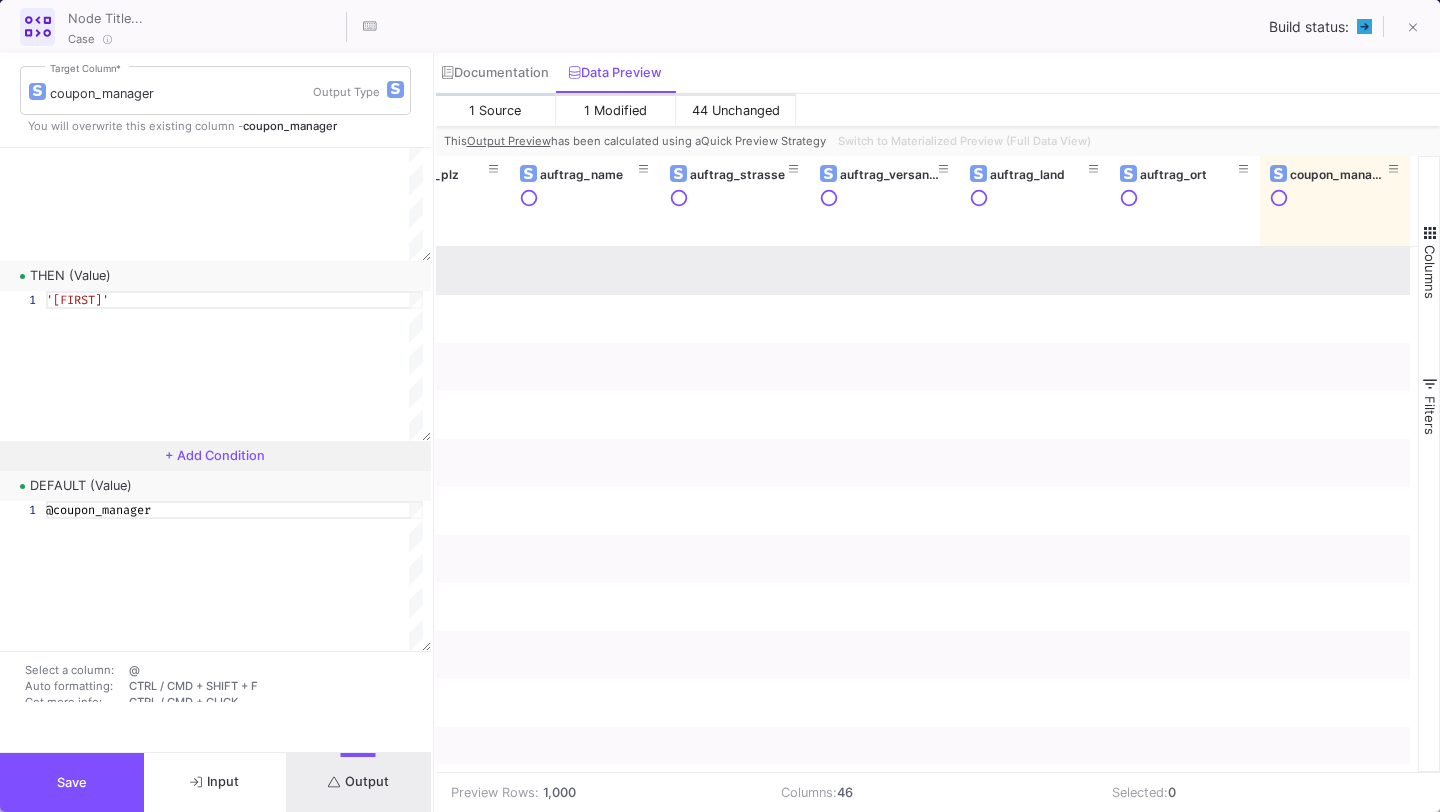 scroll, scrollTop: 0, scrollLeft: 3375, axis: horizontal 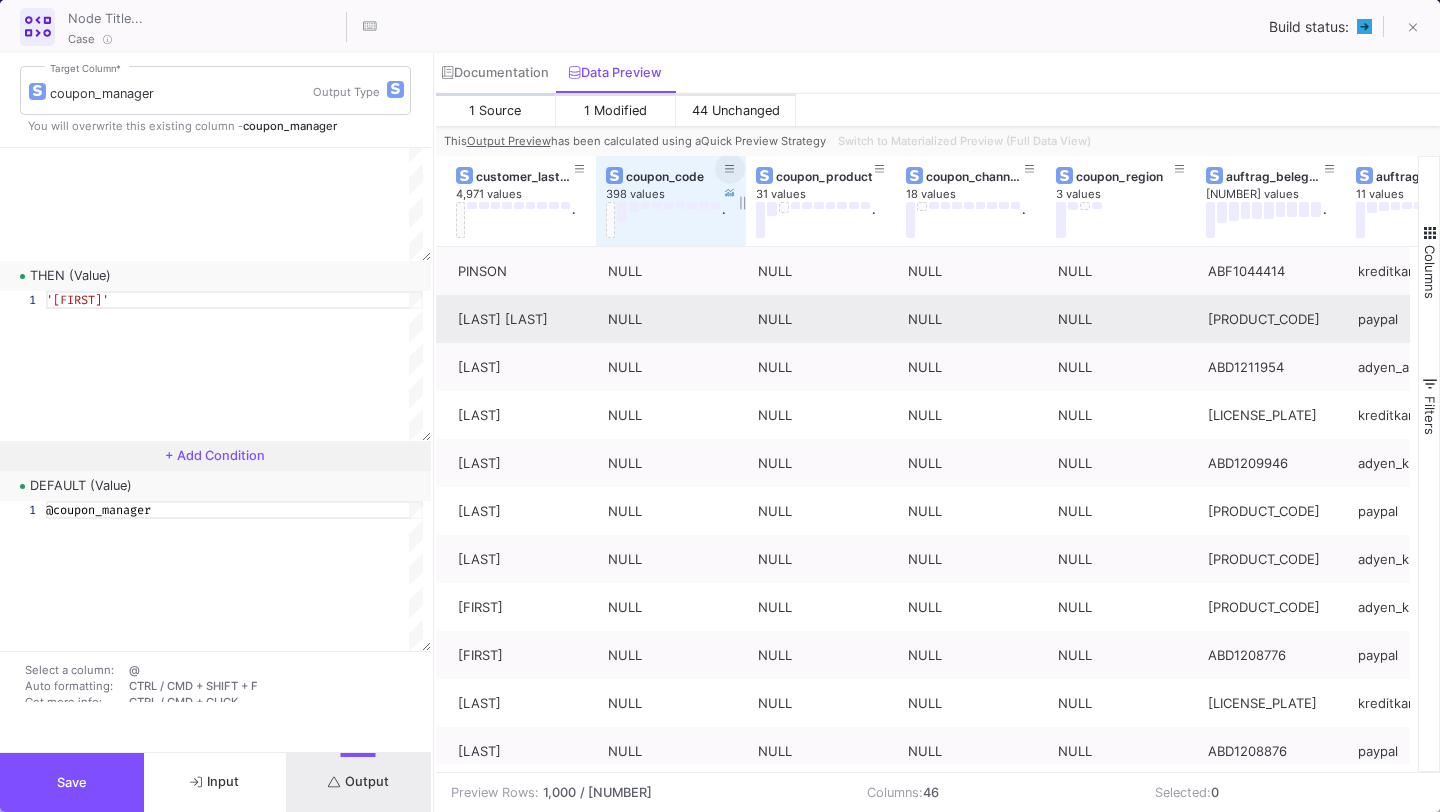 click 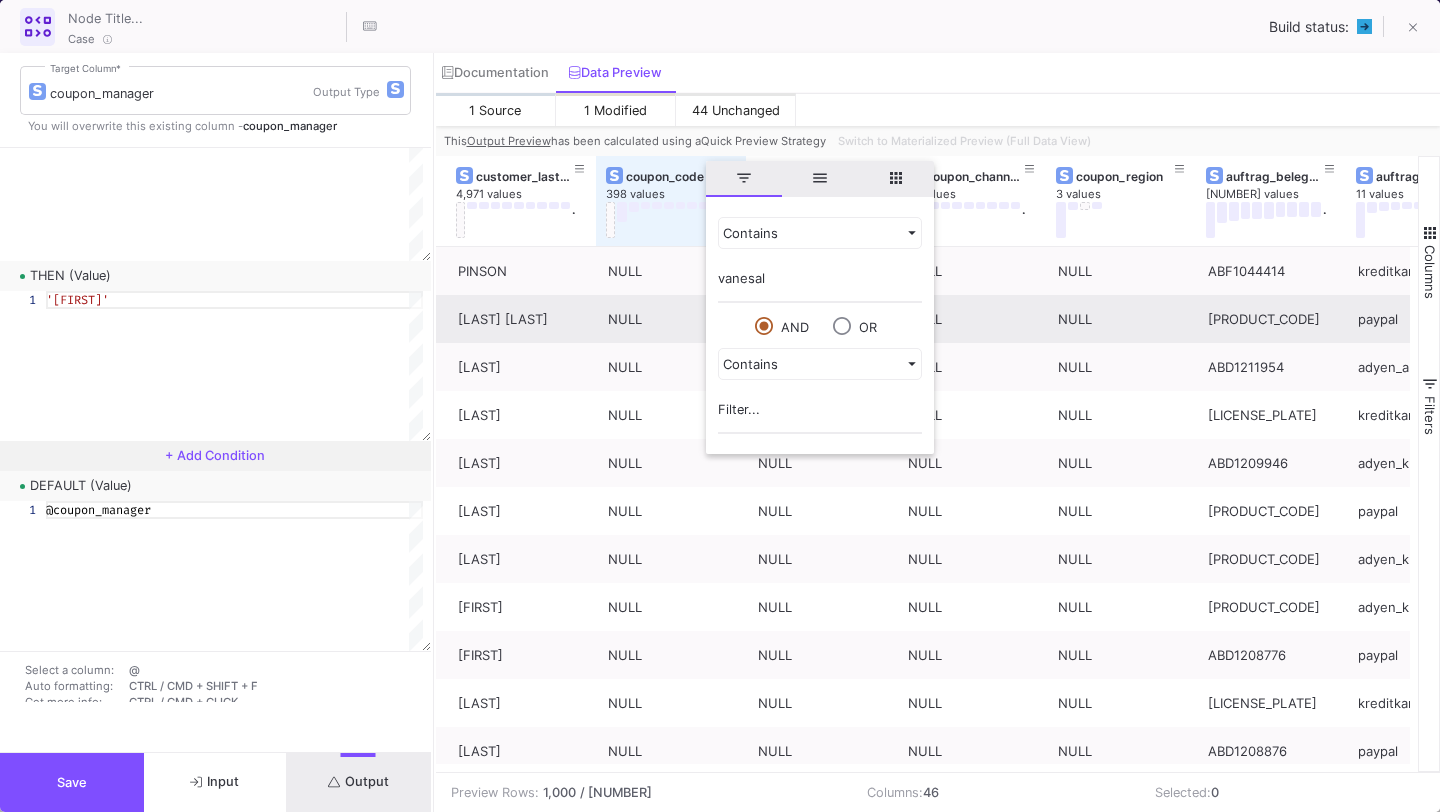 type on "vanesale" 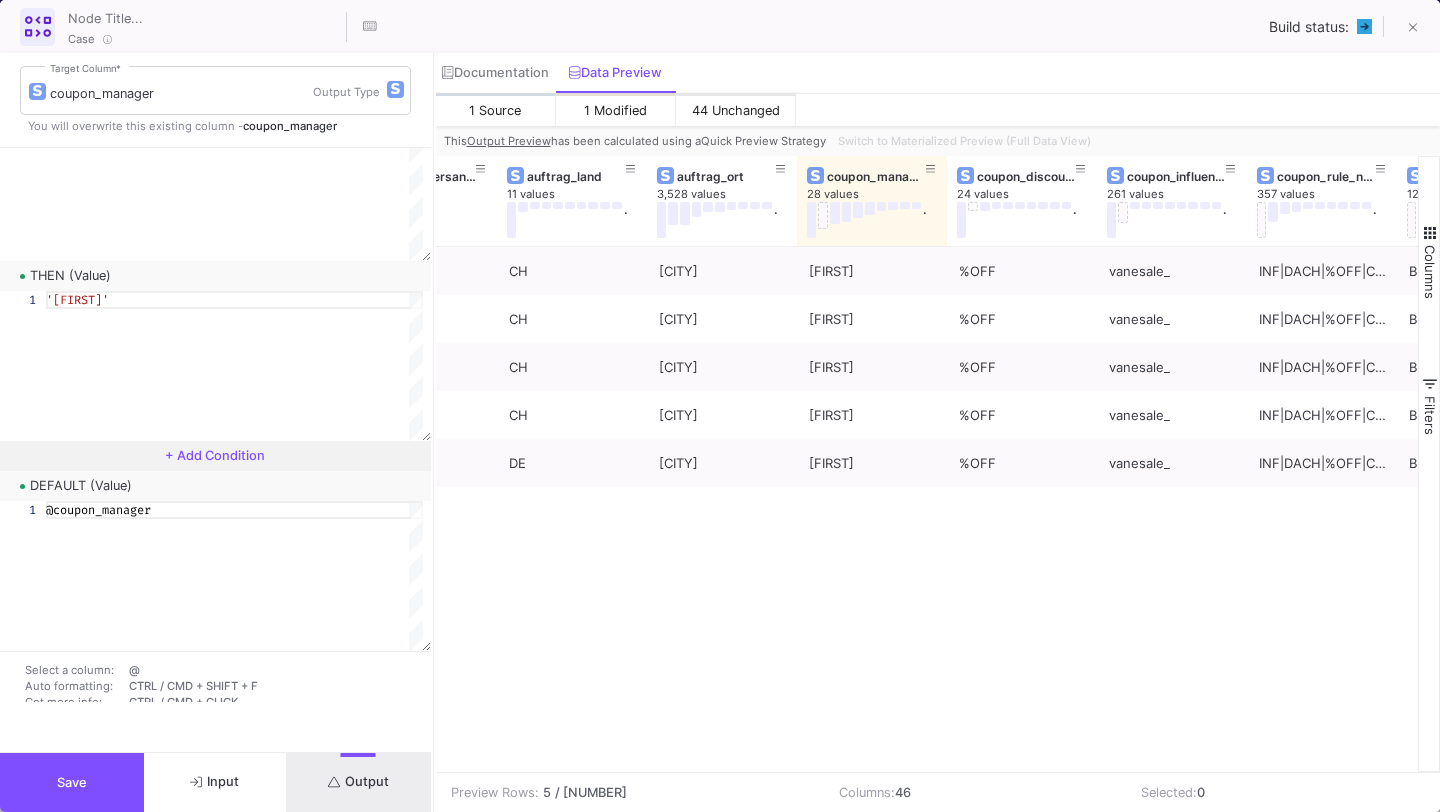 click on "Save" at bounding box center [72, 782] 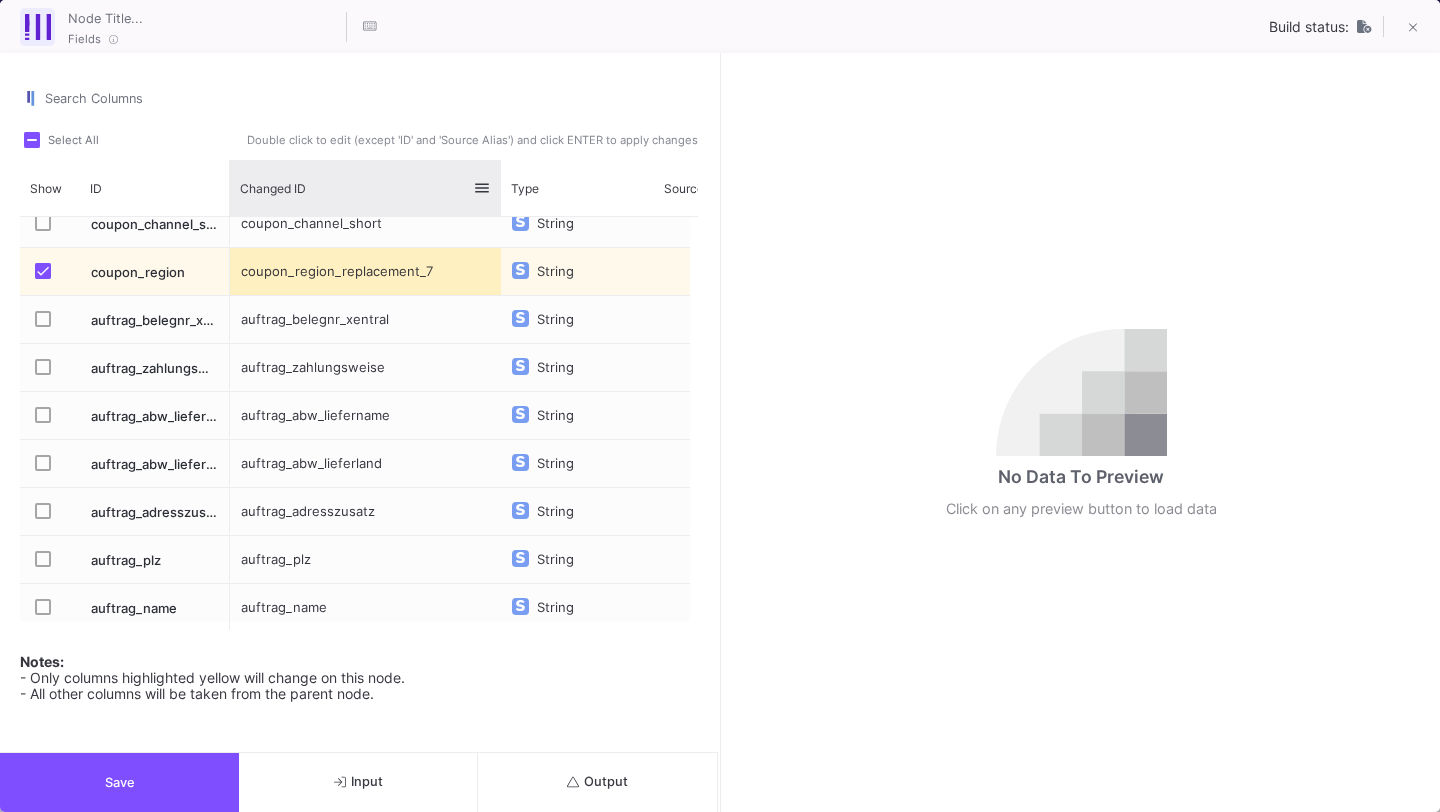 drag, startPoint x: 382, startPoint y: 178, endPoint x: 499, endPoint y: 201, distance: 119.23926 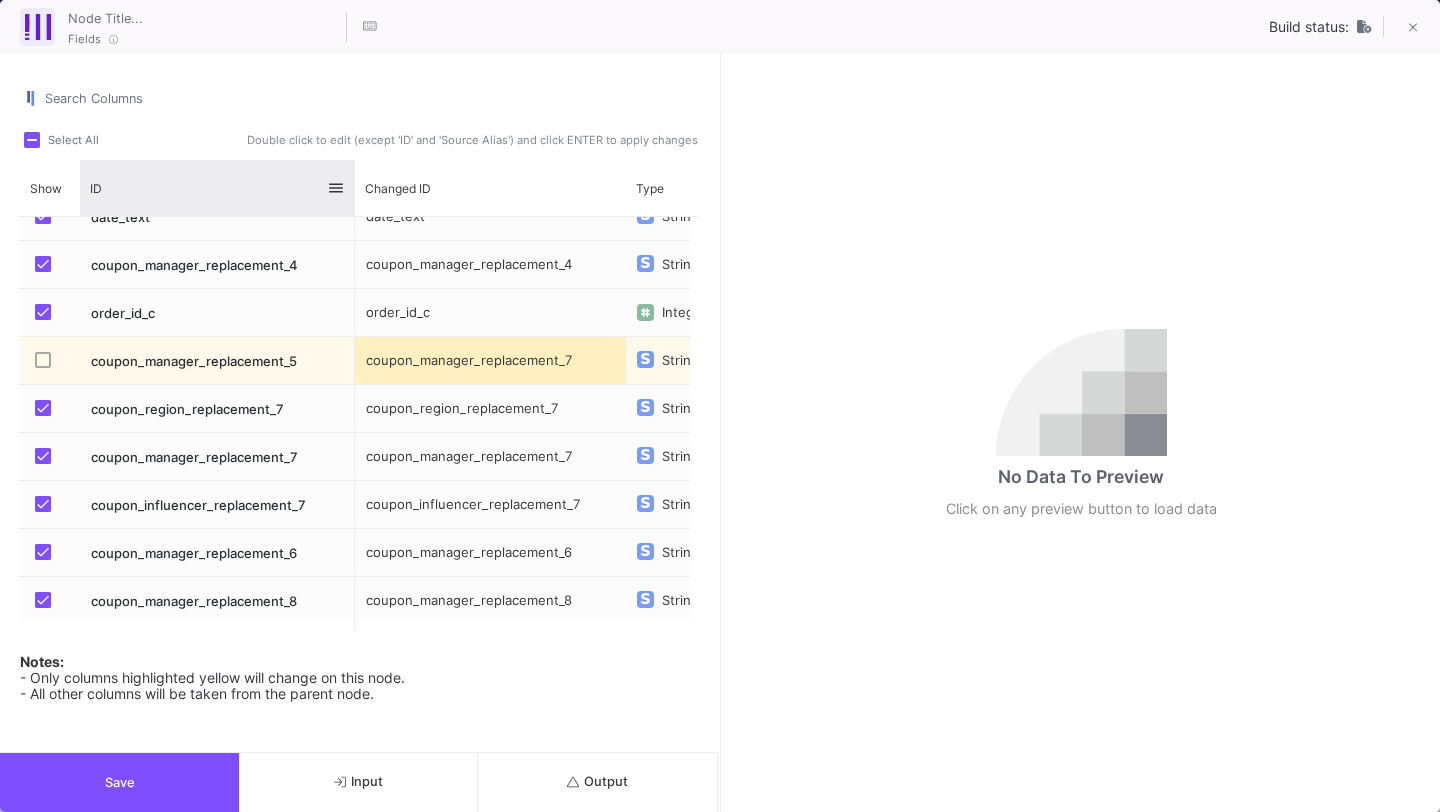drag, startPoint x: 228, startPoint y: 180, endPoint x: 358, endPoint y: 191, distance: 130.46455 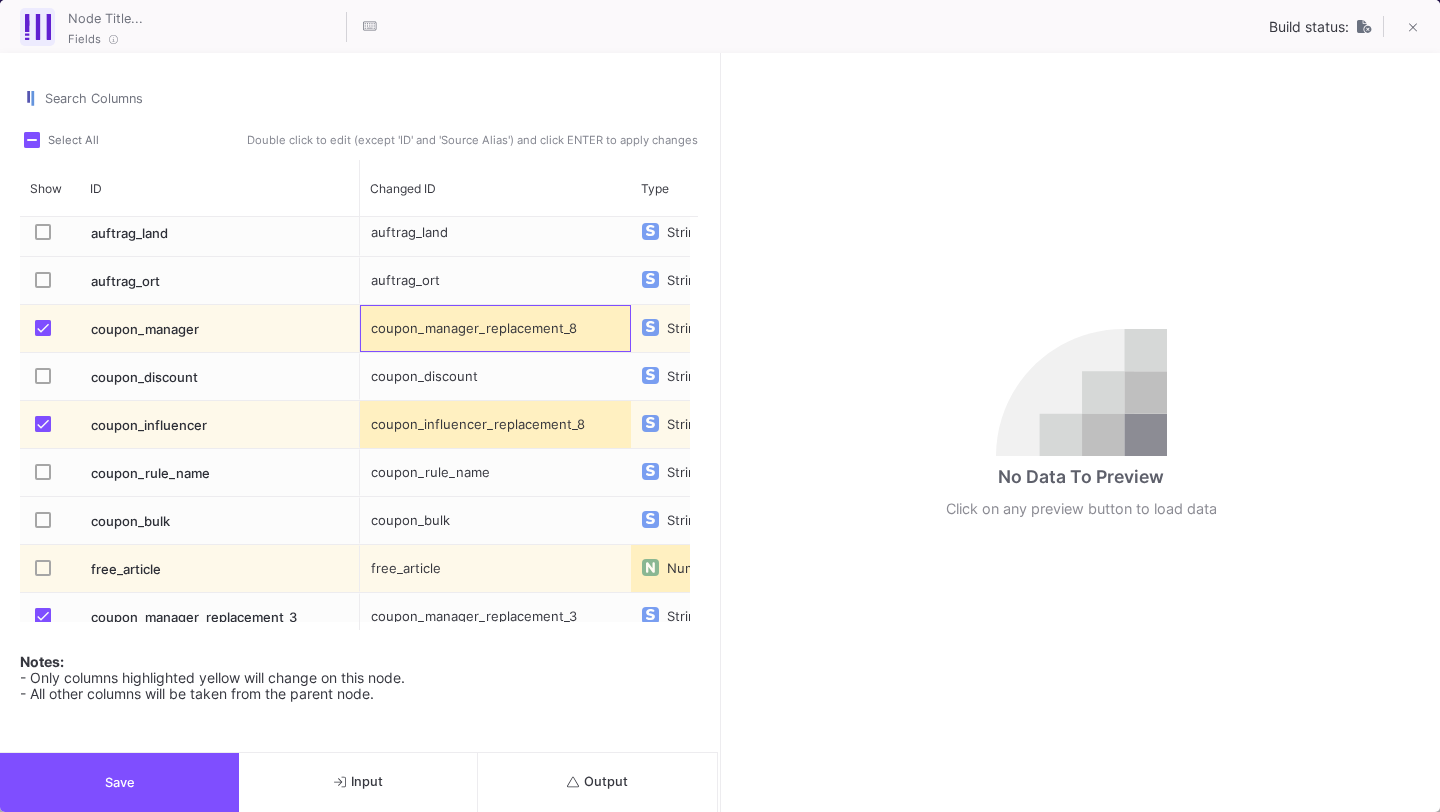 click on "coupon_manager_replacement_8" at bounding box center (495, 328) 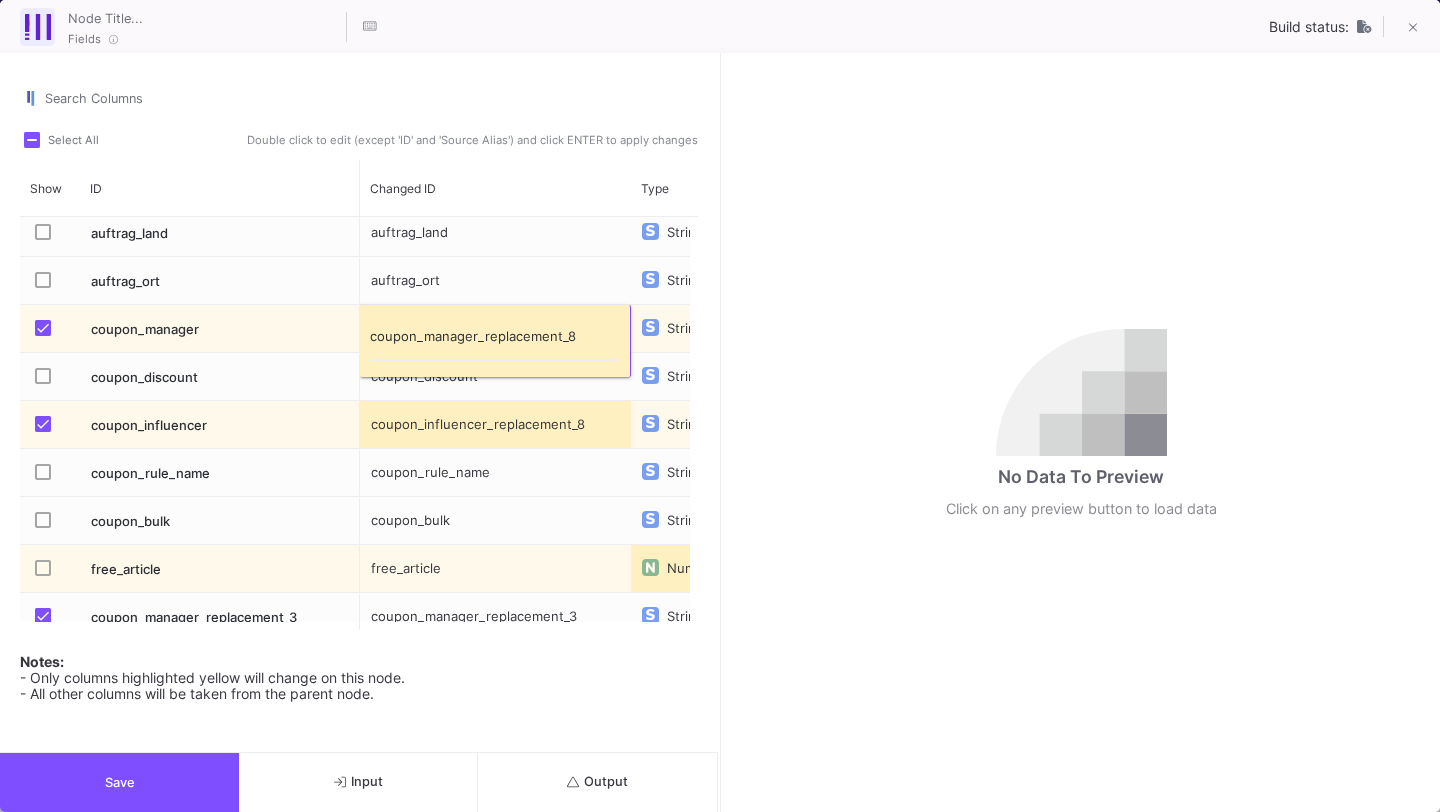 click on "coupon_manager_replacement_8" at bounding box center [495, 341] 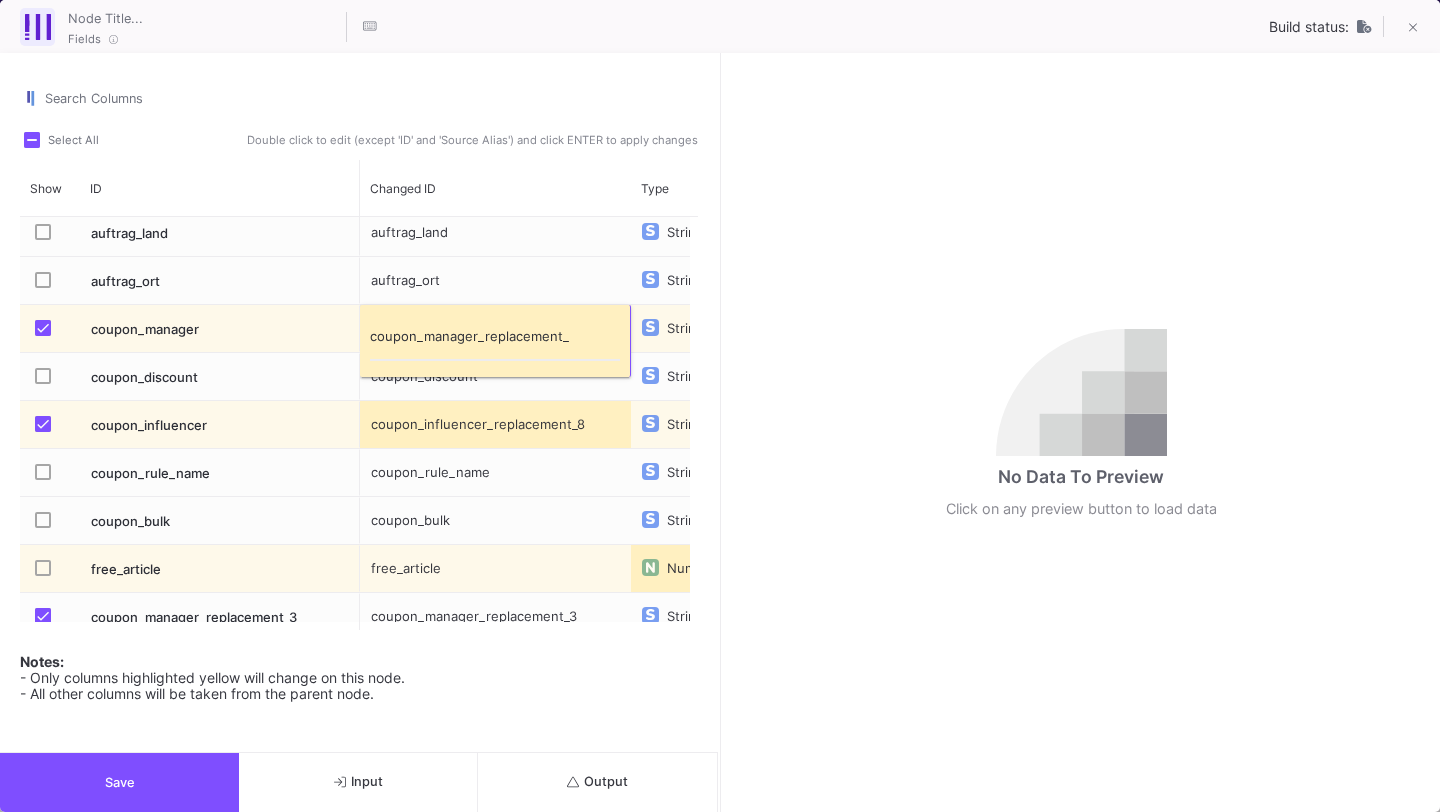 type on "coupon_manager_replacement_9" 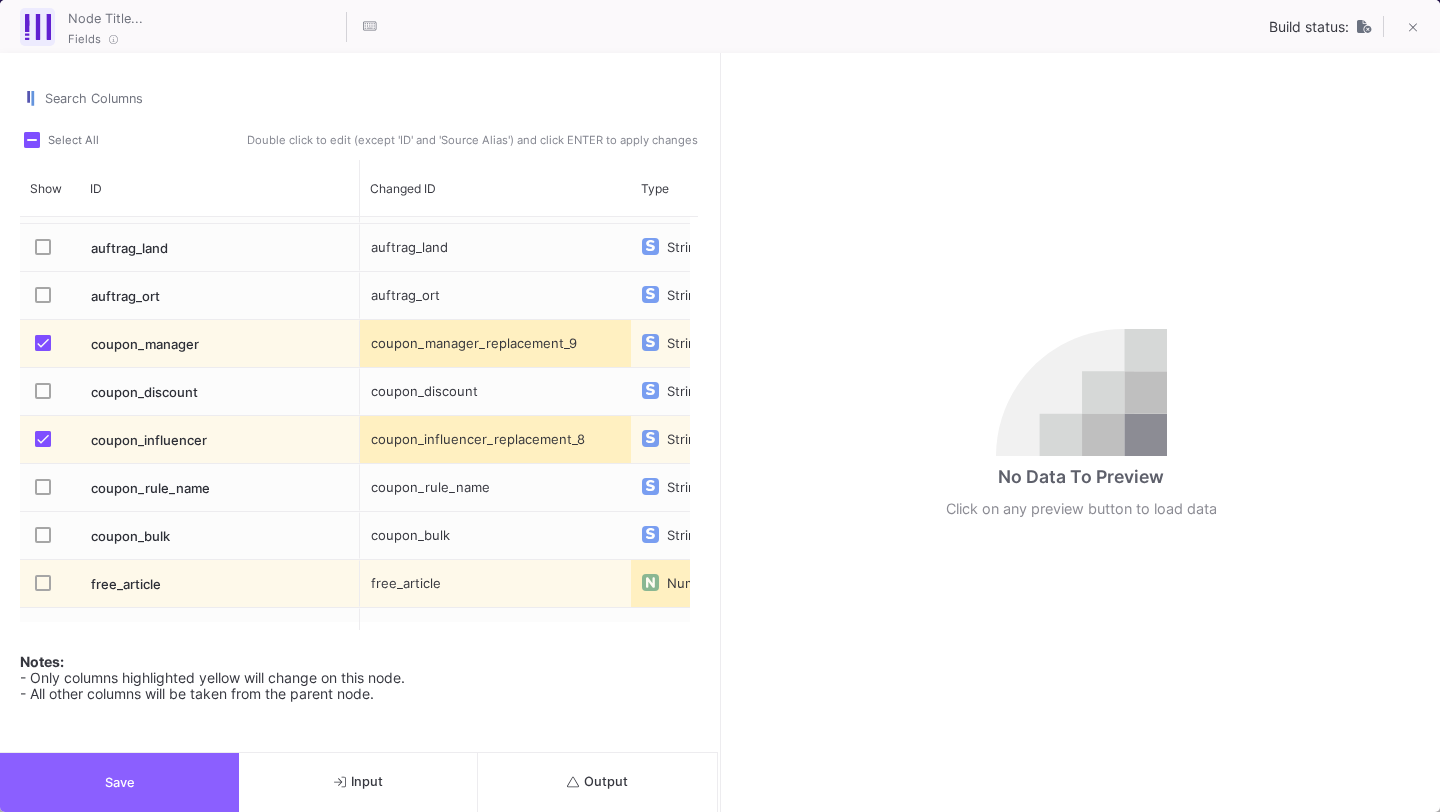 click on "Save" at bounding box center (119, 782) 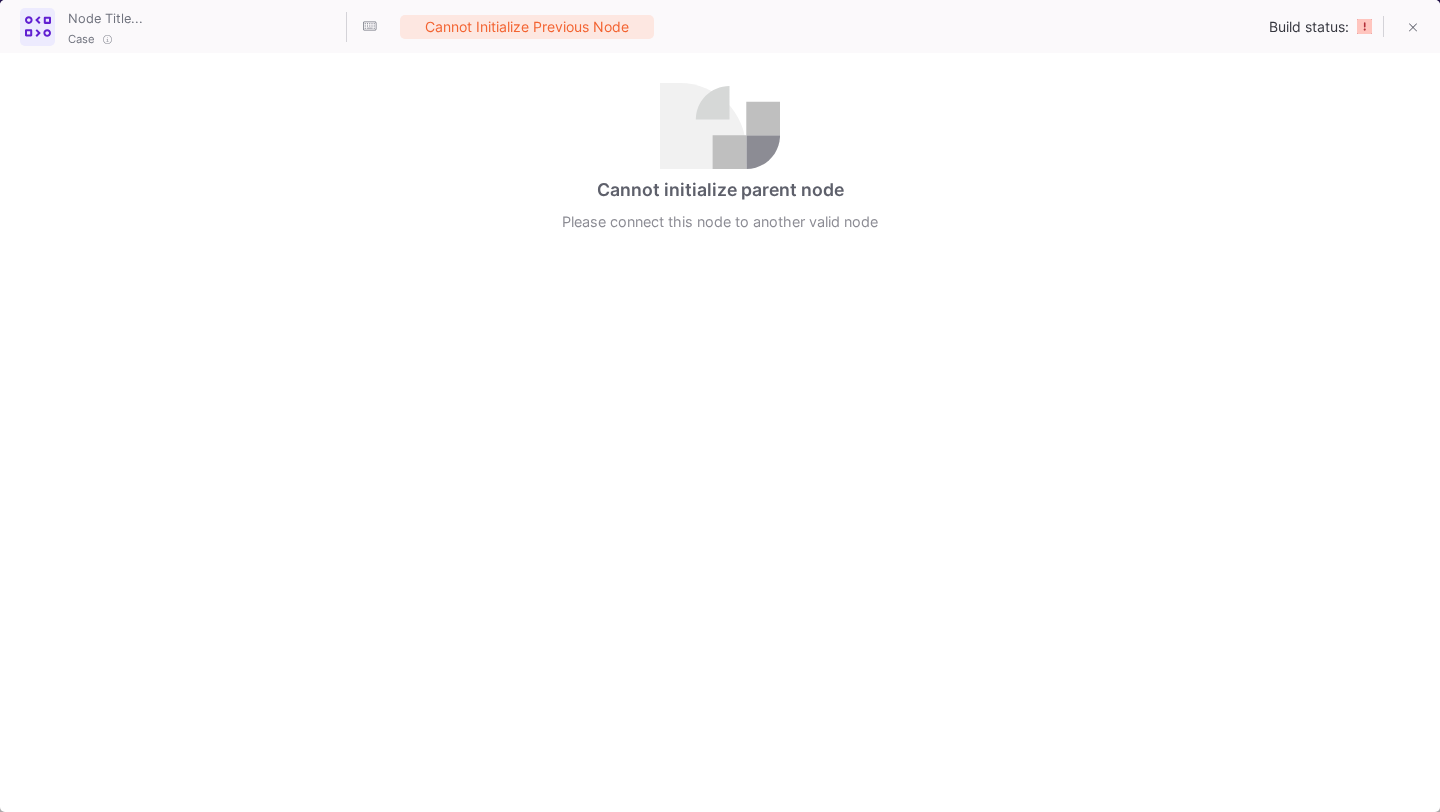 click 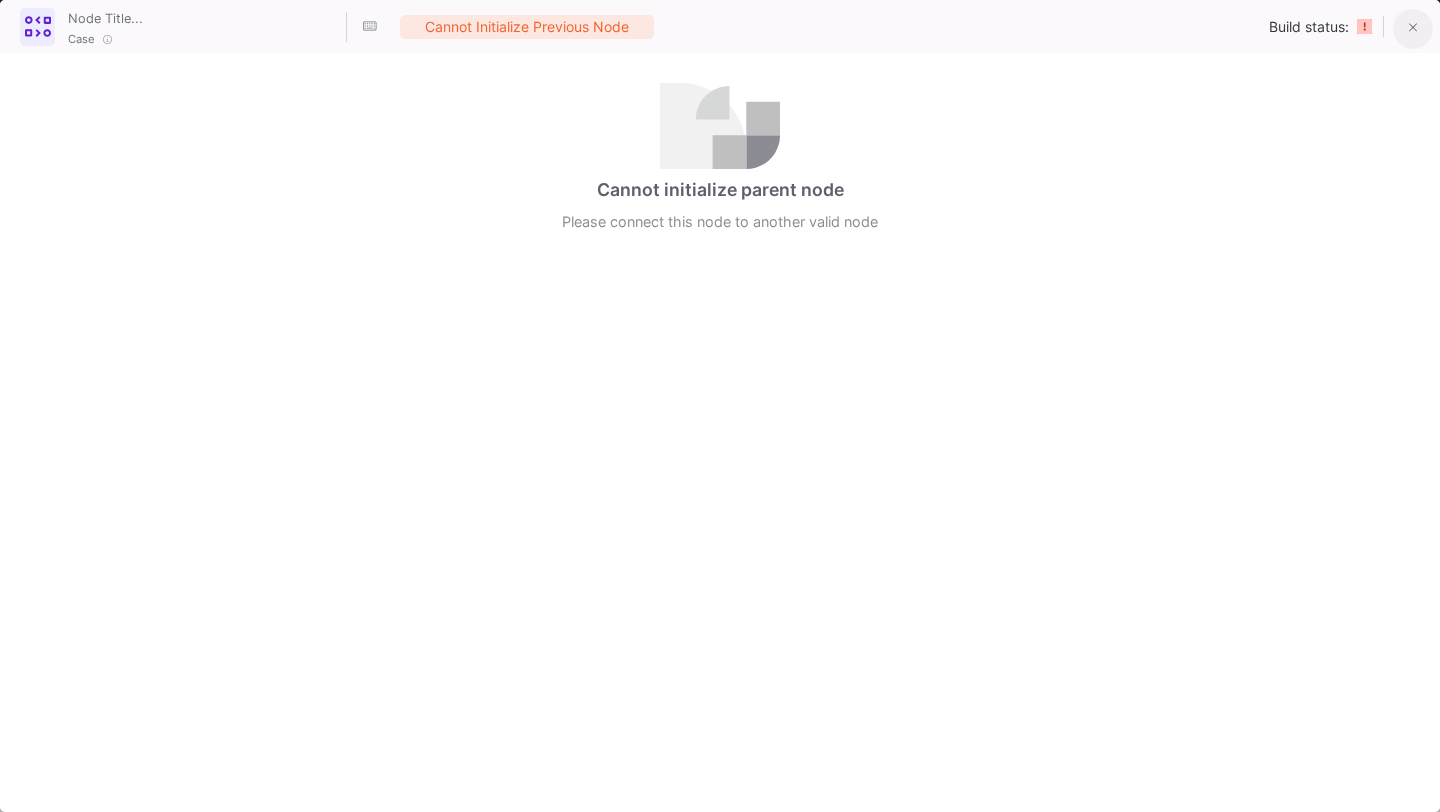 click 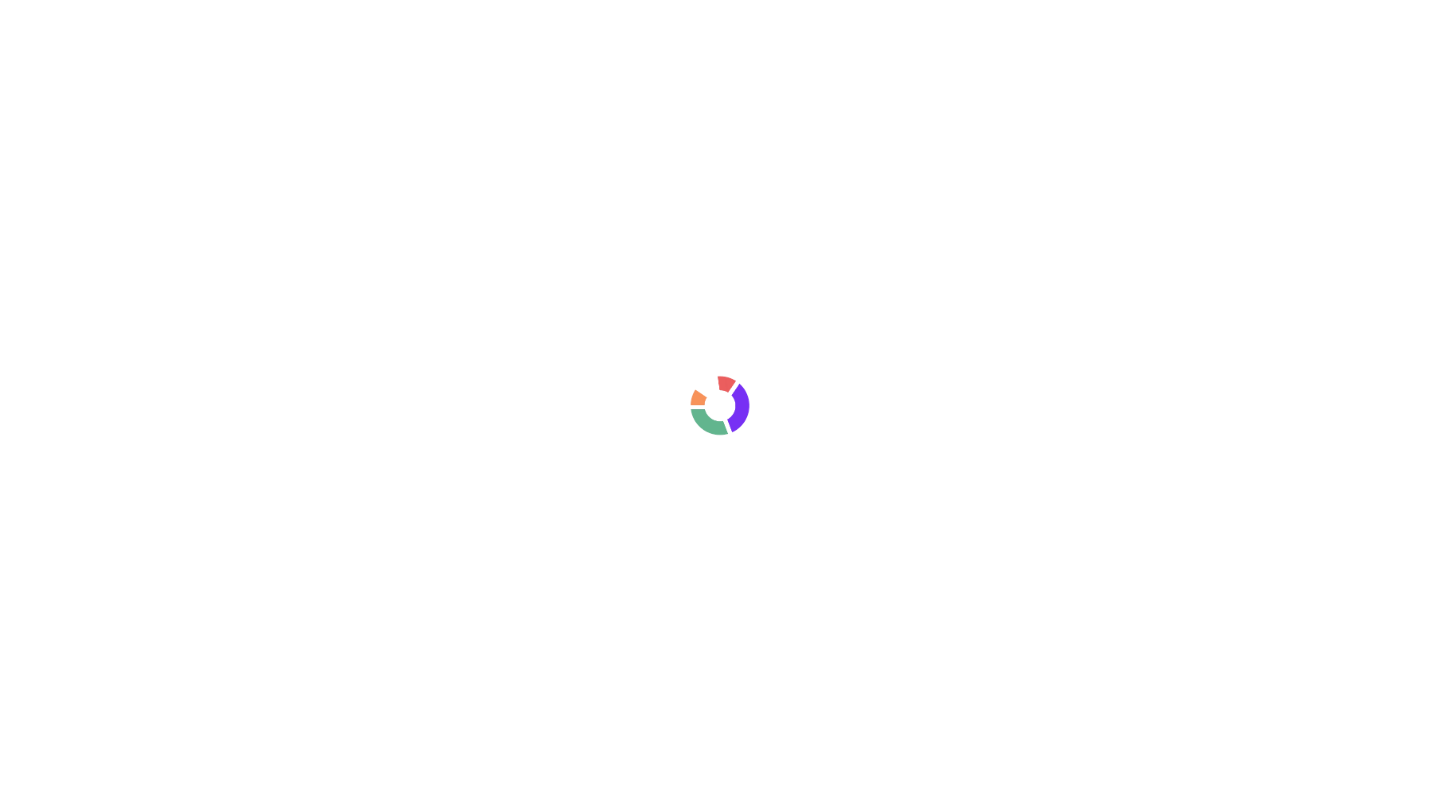 scroll, scrollTop: 0, scrollLeft: 0, axis: both 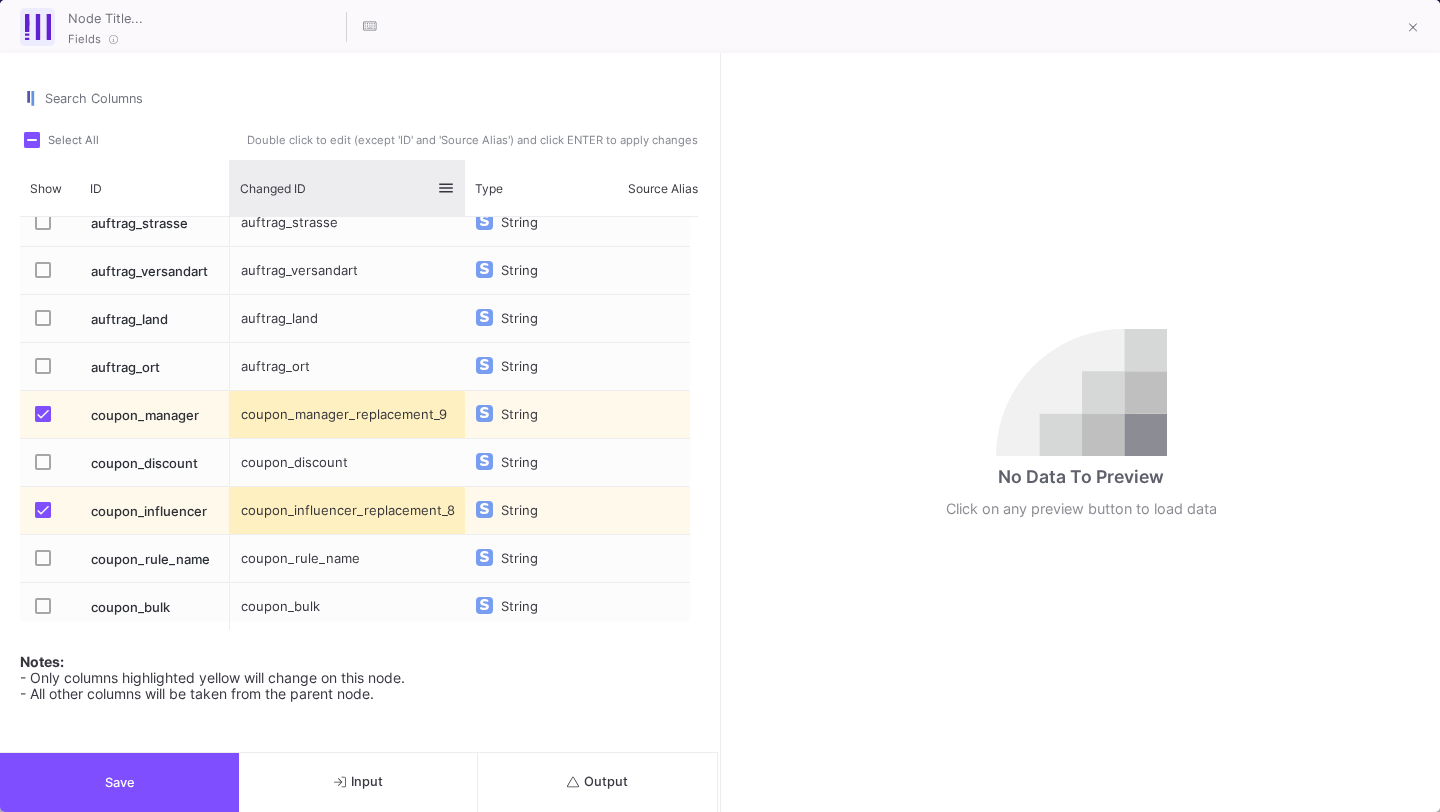 drag, startPoint x: 381, startPoint y: 176, endPoint x: 454, endPoint y: 210, distance: 80.529495 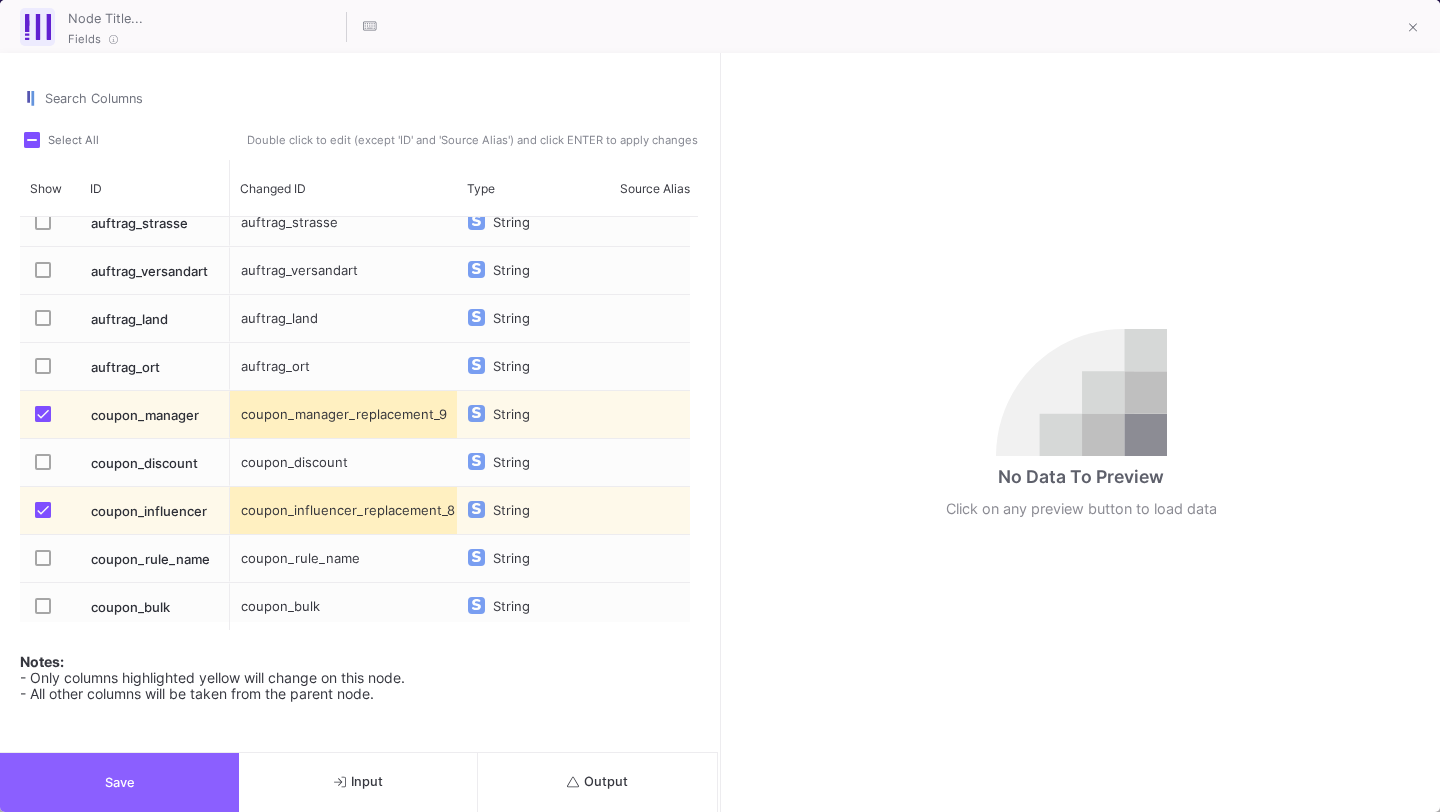click on "Save" at bounding box center [120, 782] 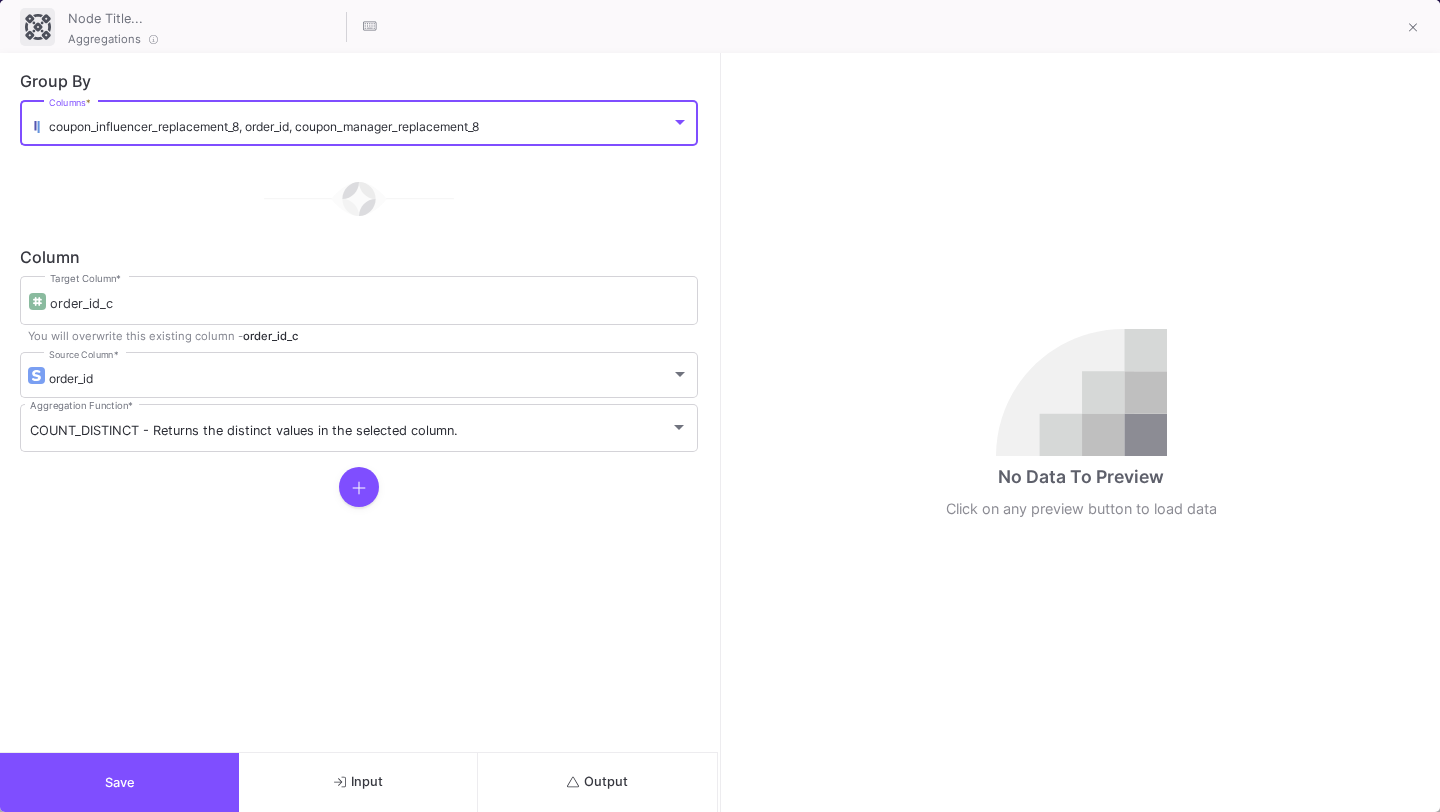 click on "coupon_influencer_replacement_8, order_id, coupon_manager_replacement_8" at bounding box center (360, 126) 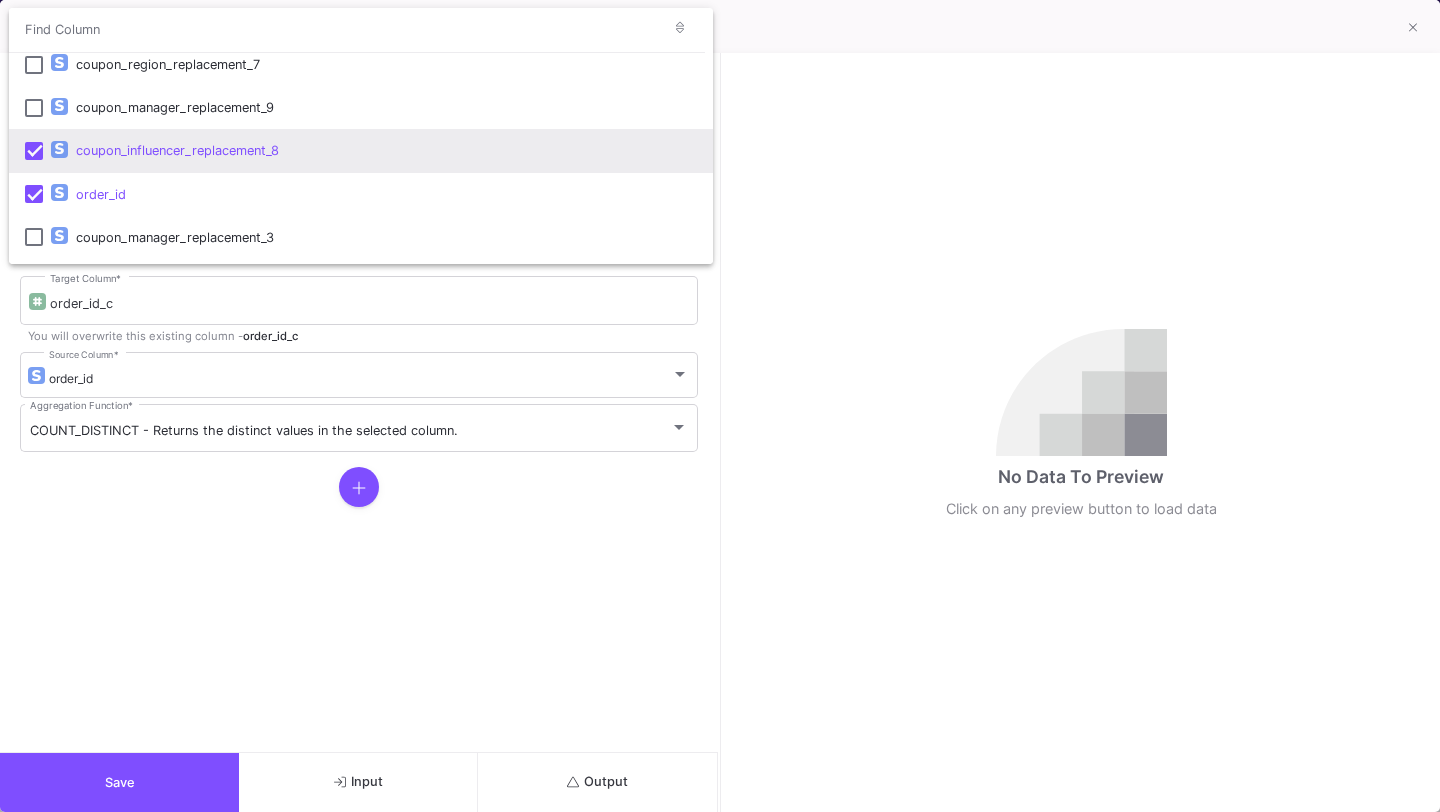 click on "coupon_influencer_replacement_8" at bounding box center [386, 150] 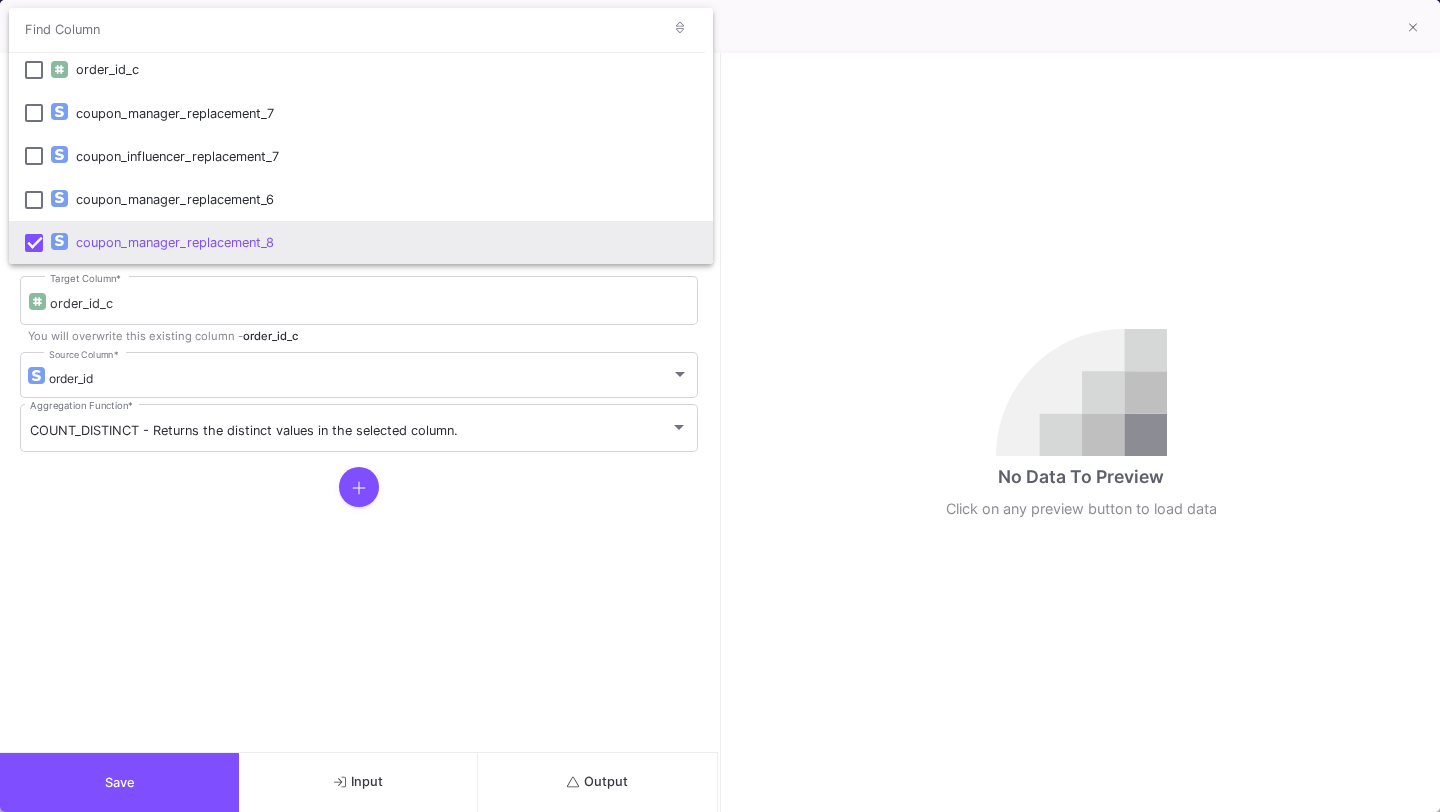 click on "coupon_manager_replacement_8" at bounding box center [386, 242] 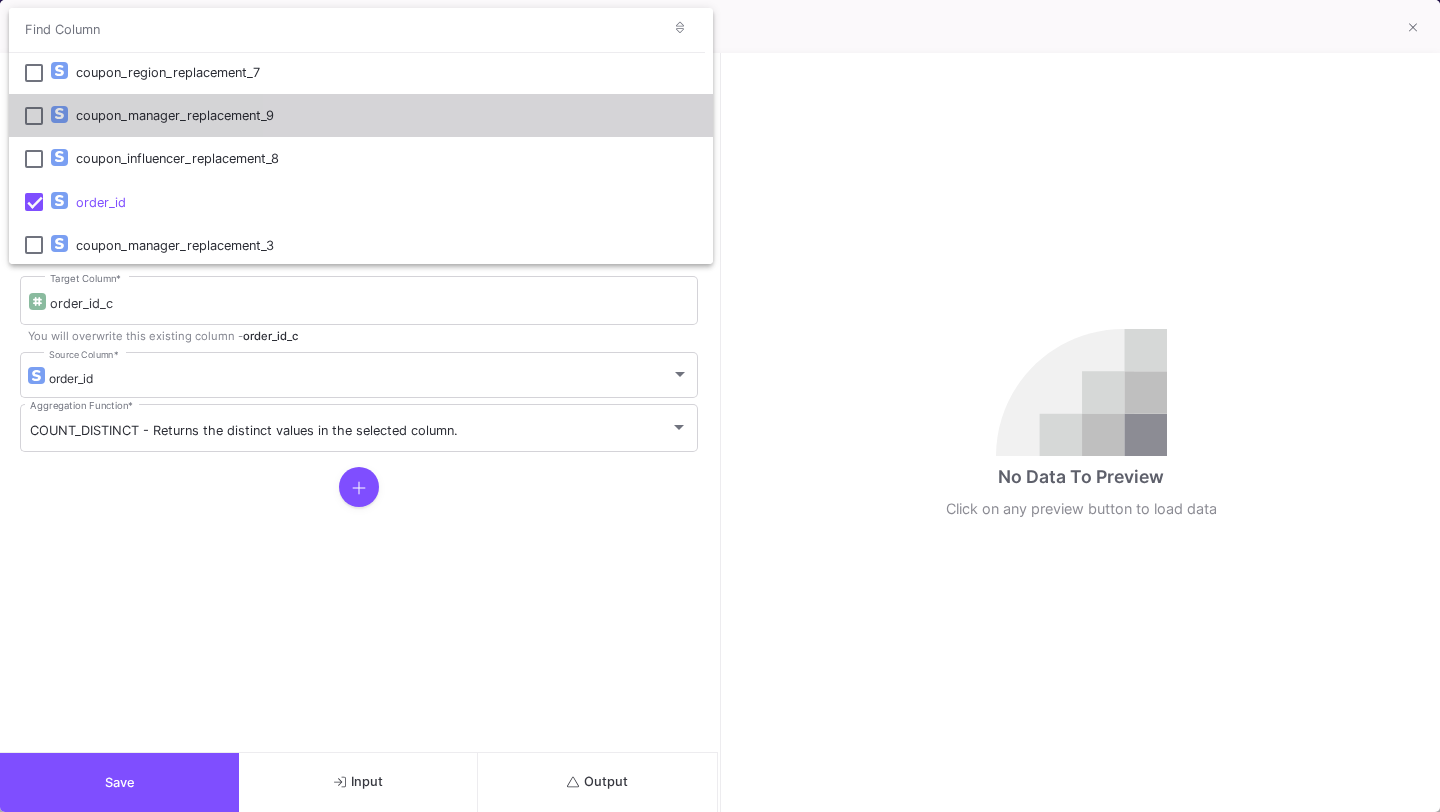 click on "coupon_manager_replacement_9" at bounding box center [386, 115] 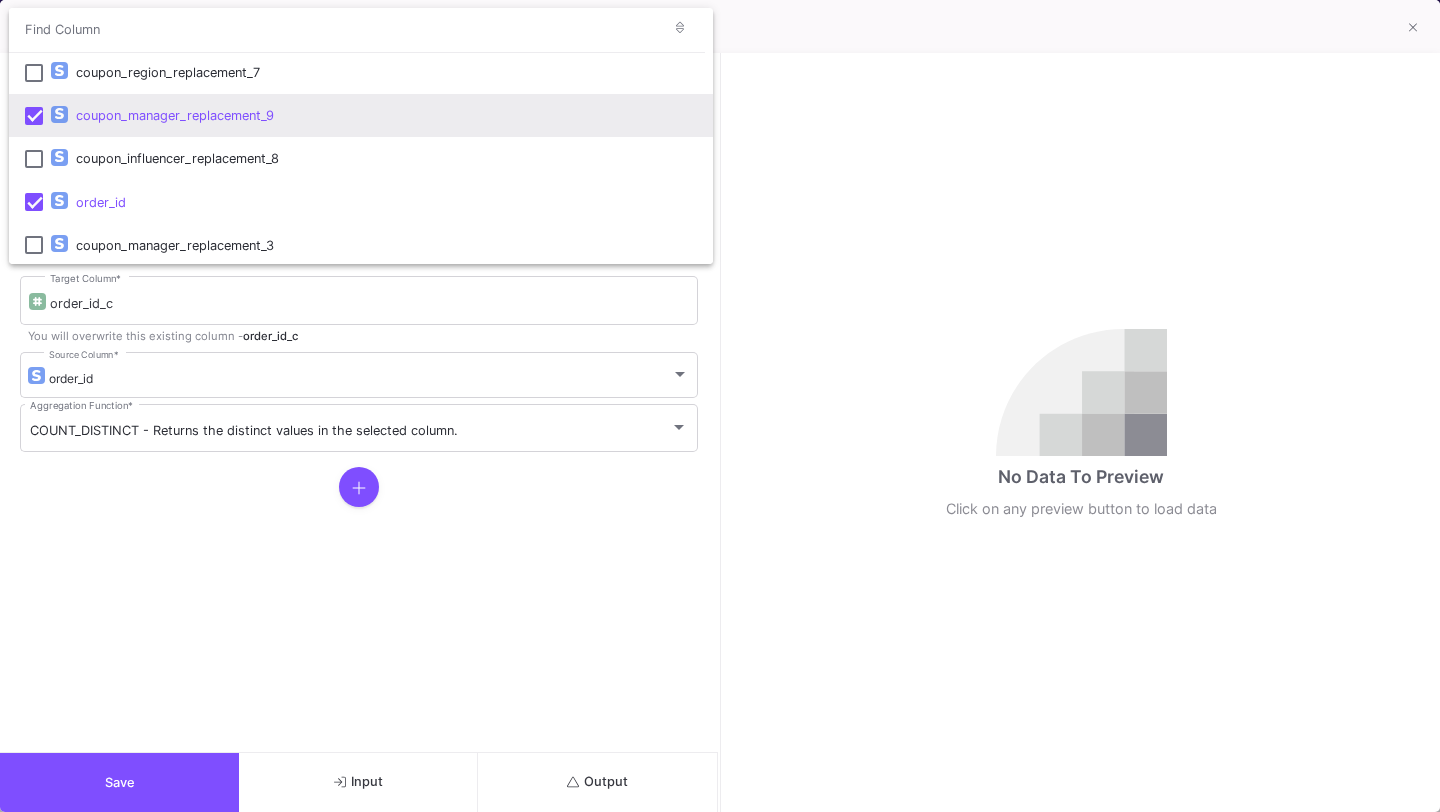 click at bounding box center (720, 406) 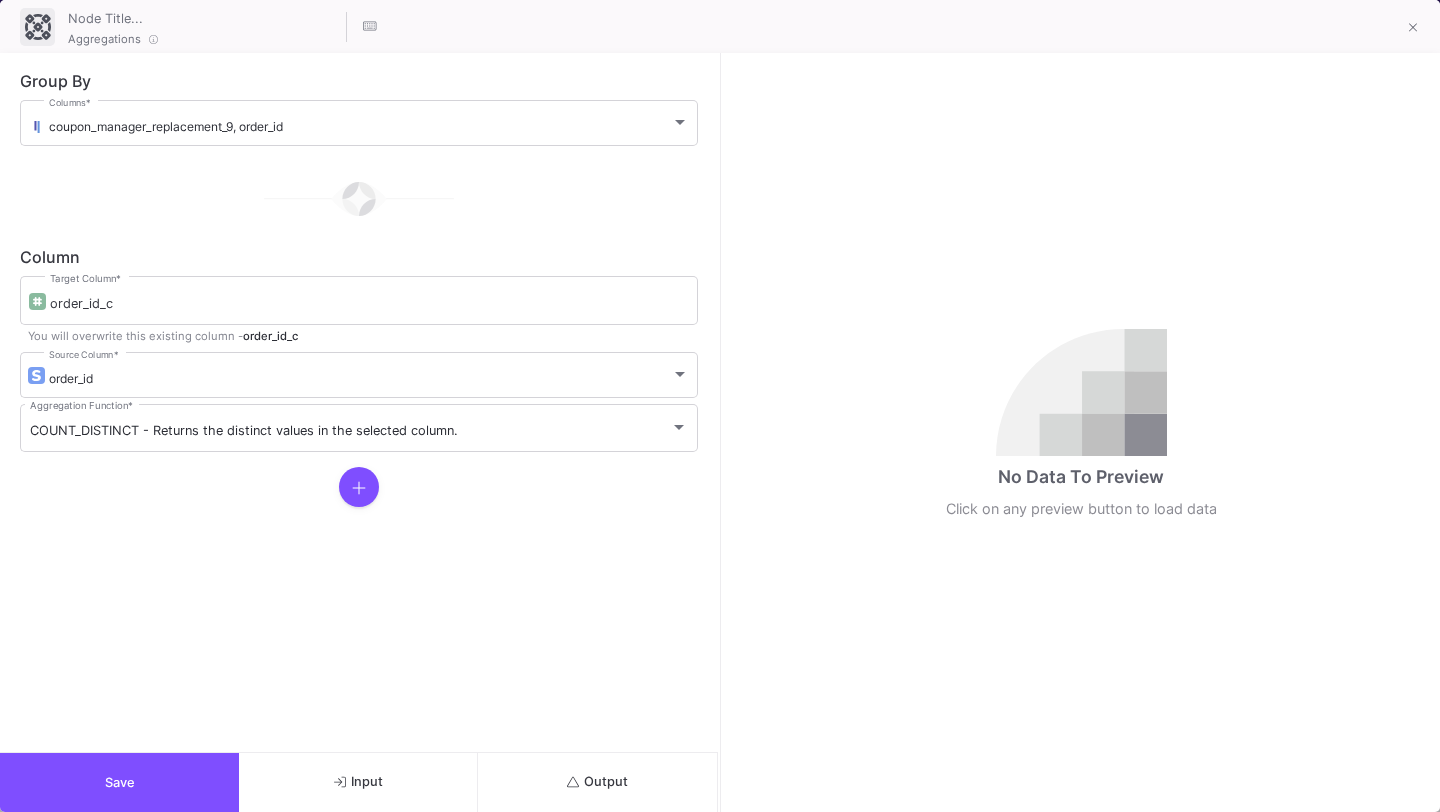 click on "Save" at bounding box center (119, 782) 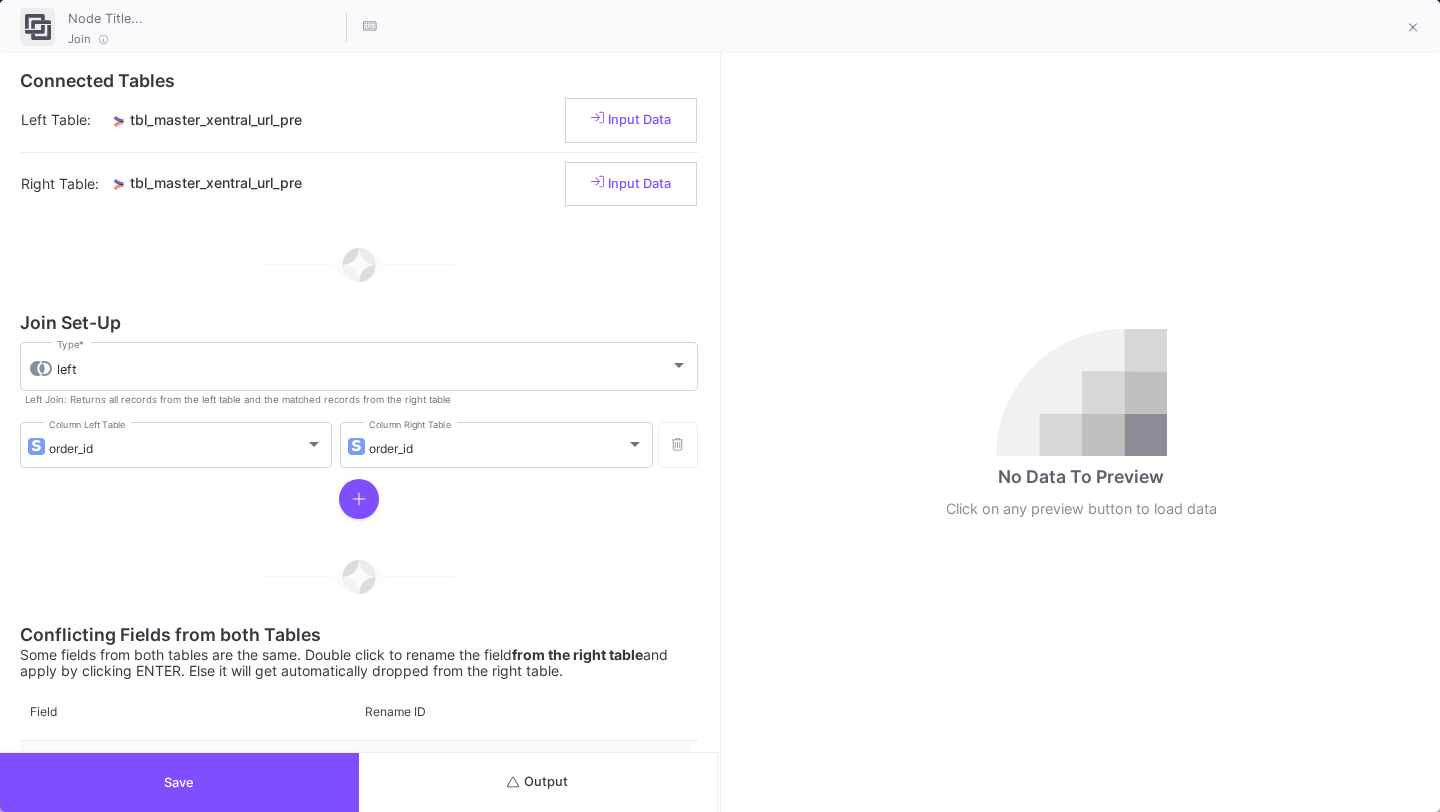 scroll, scrollTop: 282, scrollLeft: 0, axis: vertical 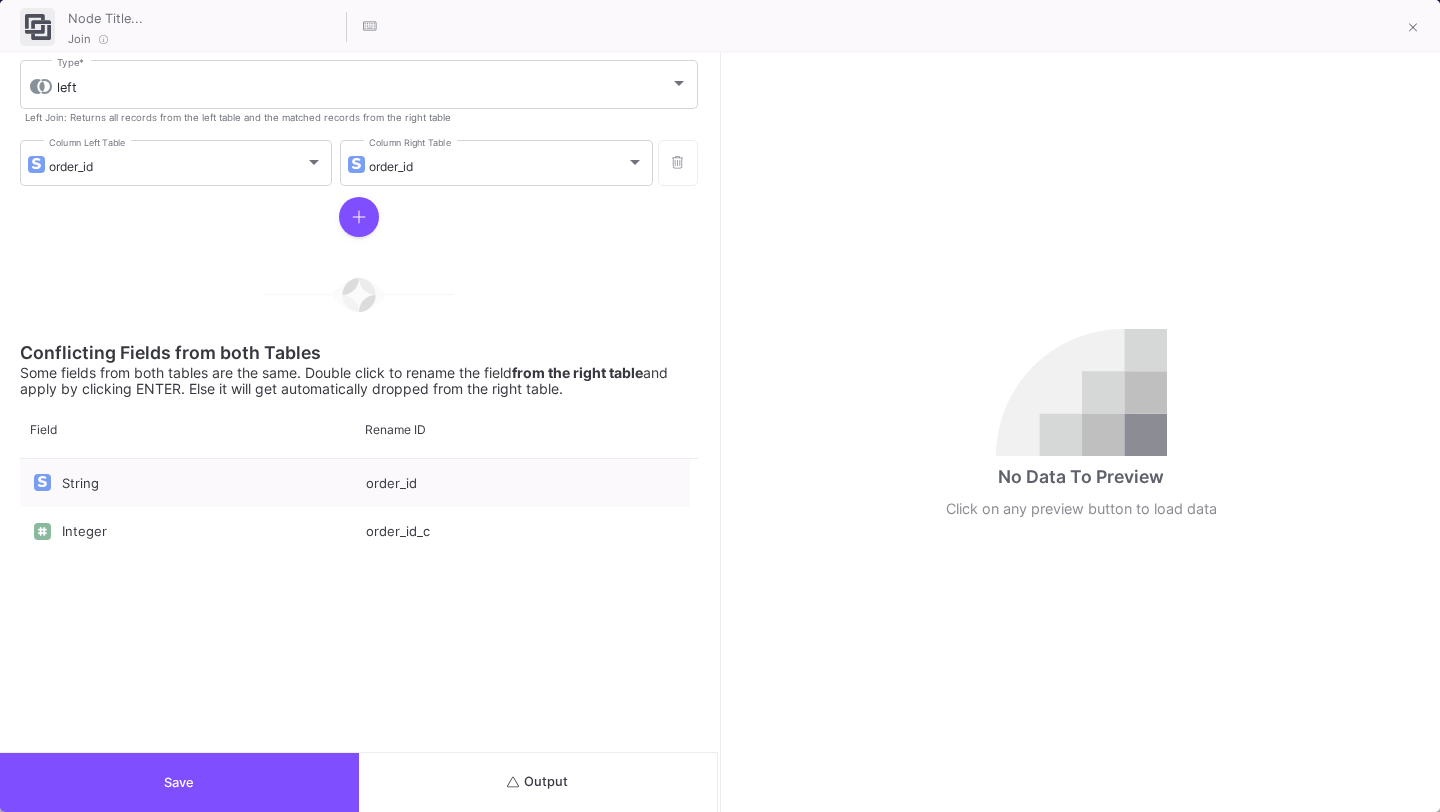 click on "Save" at bounding box center [179, 782] 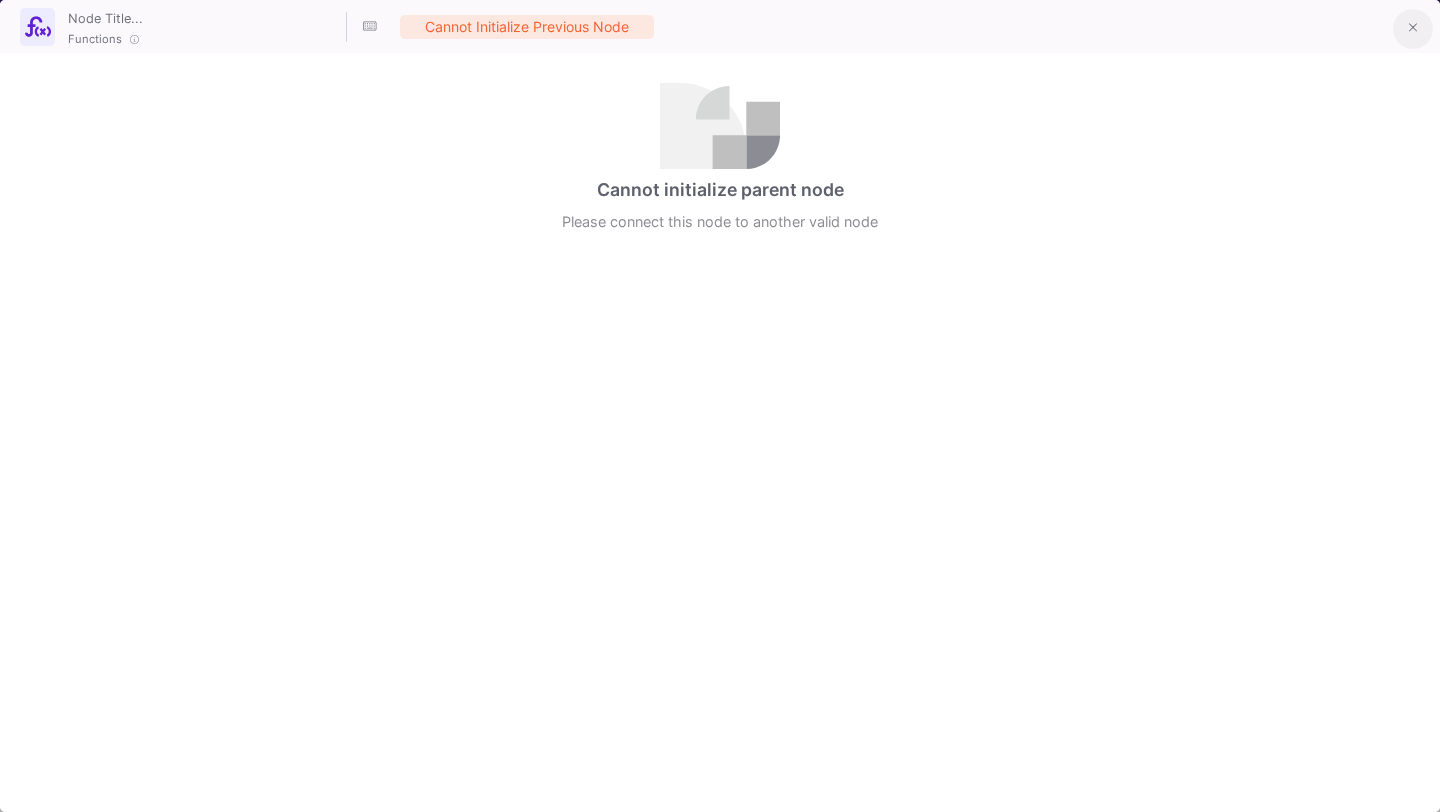 click at bounding box center [1413, 29] 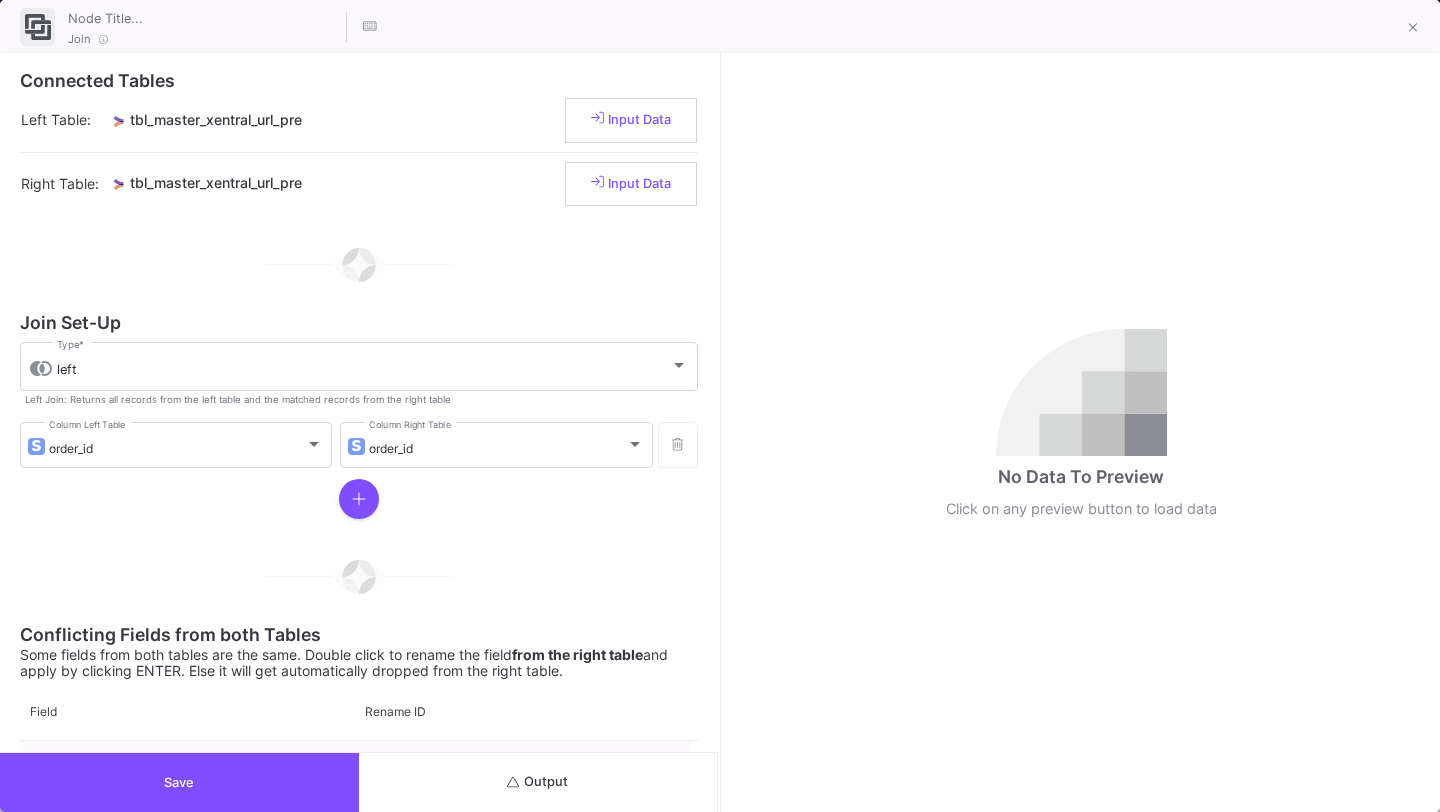 click 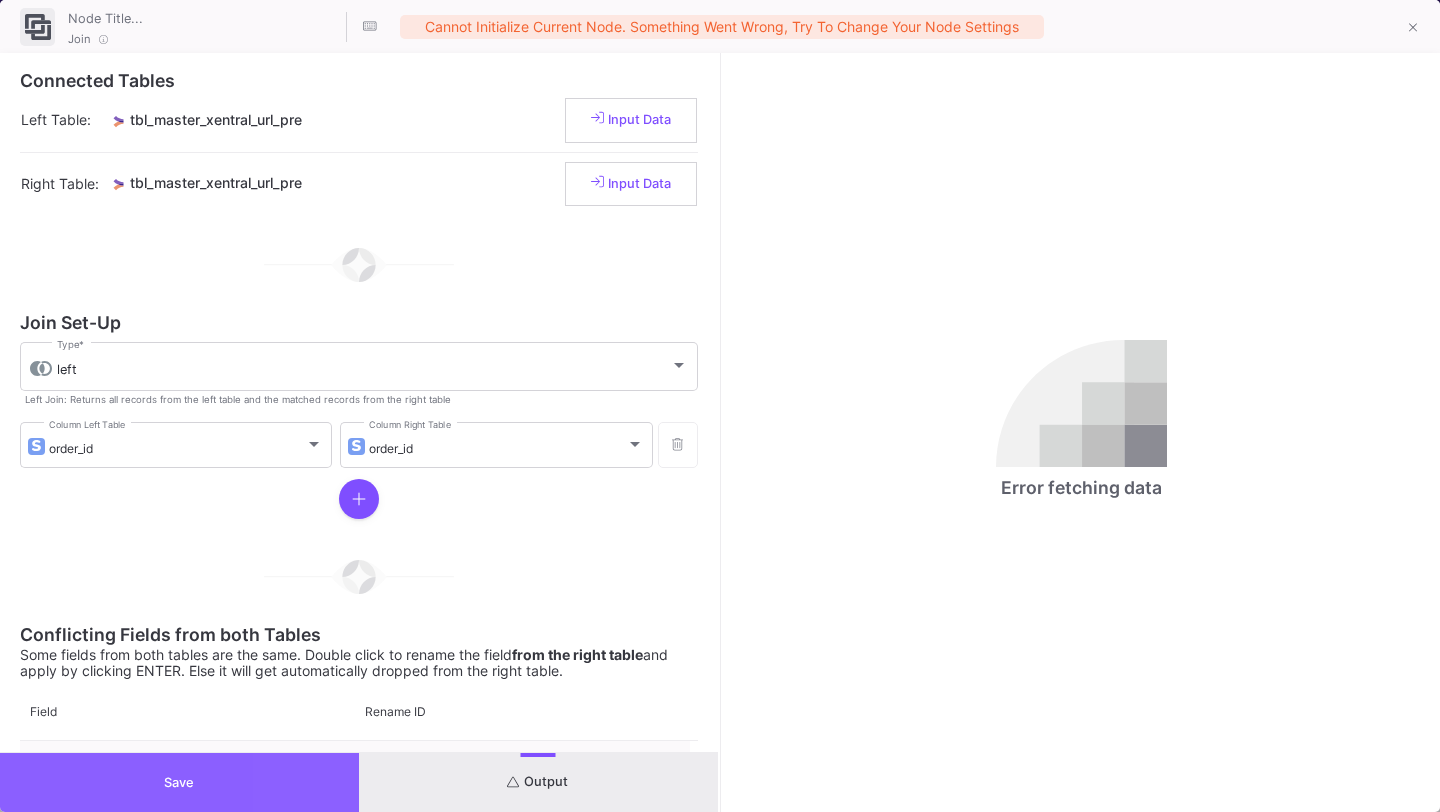 click on "Save" at bounding box center (179, 782) 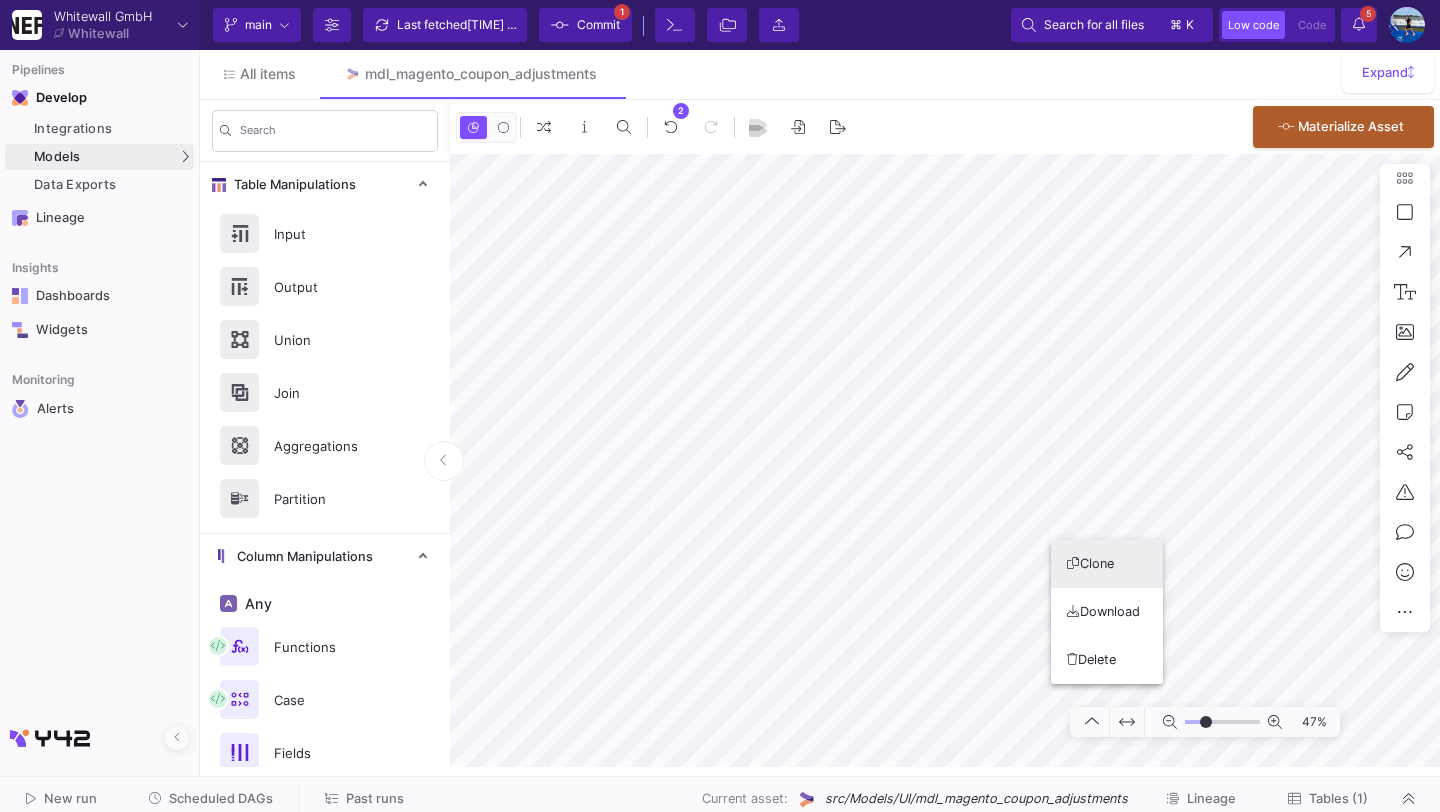 click at bounding box center (720, 406) 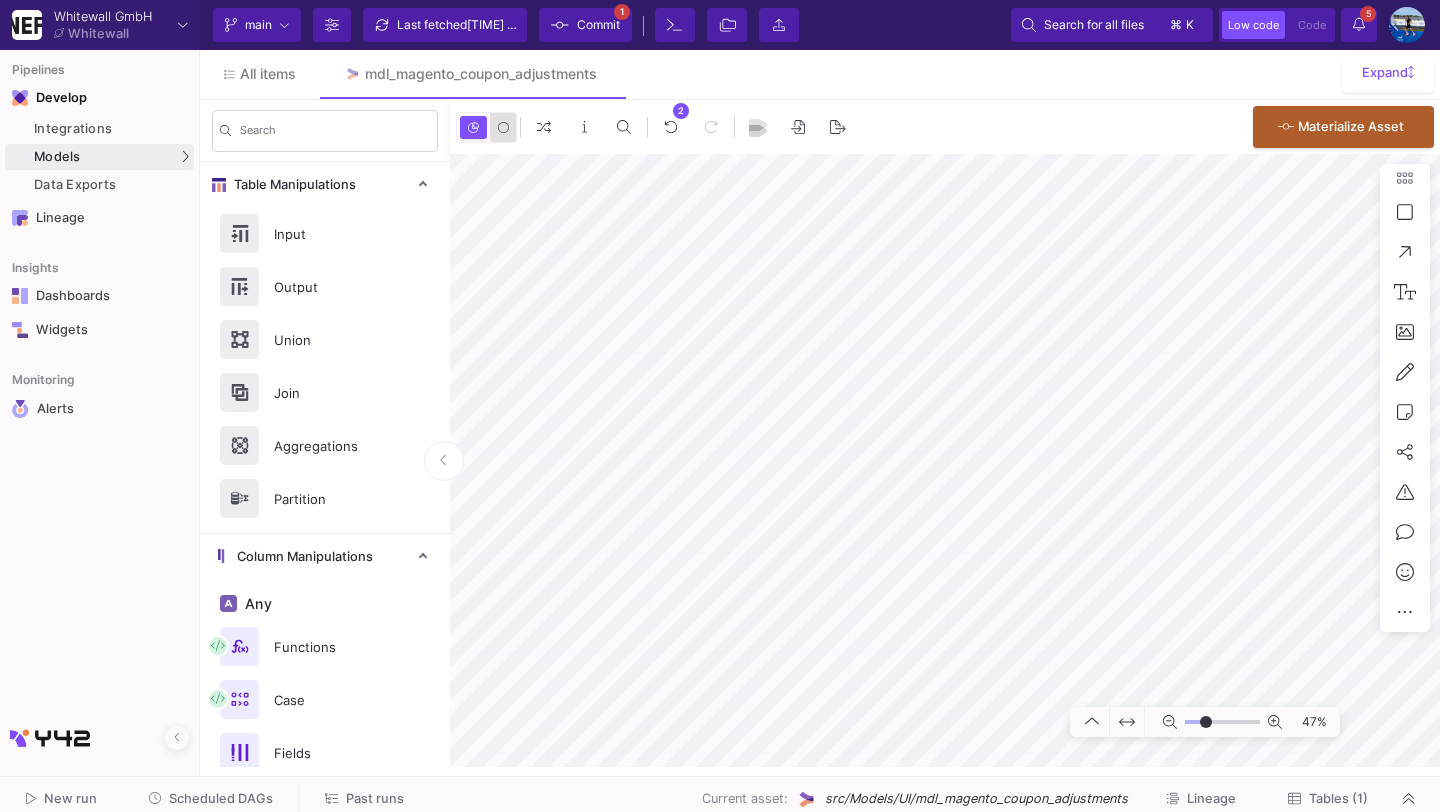 click 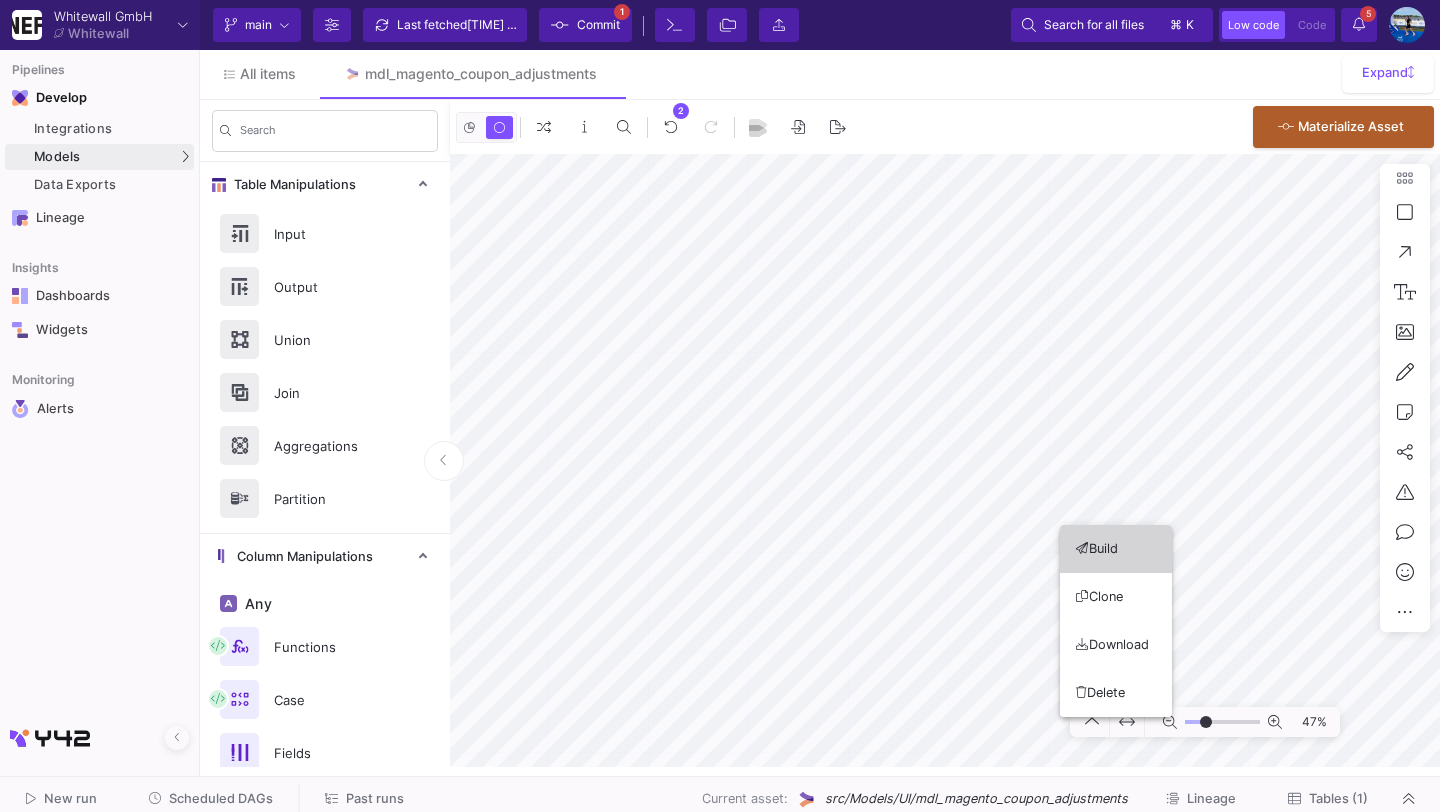click on "Build" at bounding box center [1116, 549] 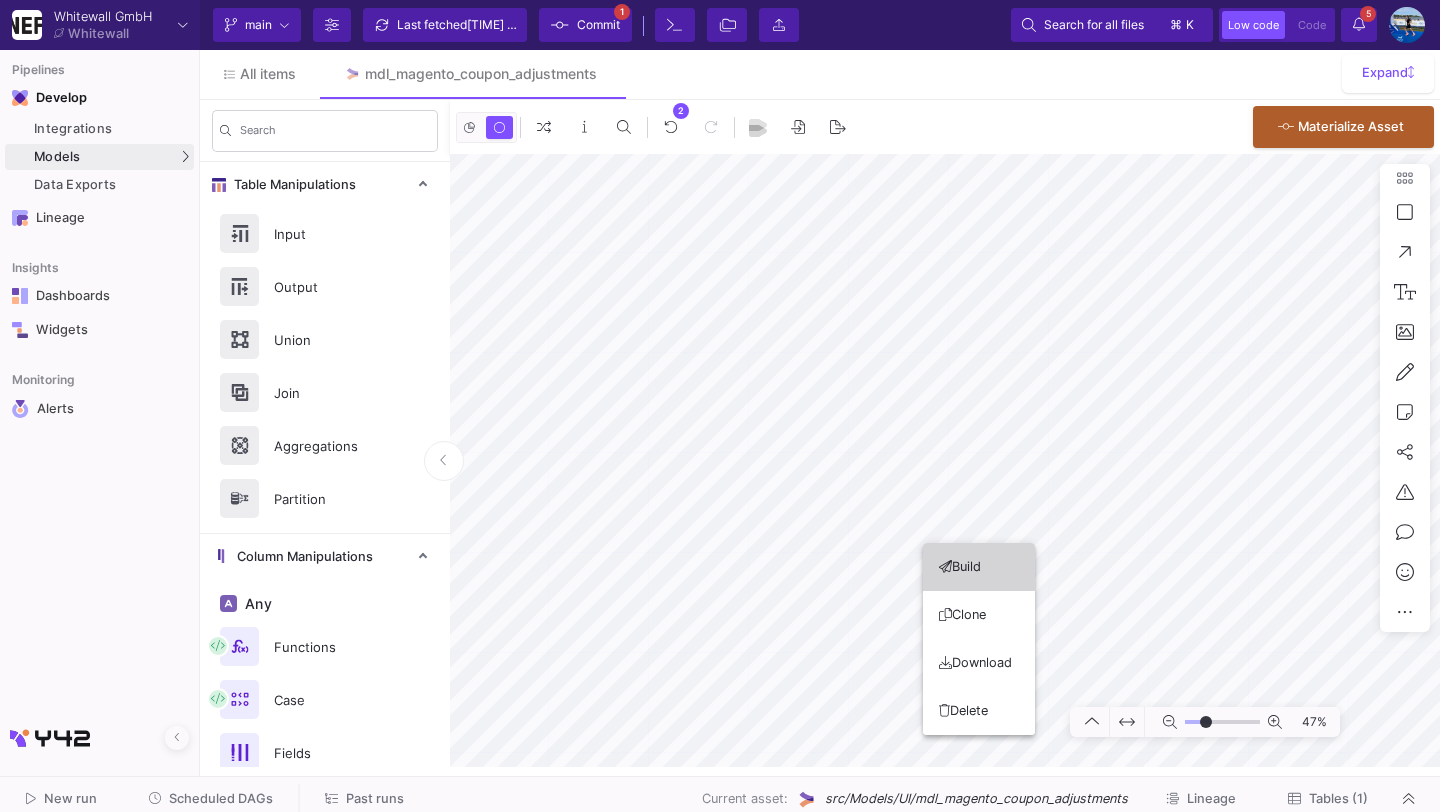 click on "Build" at bounding box center (979, 567) 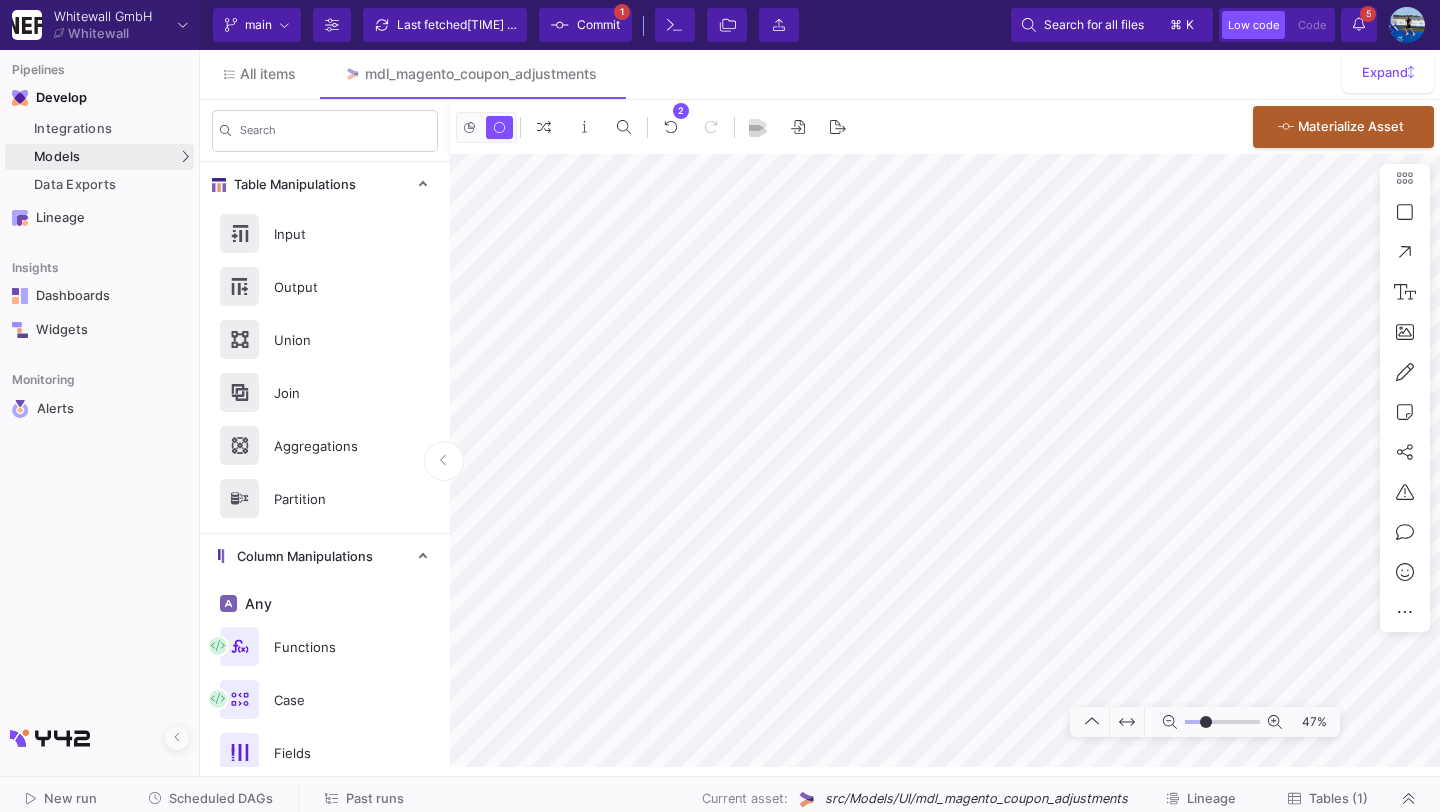 click on "Last fetched  2 minutes ago" 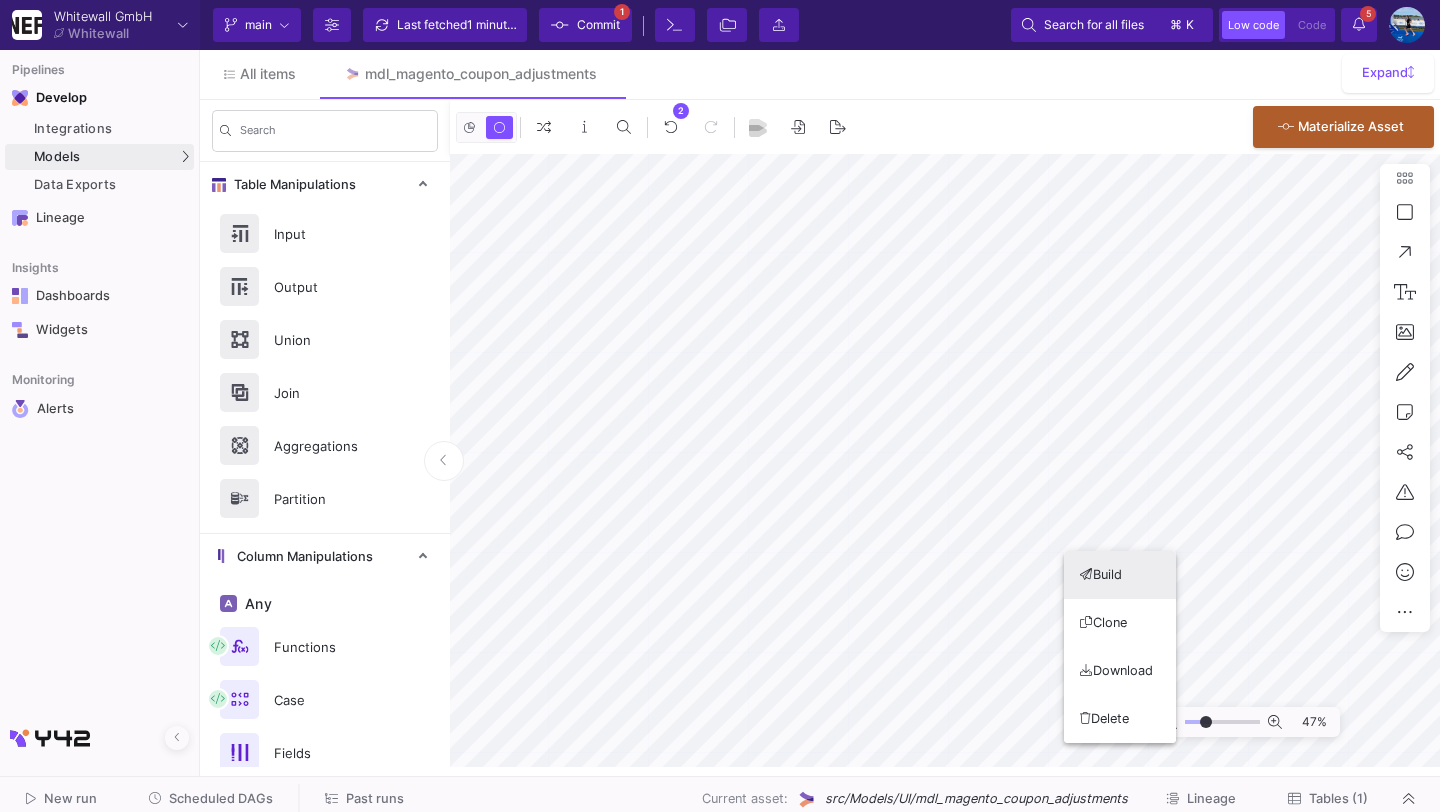 click on "Build" at bounding box center [1120, 575] 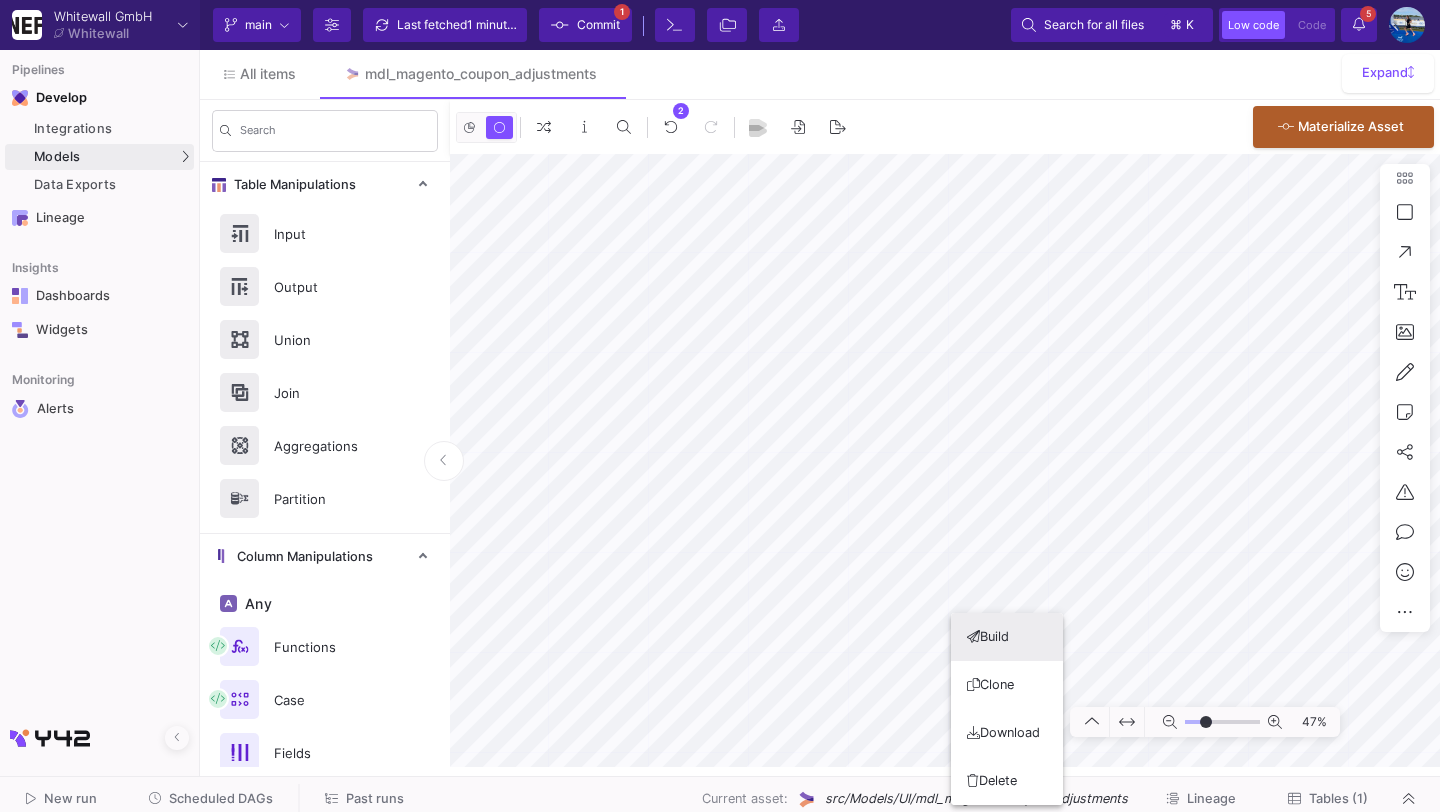 click on "Build" at bounding box center [1007, 637] 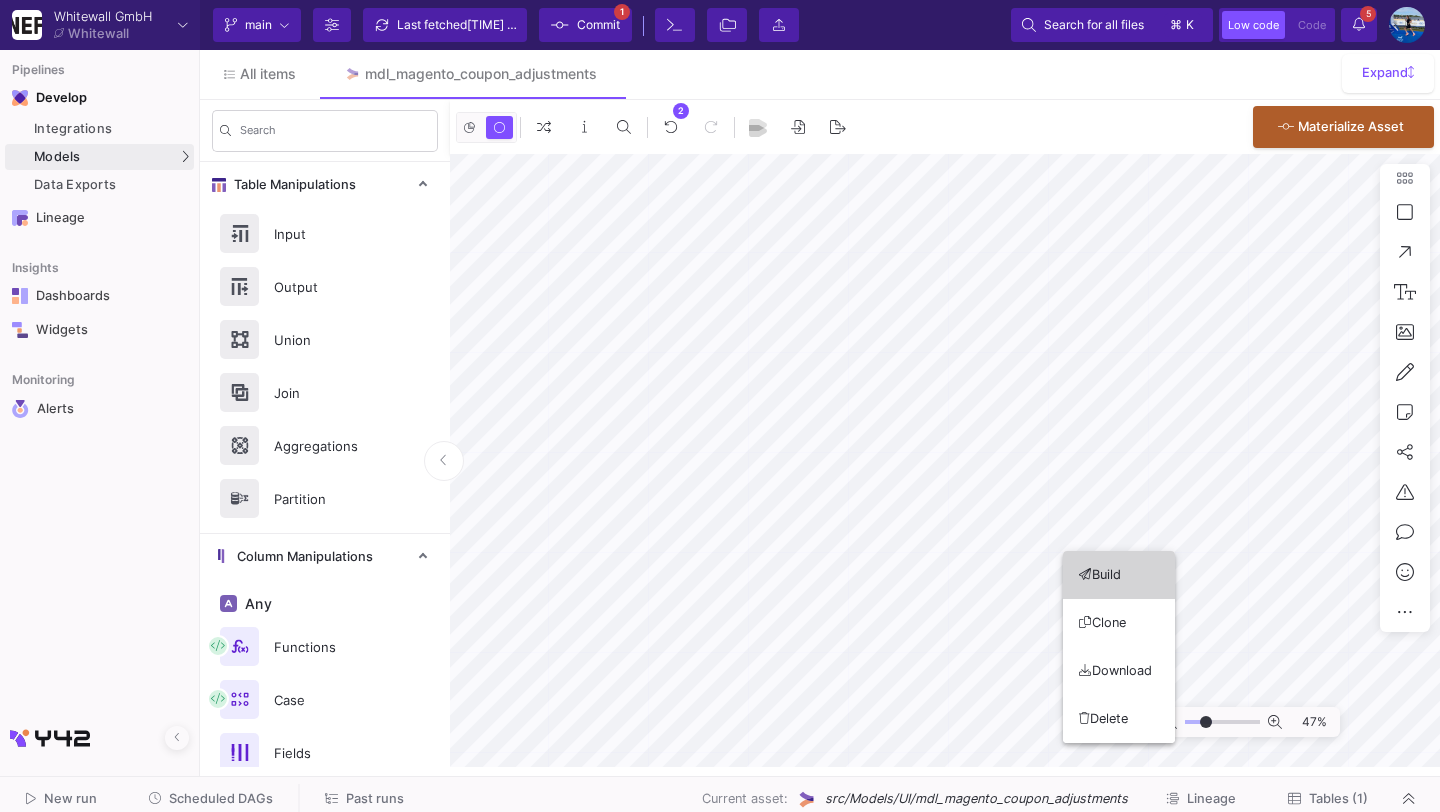 click on "Build" at bounding box center [1119, 575] 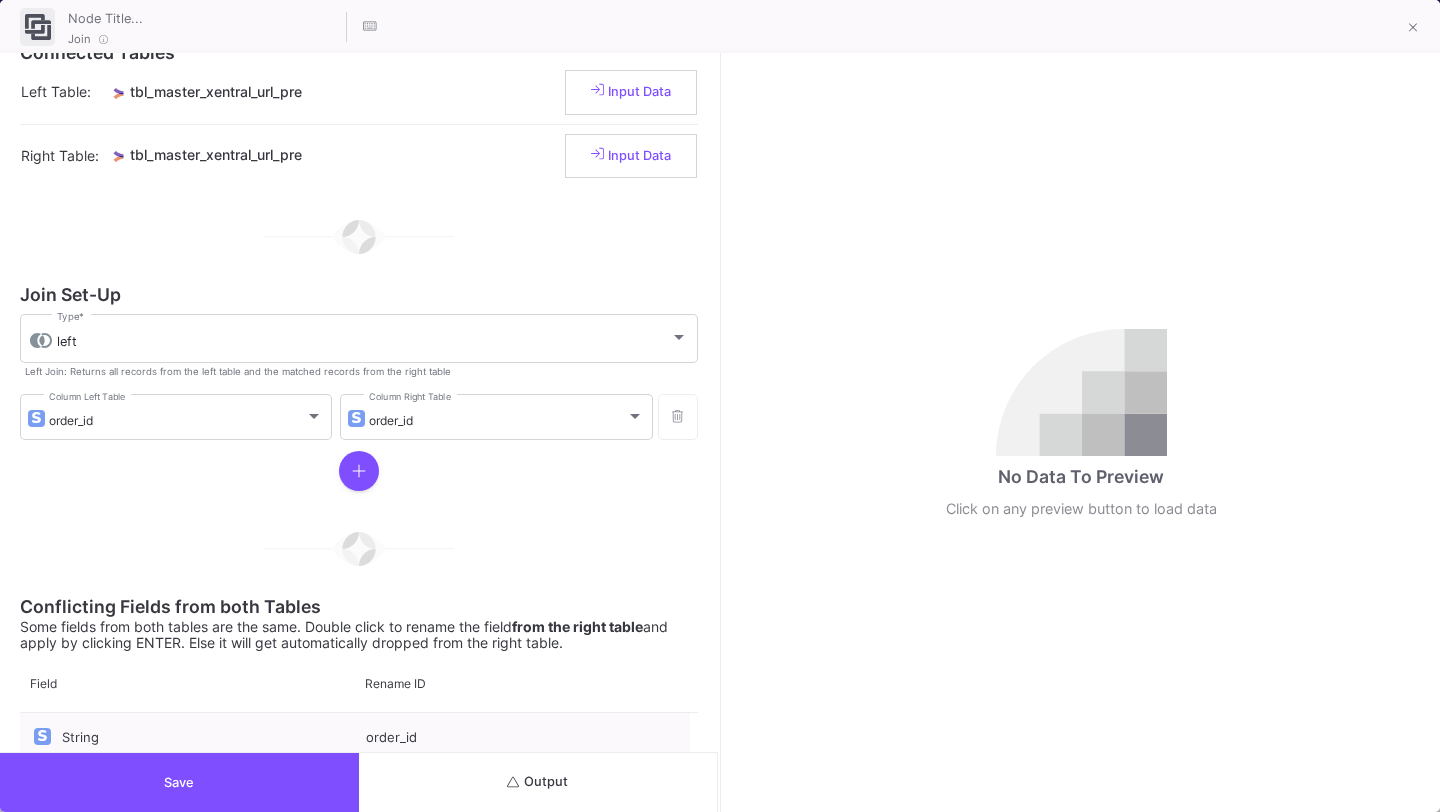 scroll, scrollTop: 0, scrollLeft: 0, axis: both 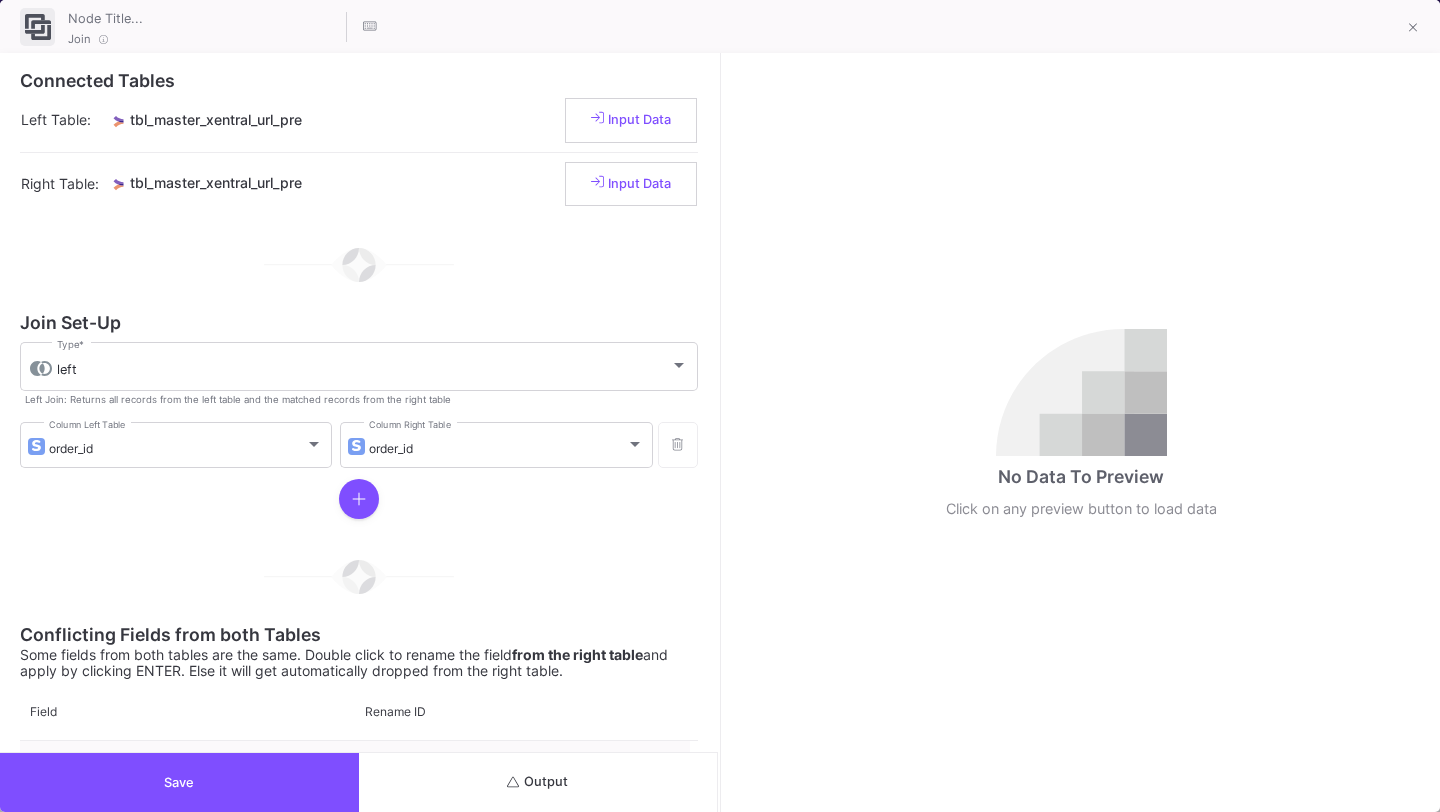 click on "Output" at bounding box center [538, 782] 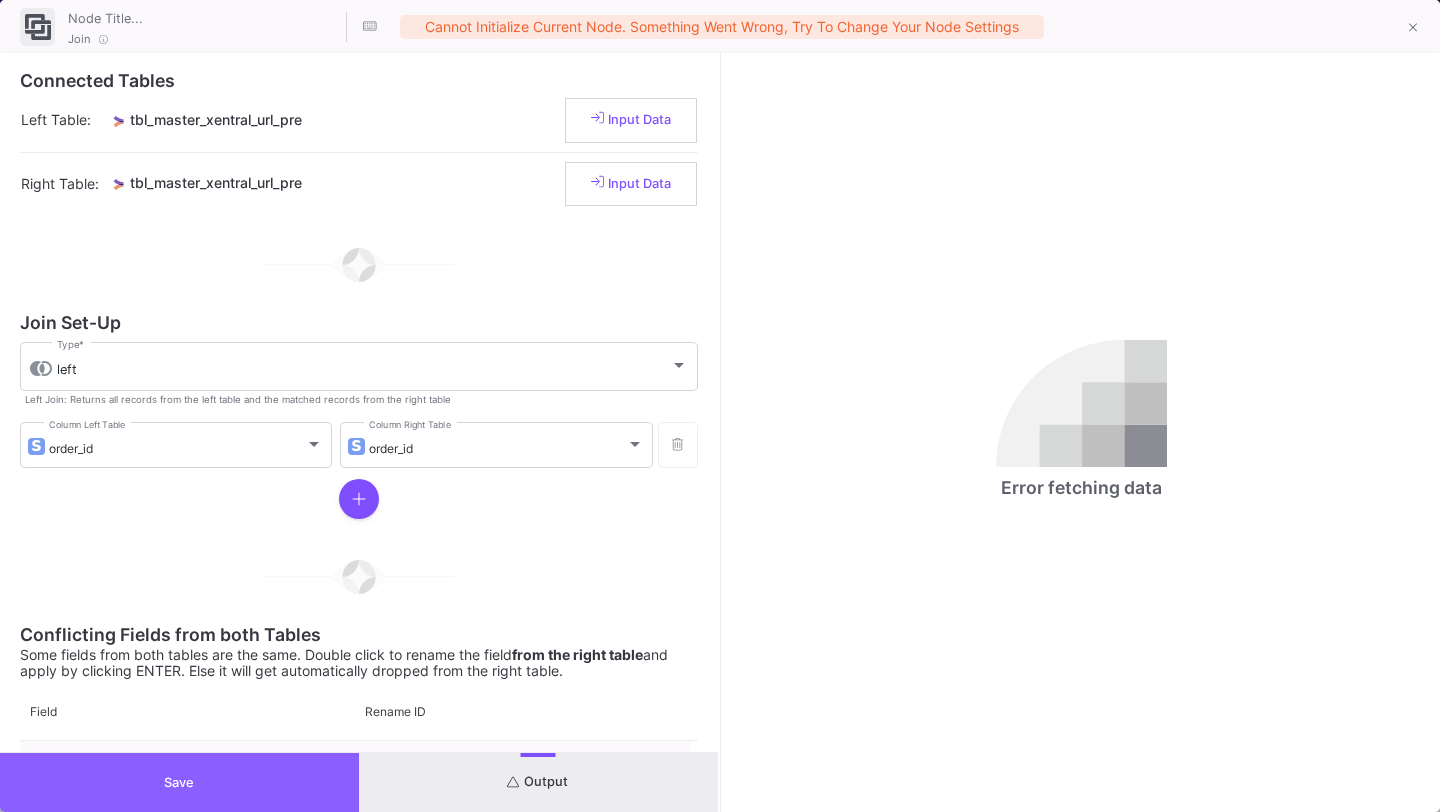 click on "Save" at bounding box center (179, 782) 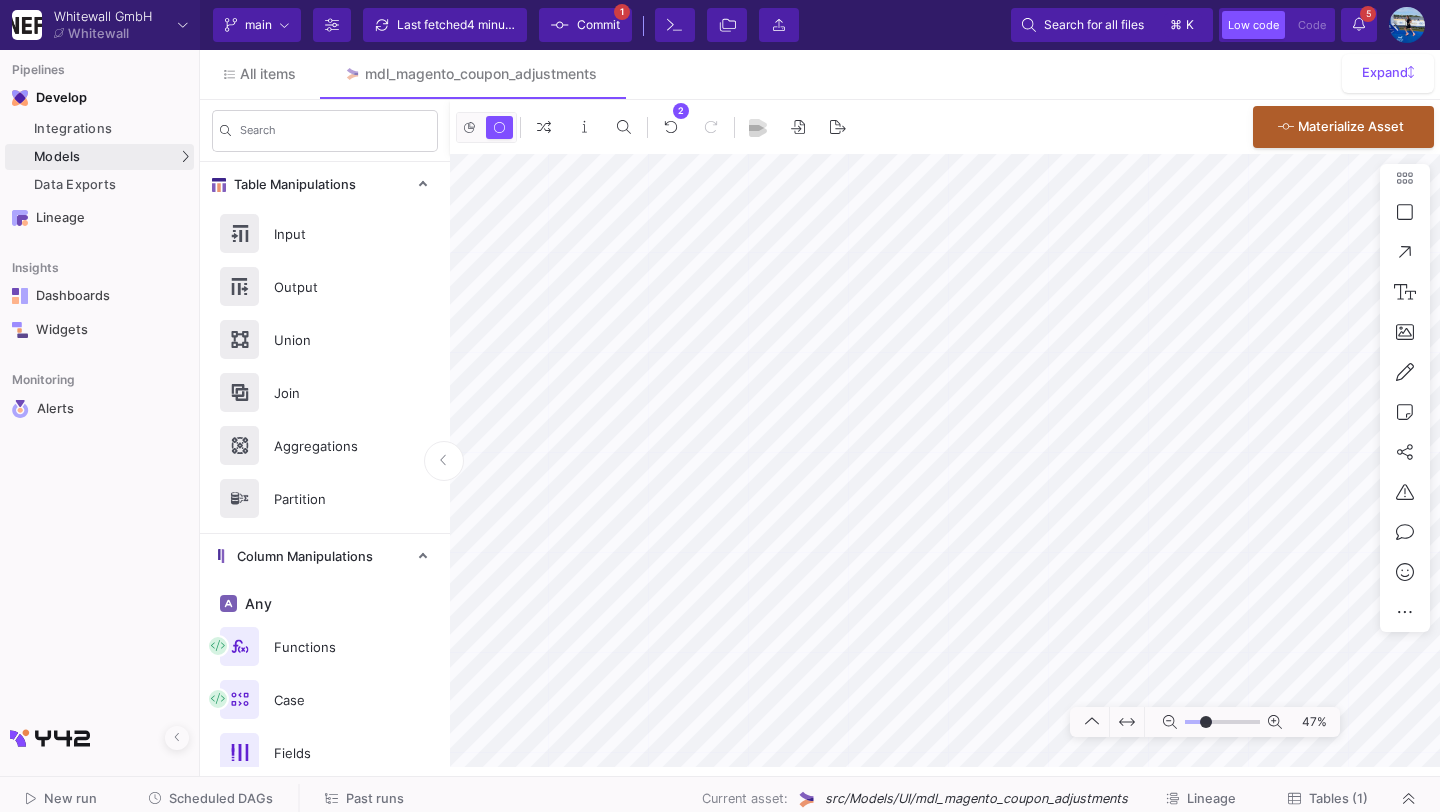 type on "0" 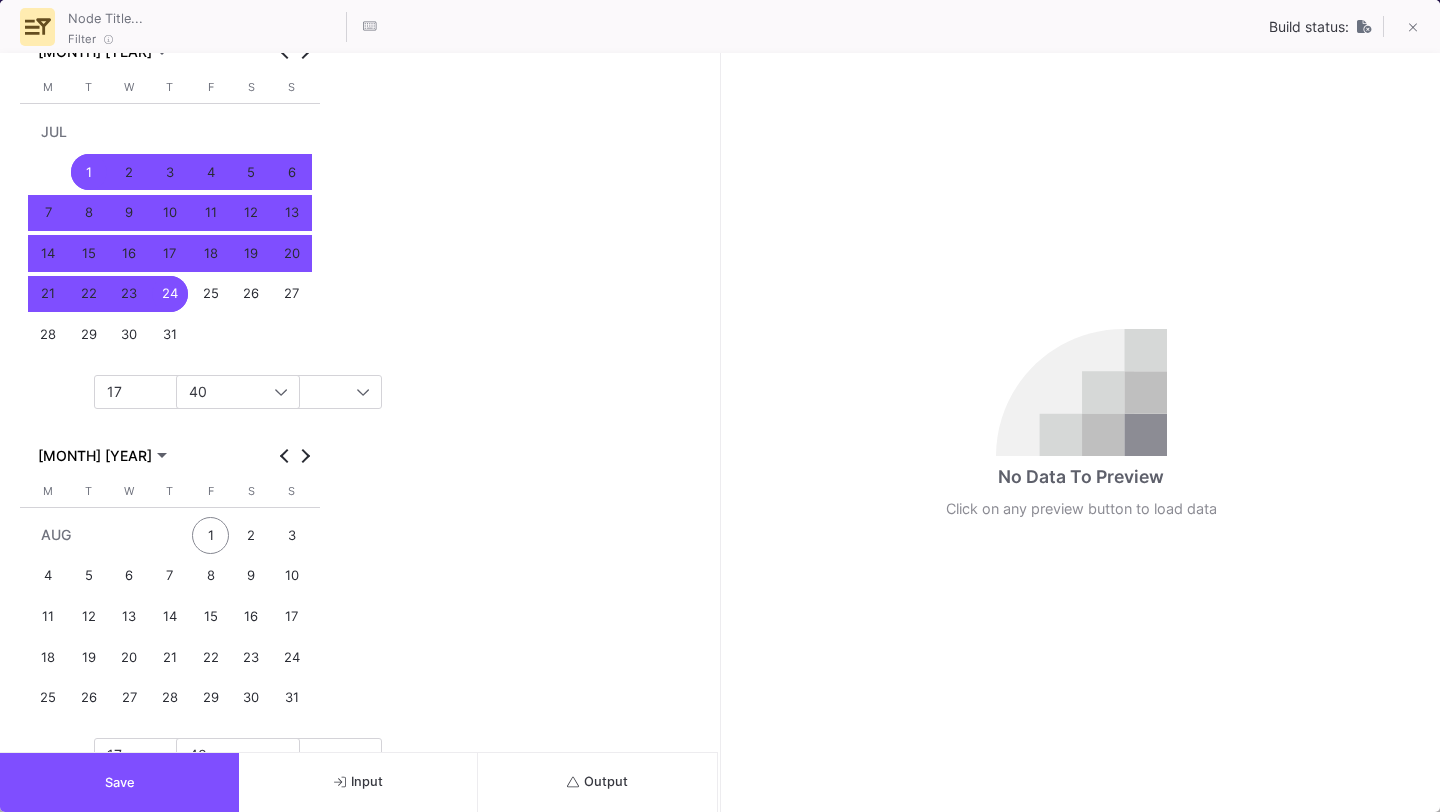 scroll, scrollTop: 389, scrollLeft: 0, axis: vertical 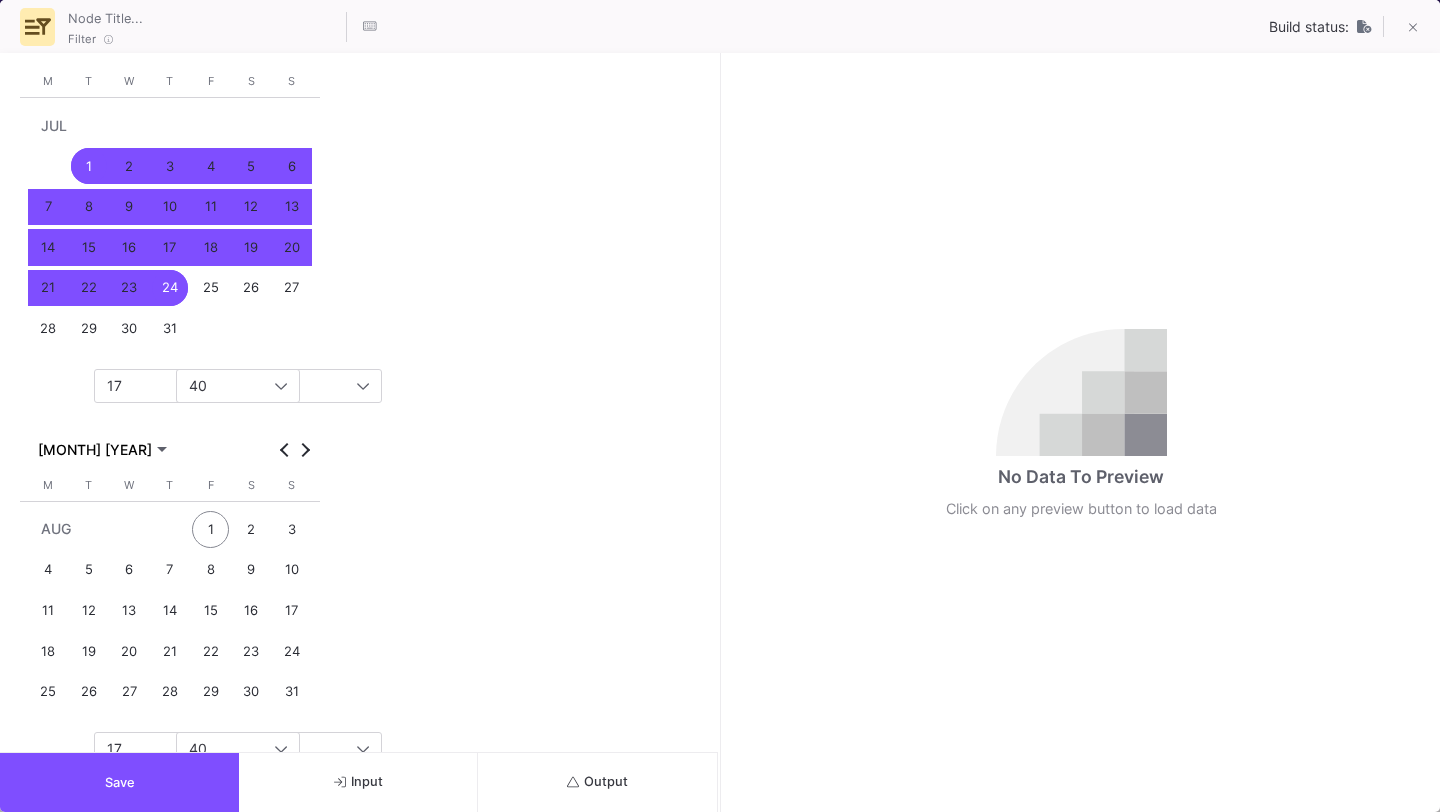click on "31" at bounding box center [170, 328] 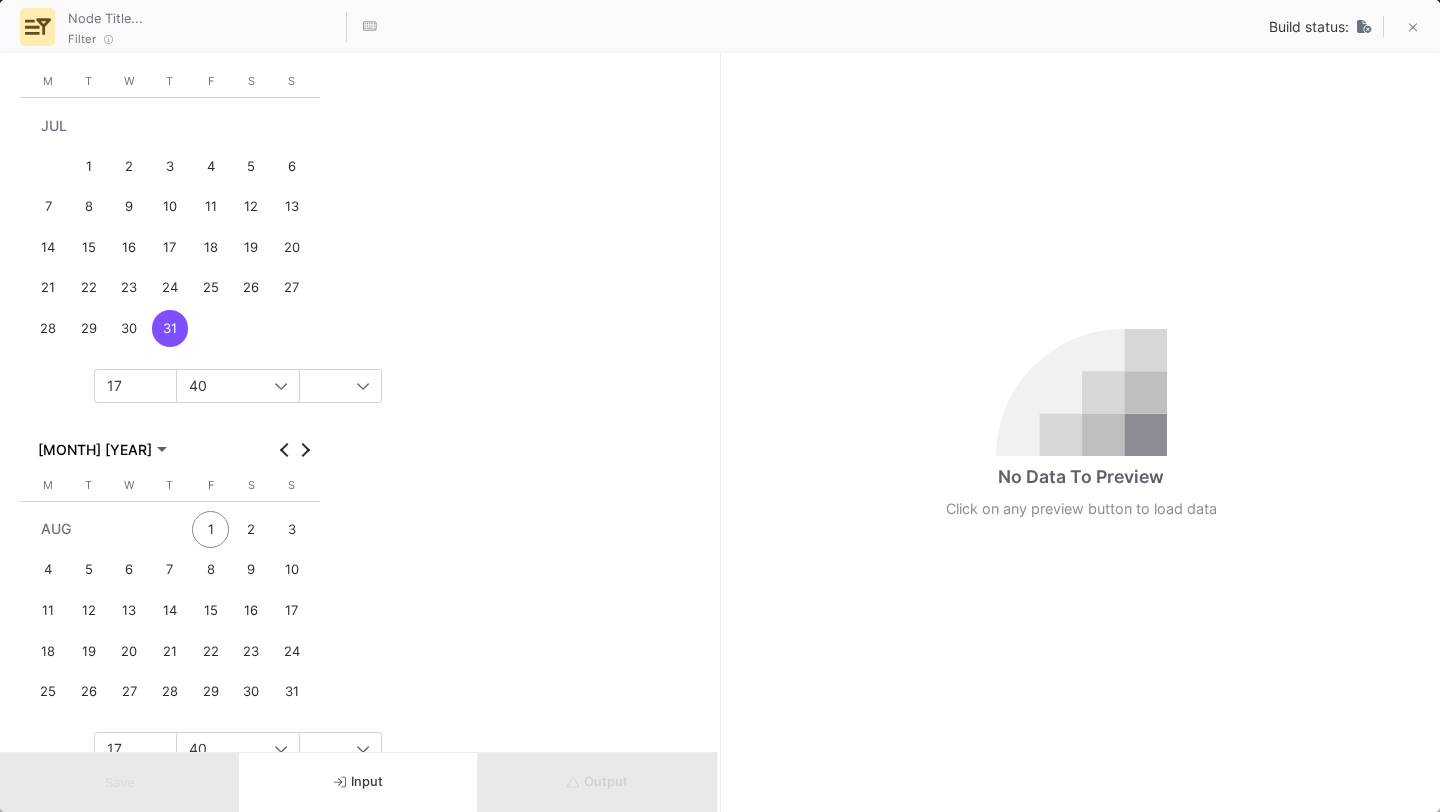 click on "1" at bounding box center (89, 166) 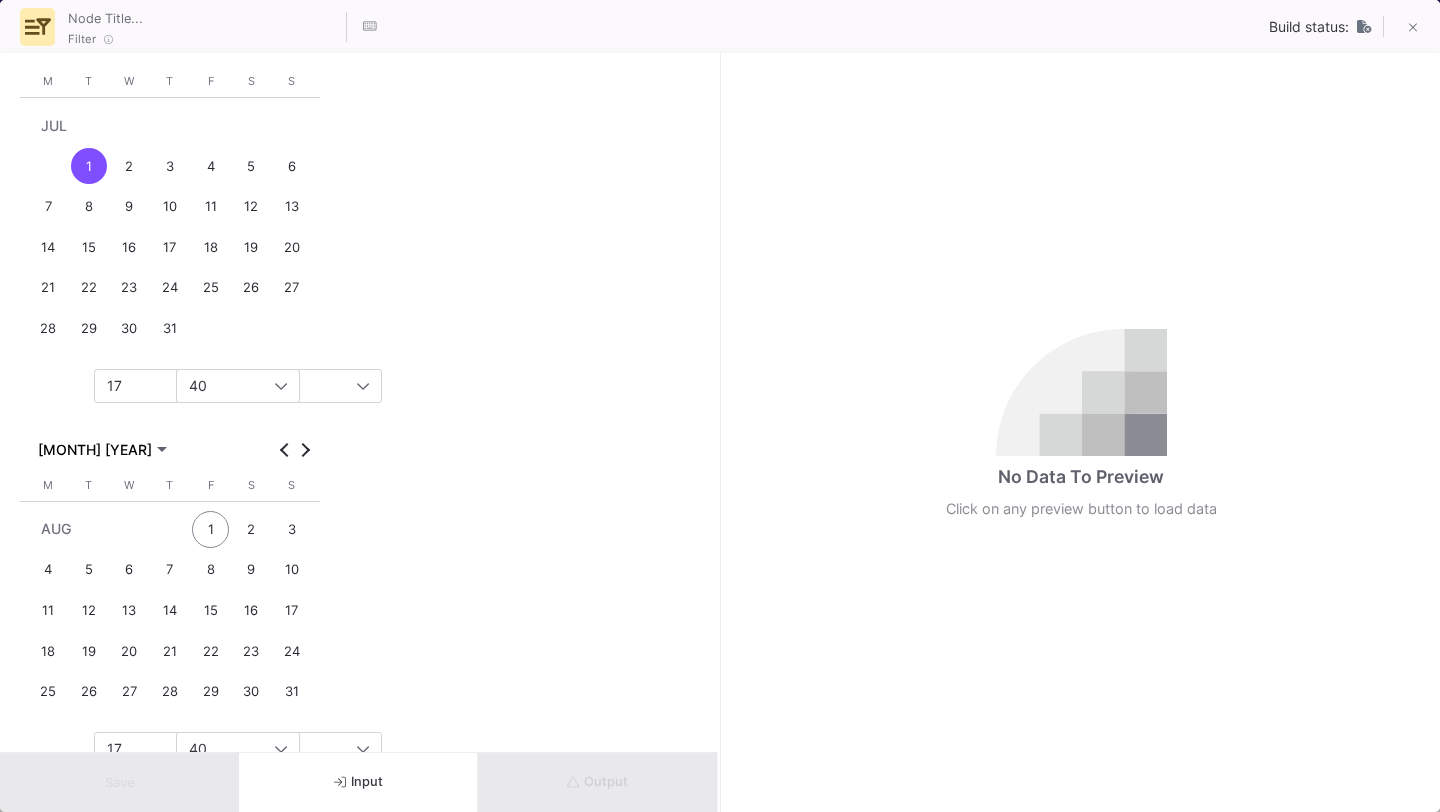 click on "31" at bounding box center [170, 328] 